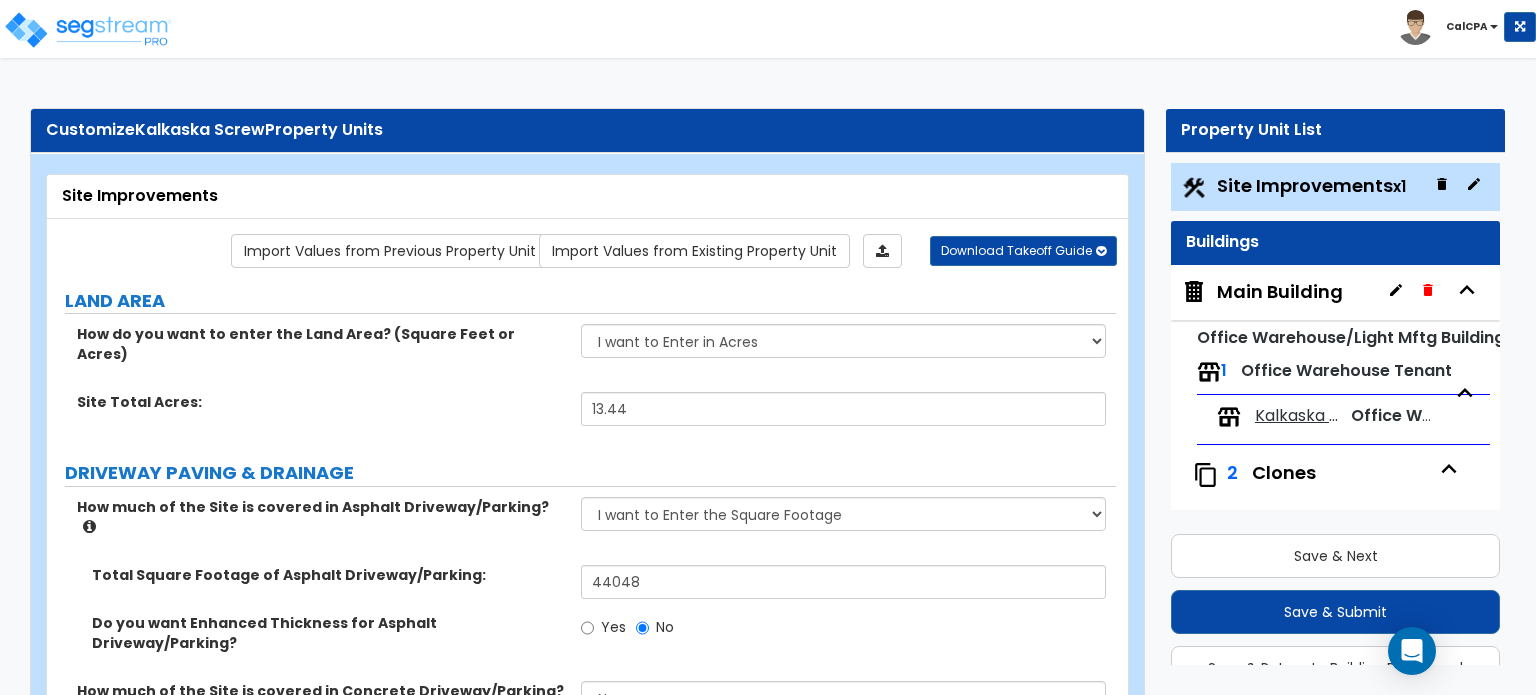 select on "2" 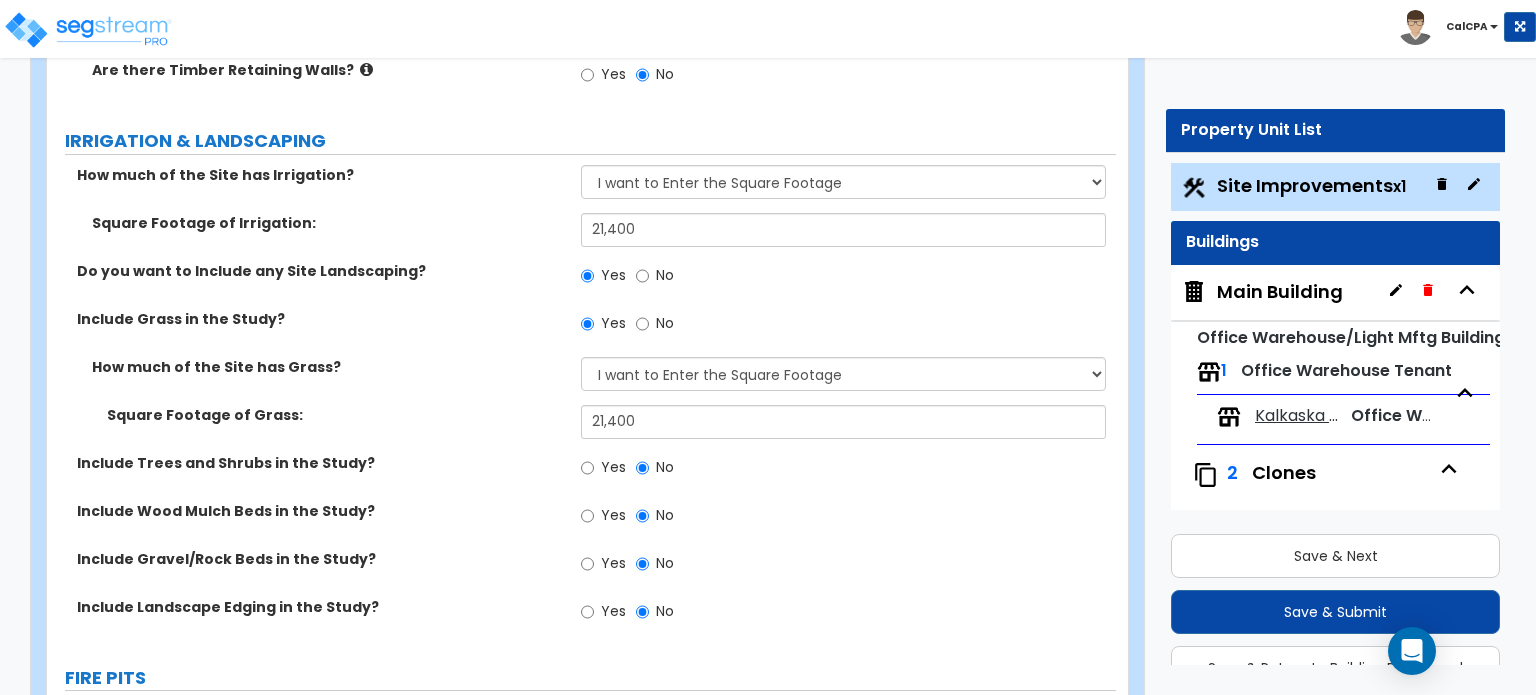 scroll, scrollTop: 53, scrollLeft: 0, axis: vertical 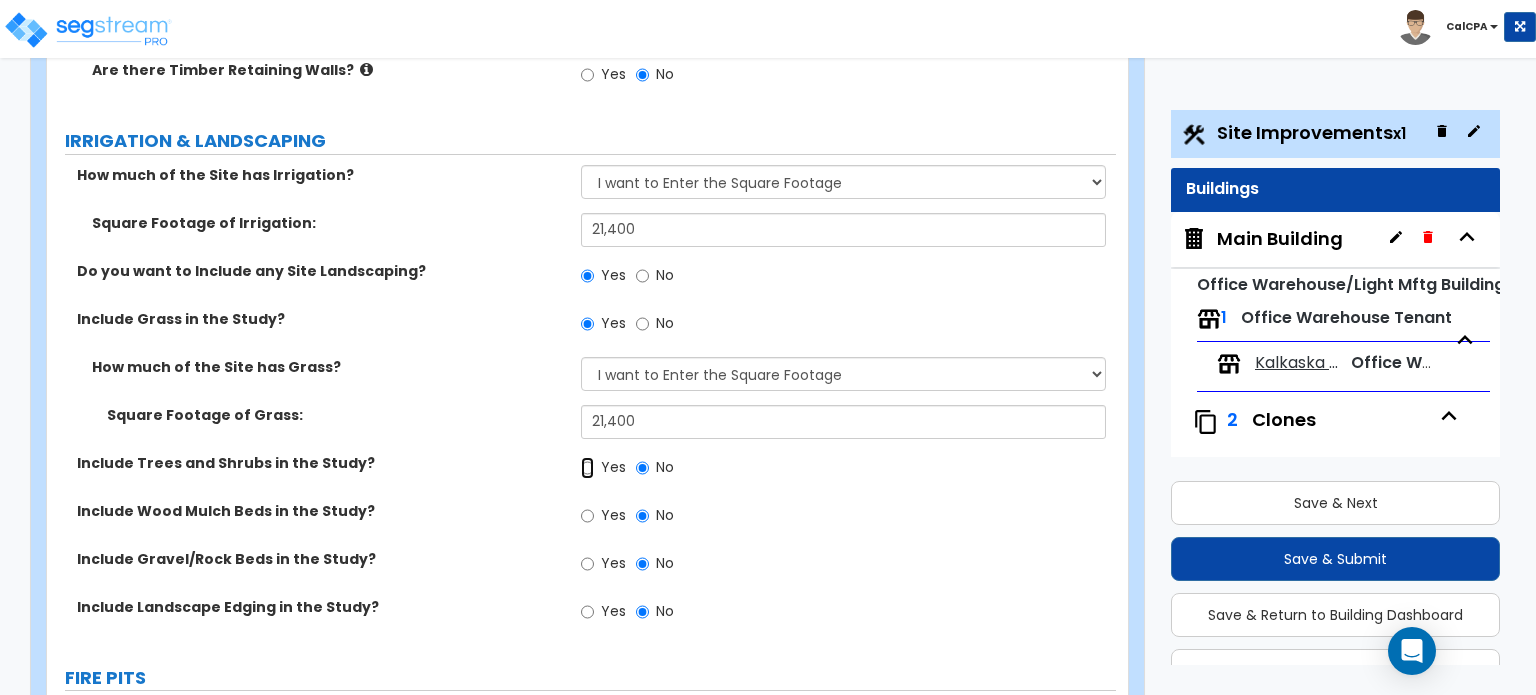 click on "Yes" at bounding box center [587, 468] 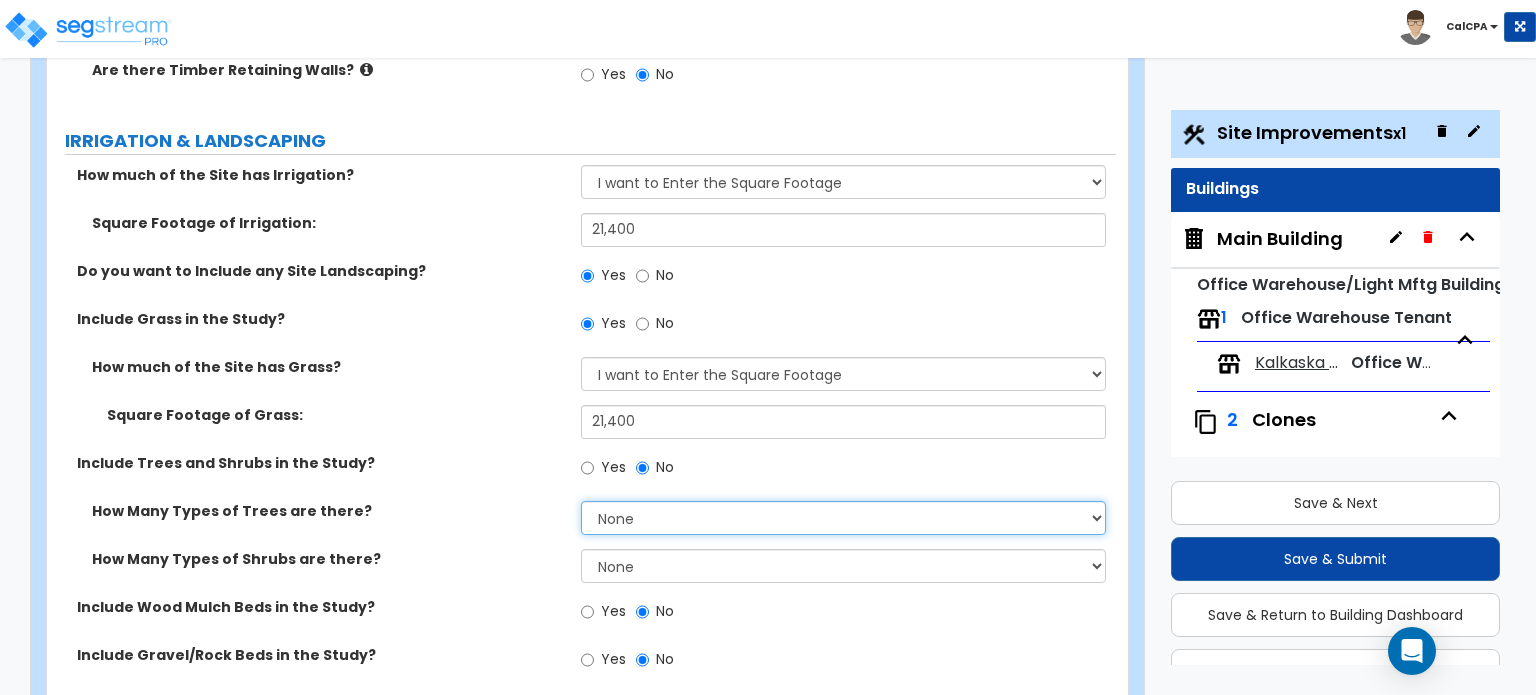 click on "None 1 2 3" at bounding box center (843, 518) 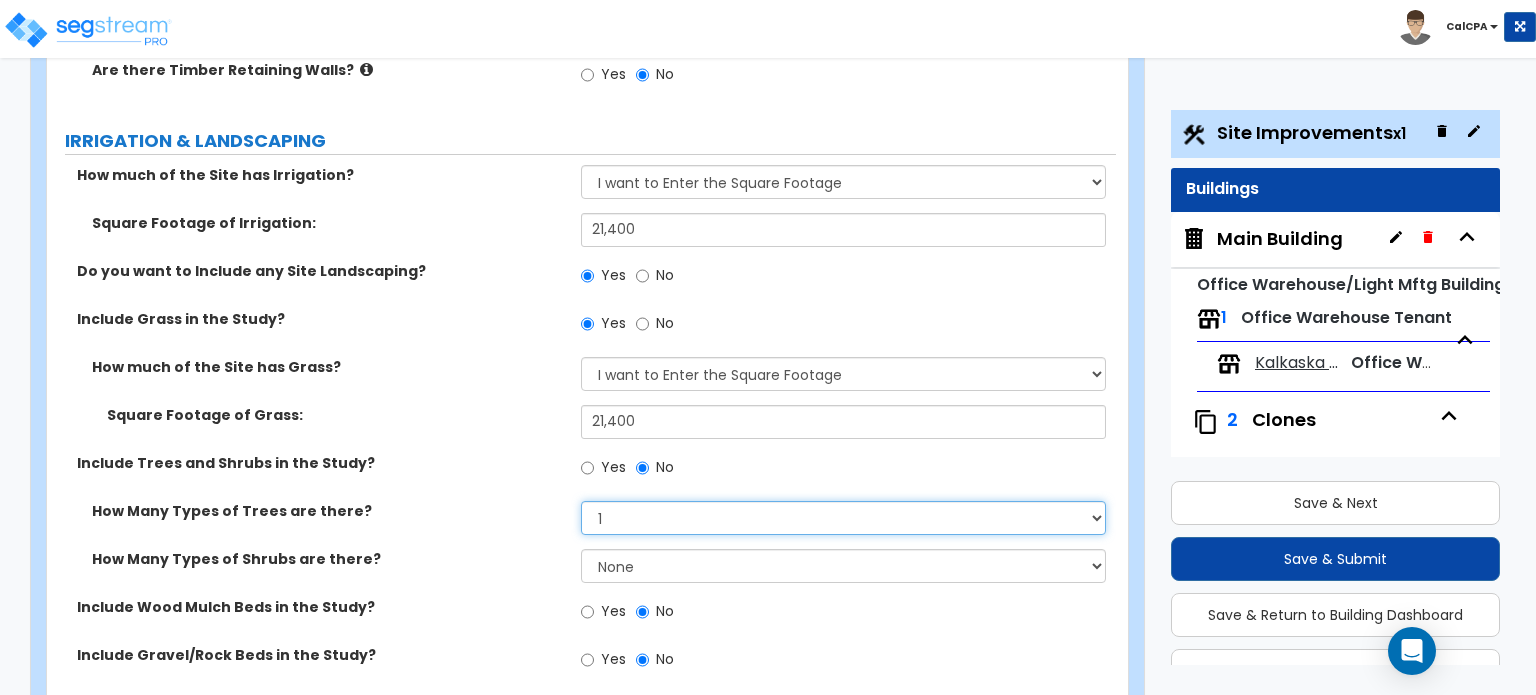 click on "None 1 2 3" at bounding box center (843, 518) 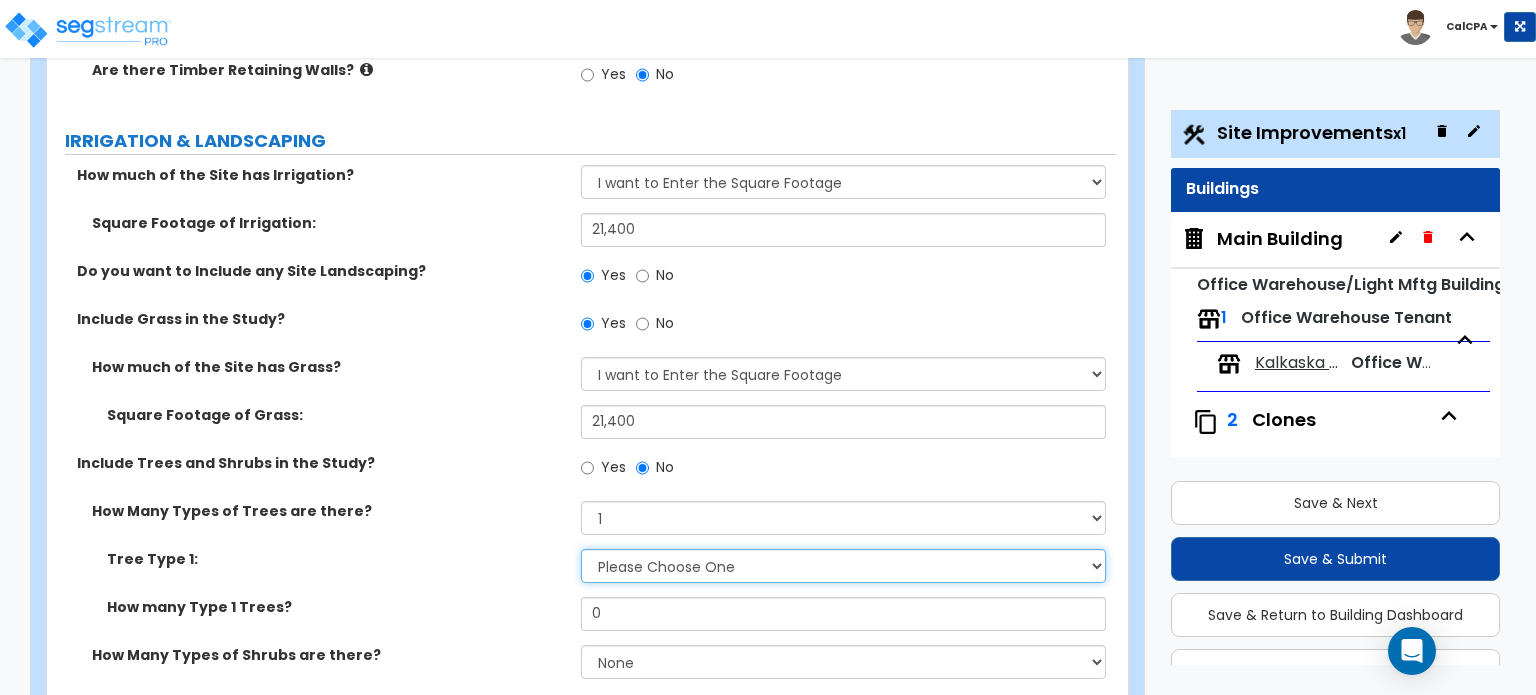 click on "Please Choose One Honey Locust Planetree Poplar Elm Hawthorn Linden Maple Red Mountain Ash Holly Savannah Larch" at bounding box center (843, 566) 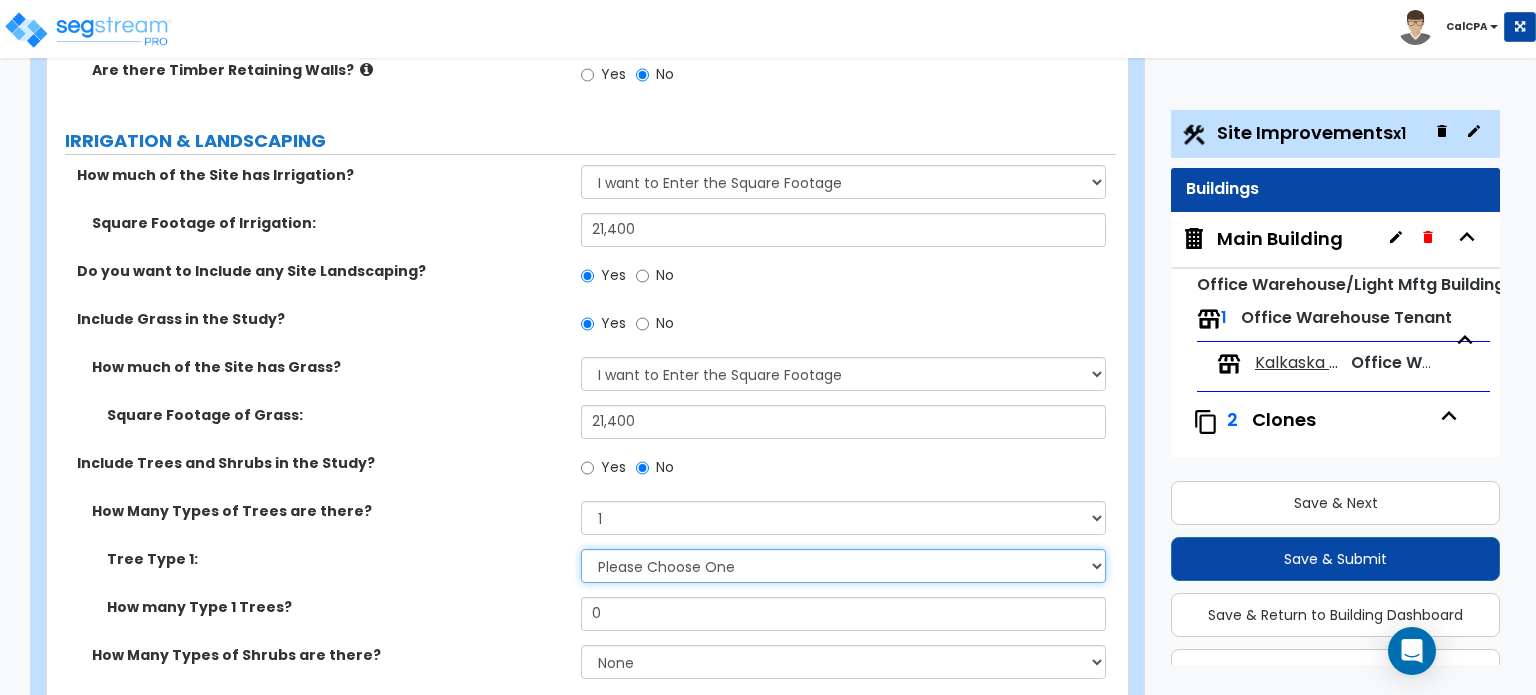 select on "3" 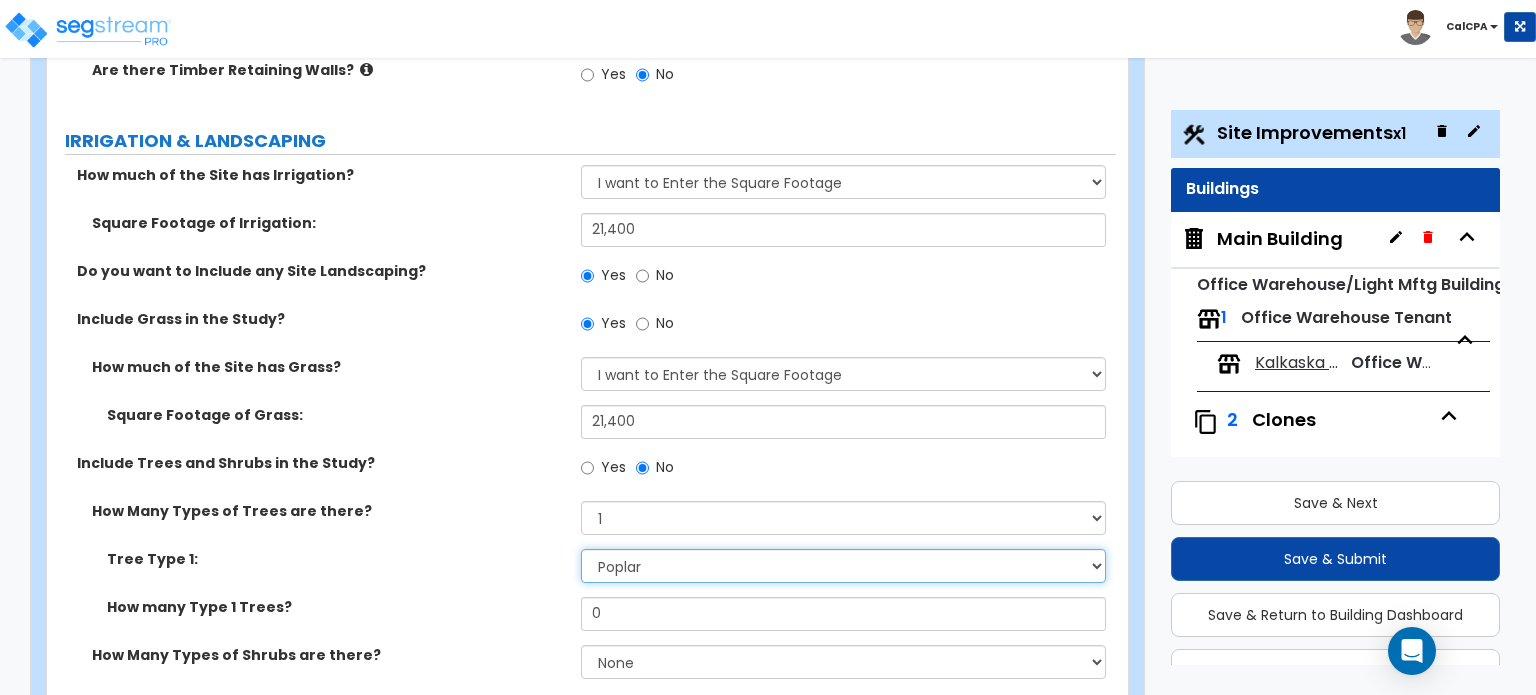 click on "Please Choose One Honey Locust Planetree Poplar Elm Hawthorn Linden Maple Red Mountain Ash Holly Savannah Larch" at bounding box center [843, 566] 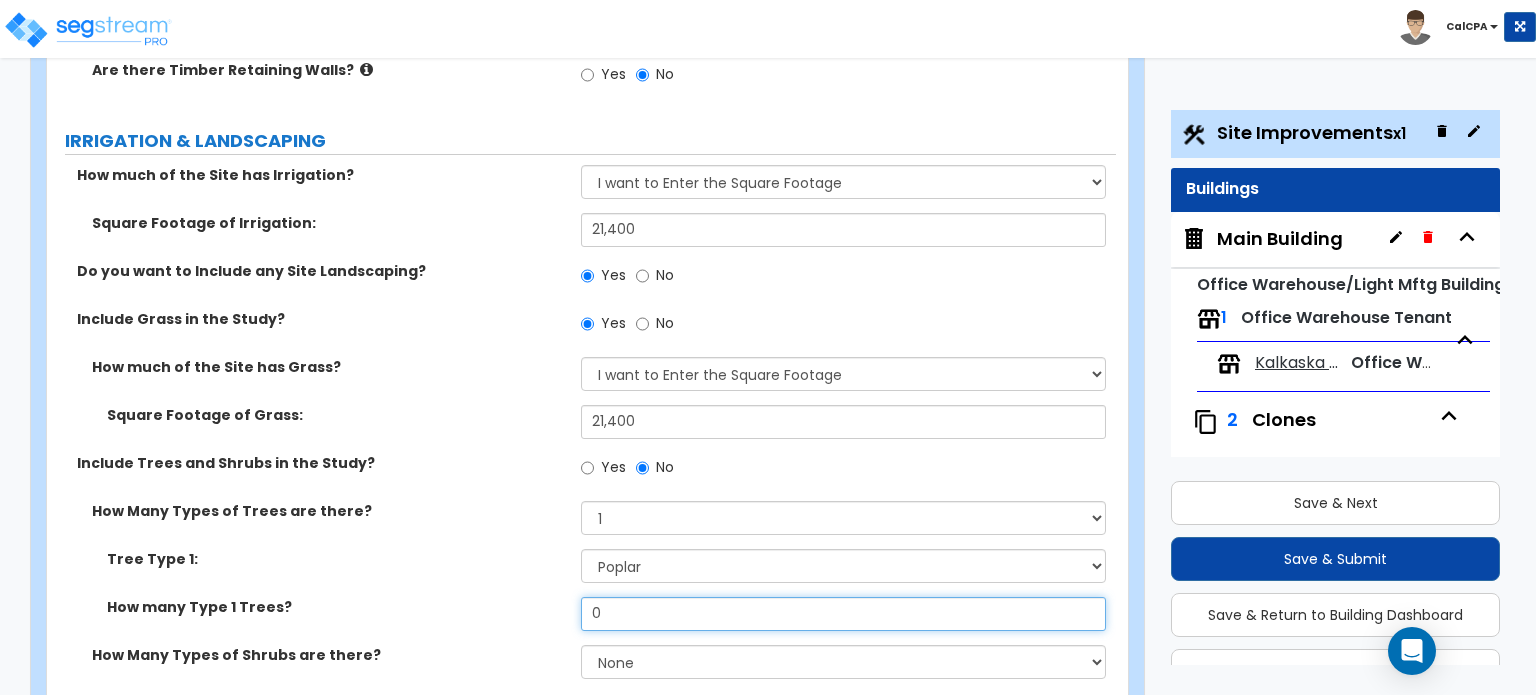 click on "0" at bounding box center [843, 614] 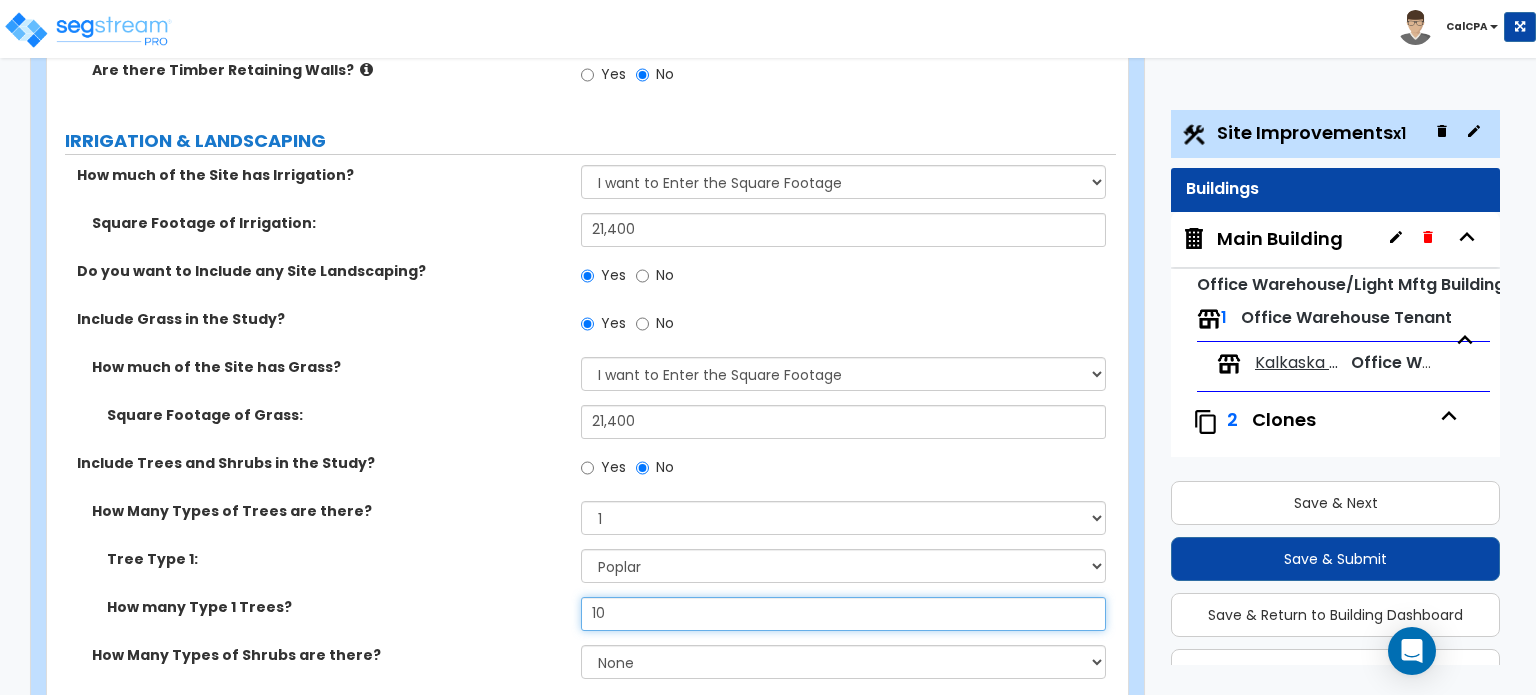 type on "10" 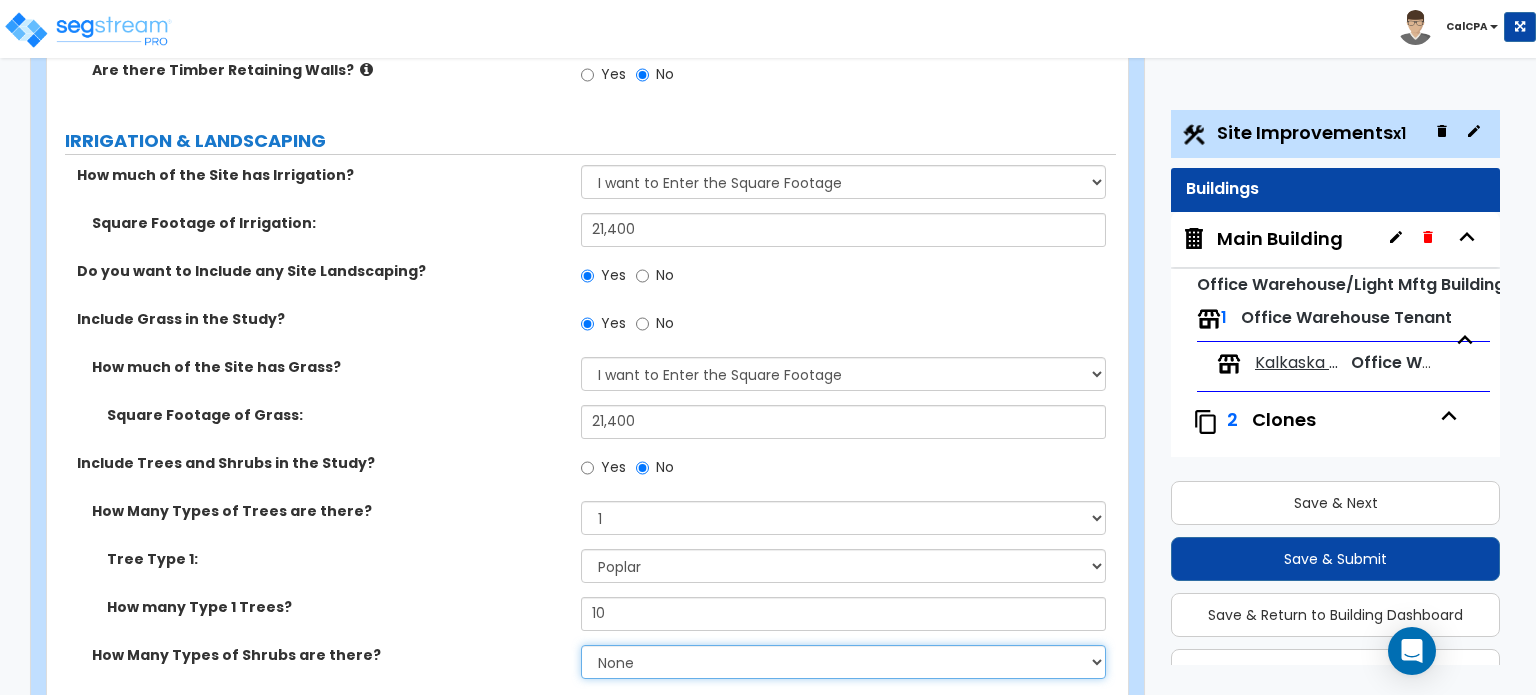 click on "None 1 2 3" at bounding box center (843, 662) 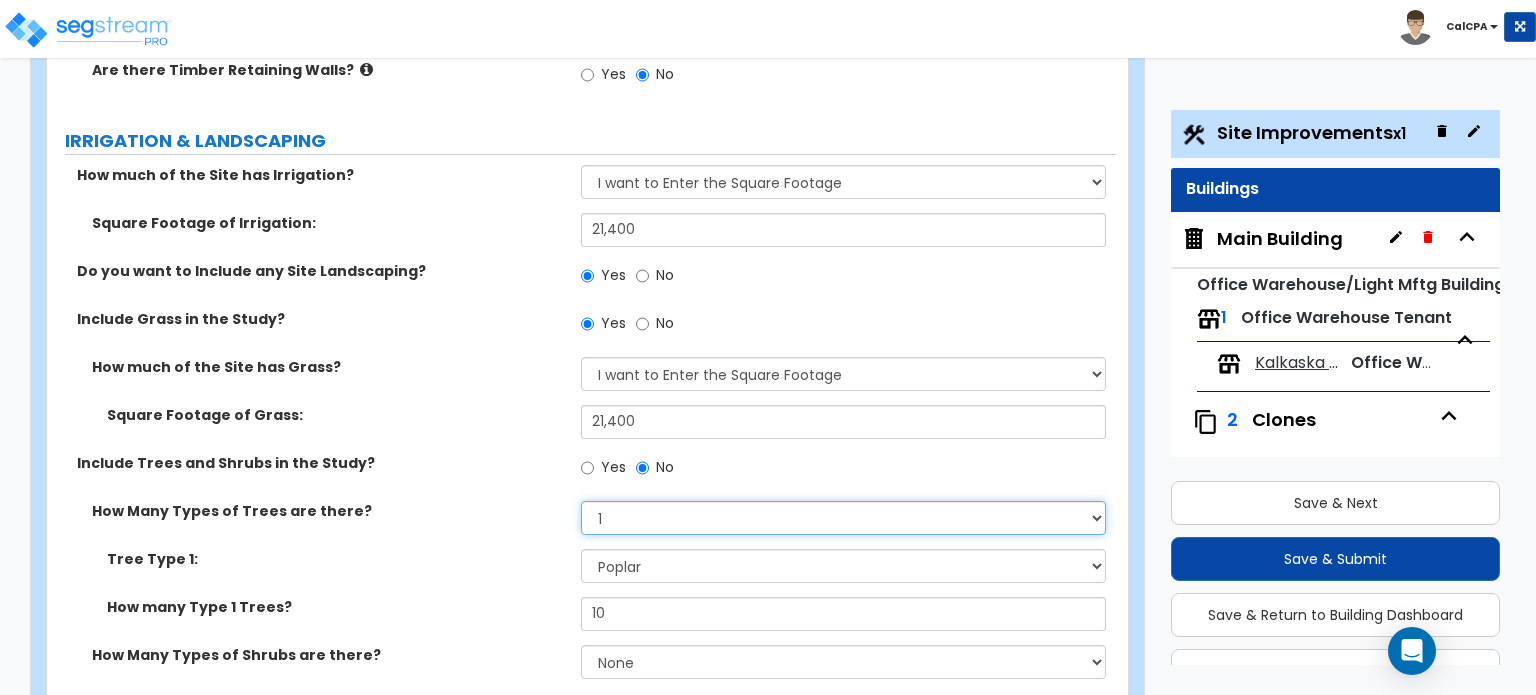 drag, startPoint x: 1089, startPoint y: 432, endPoint x: 1075, endPoint y: 441, distance: 16.643316 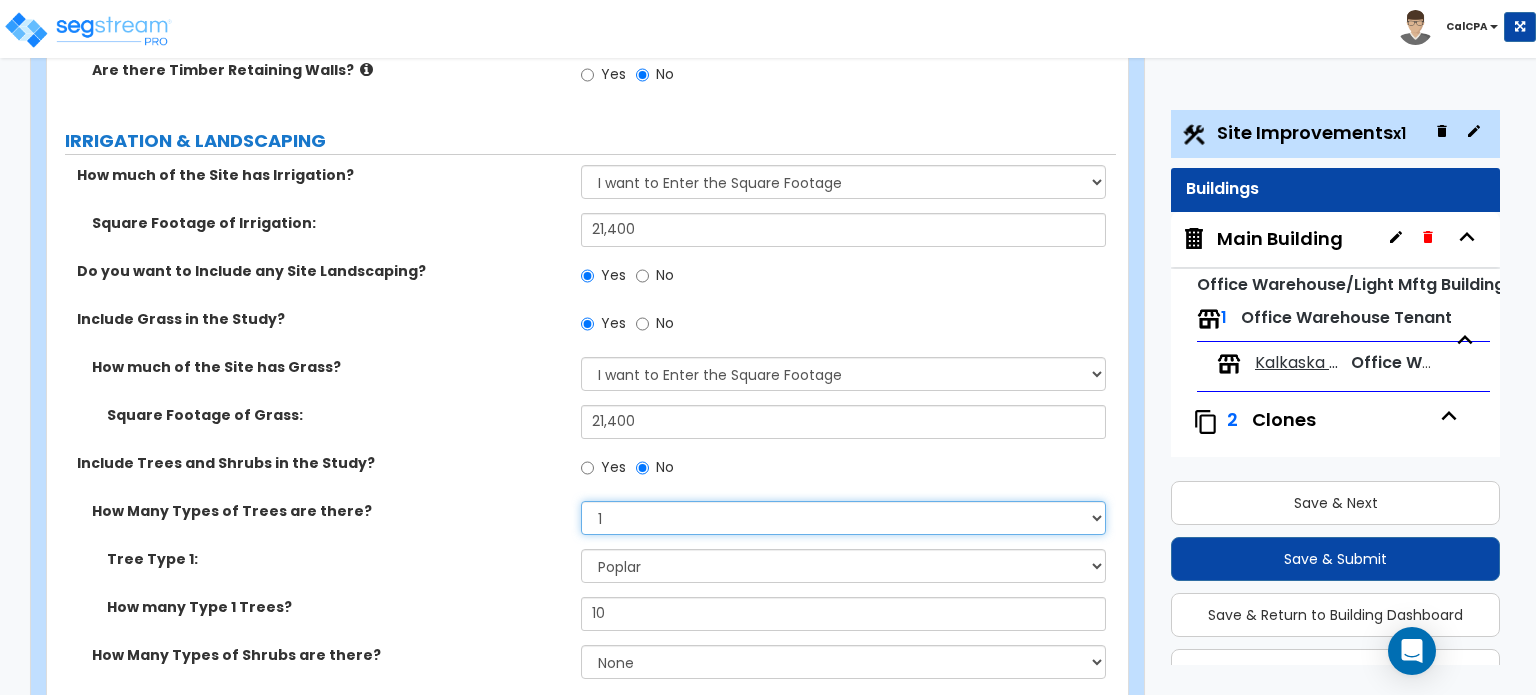 select on "3" 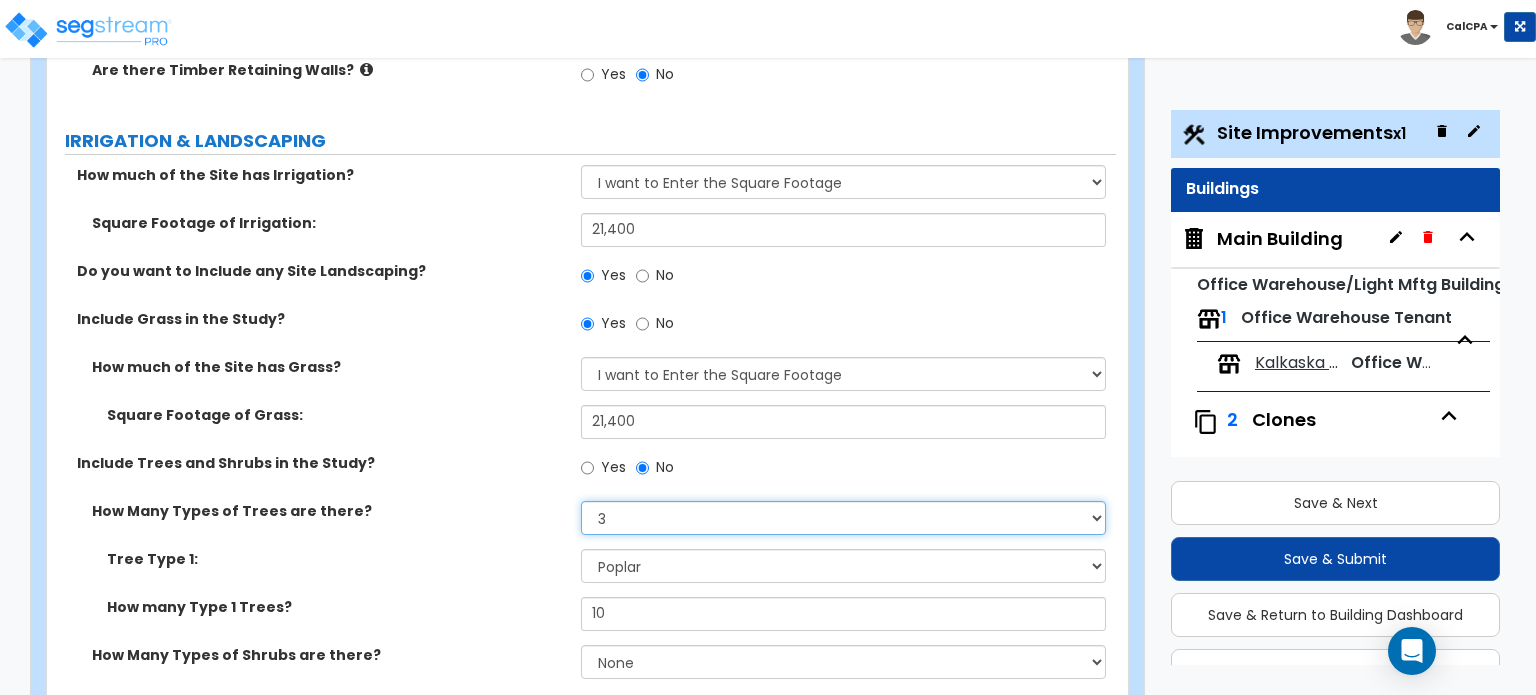 click on "None 1 2 3" at bounding box center [843, 518] 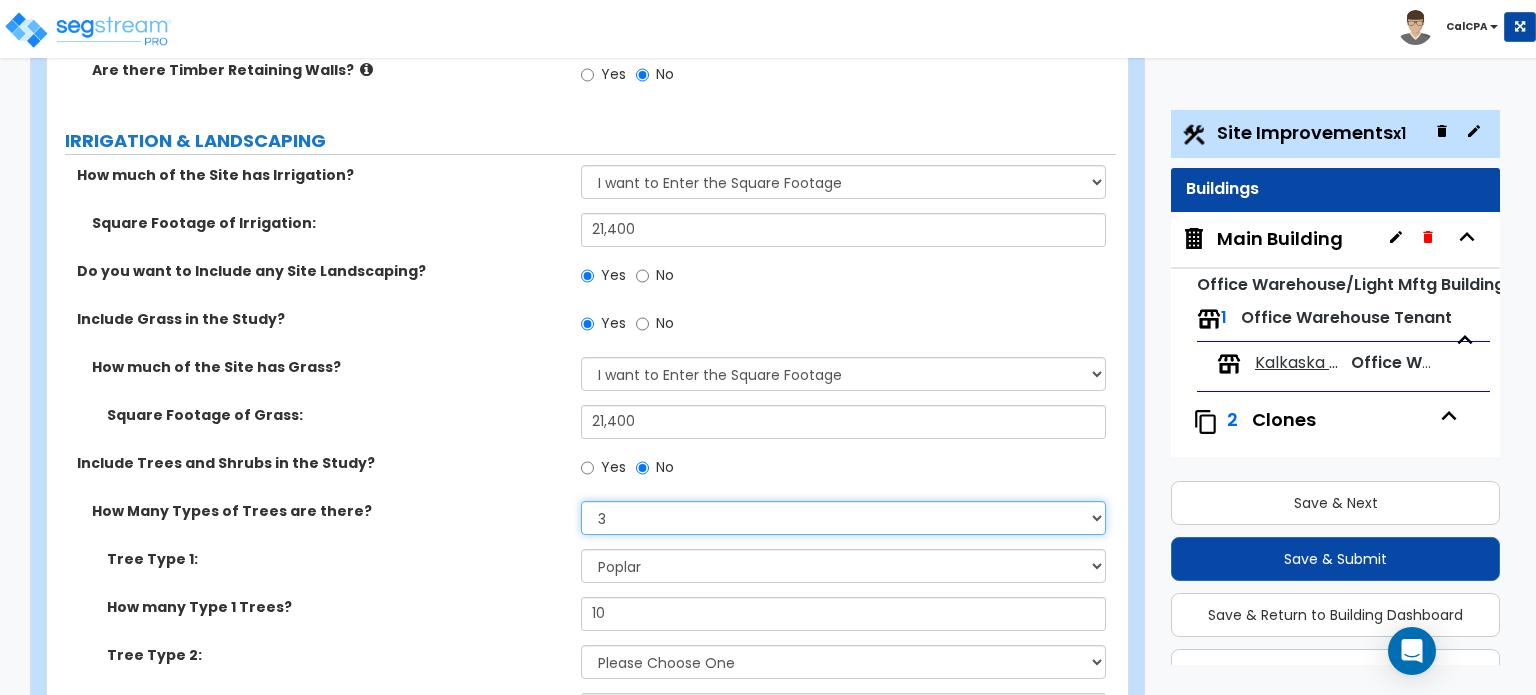 scroll, scrollTop: 3100, scrollLeft: 0, axis: vertical 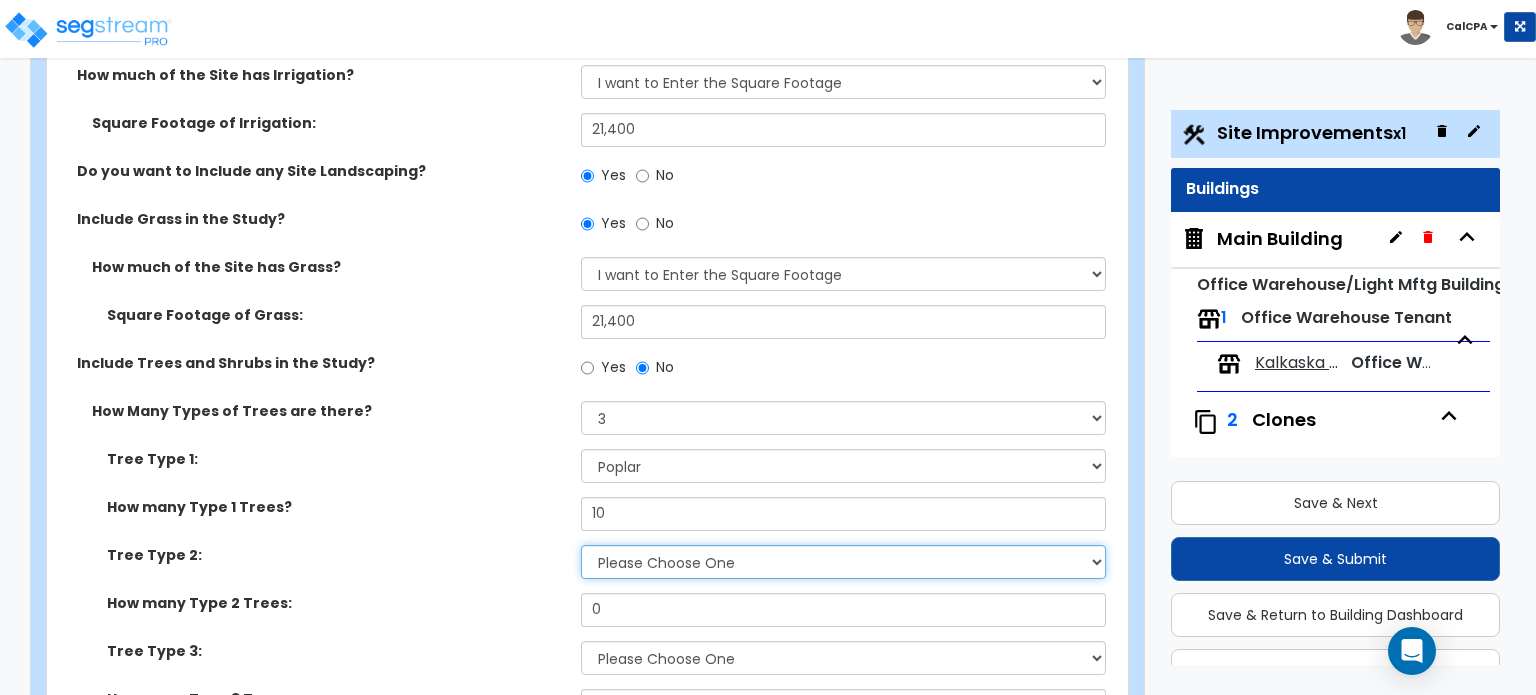 click on "Please Choose One Honey Locust Planetree Poplar Elm Hawthorn Linden Maple Red Mountain Ash Holly Savannah Larch" at bounding box center [843, 562] 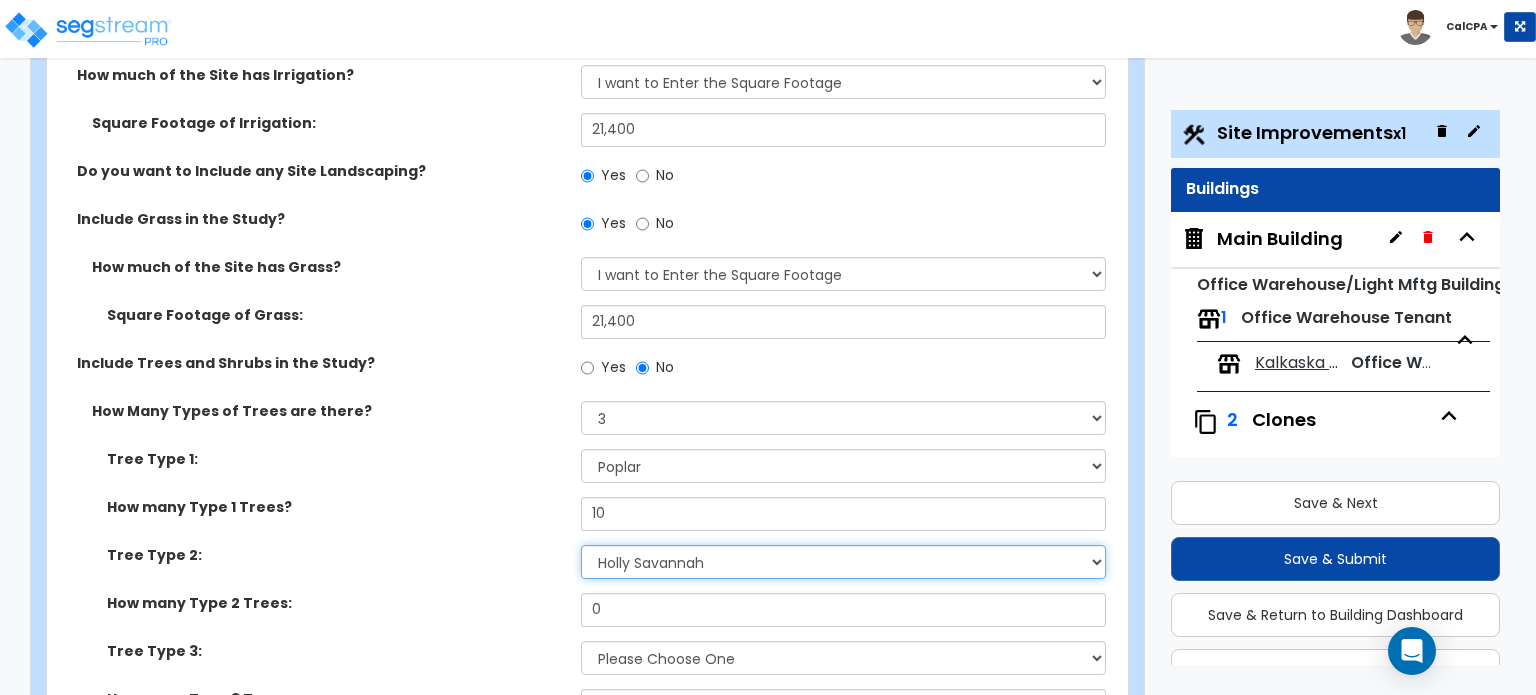 click on "Please Choose One Honey Locust Planetree Poplar Elm Hawthorn Linden Maple Red Mountain Ash Holly Savannah Larch" at bounding box center [843, 562] 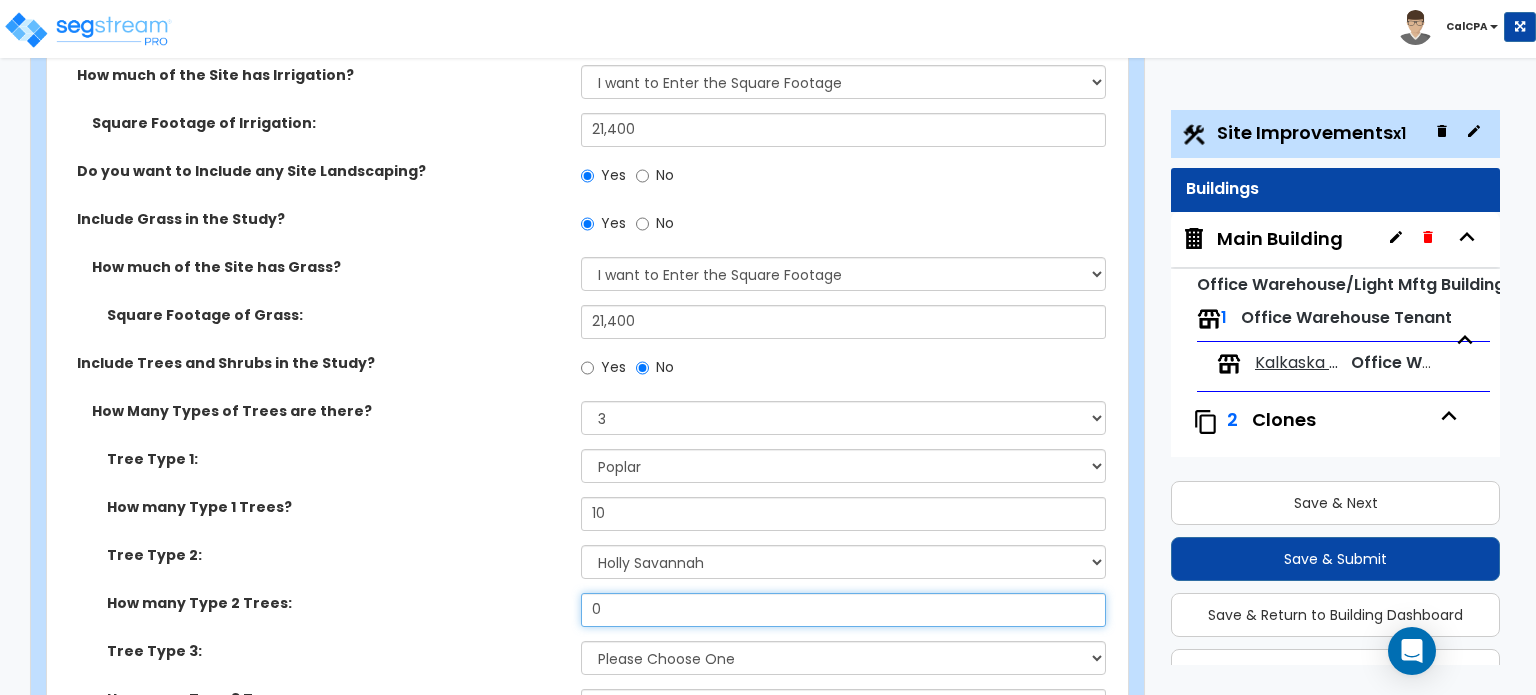 drag, startPoint x: 656, startPoint y: 531, endPoint x: 515, endPoint y: 543, distance: 141.50972 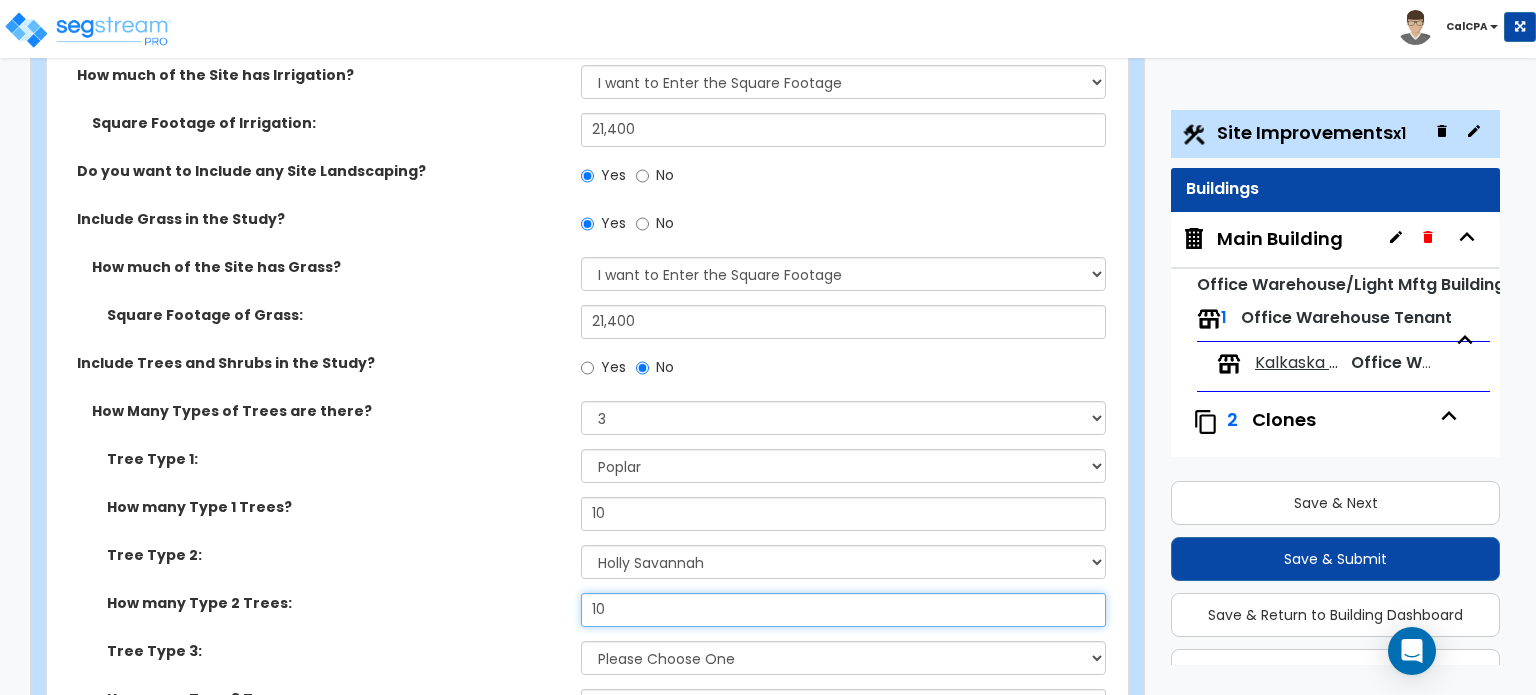 type on "10" 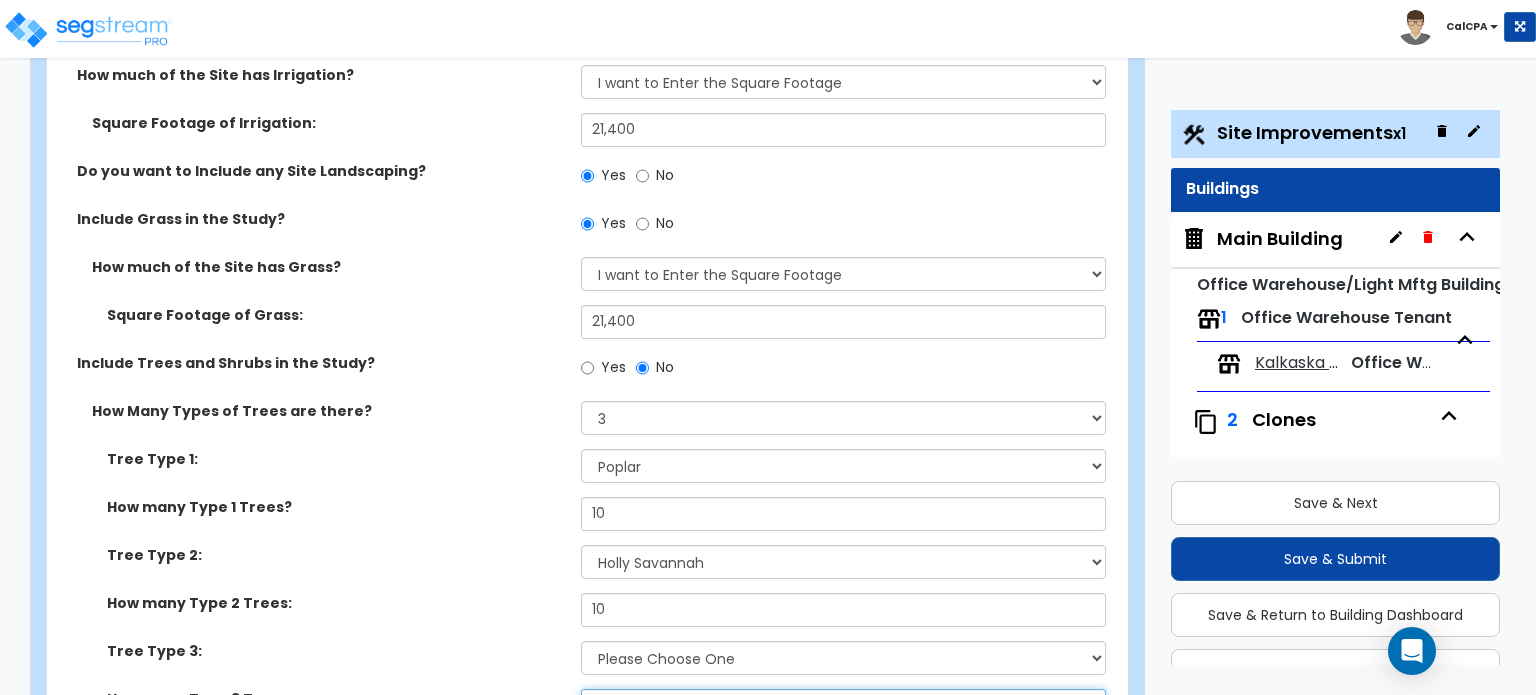 drag, startPoint x: 629, startPoint y: 623, endPoint x: 528, endPoint y: 629, distance: 101.17806 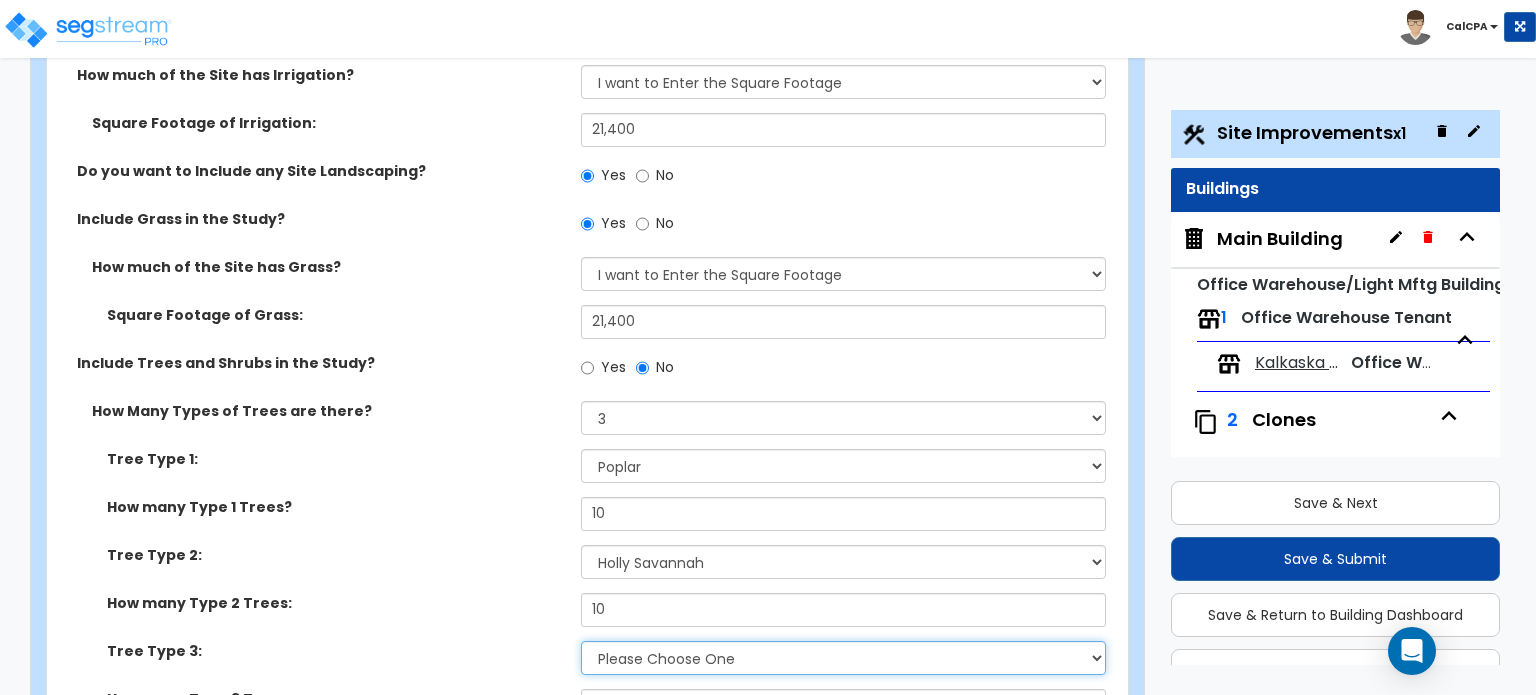 click on "Please Choose One Honey Locust Planetree Poplar Elm Hawthorn Linden Maple Red Mountain Ash Holly Savannah Larch" at bounding box center [843, 658] 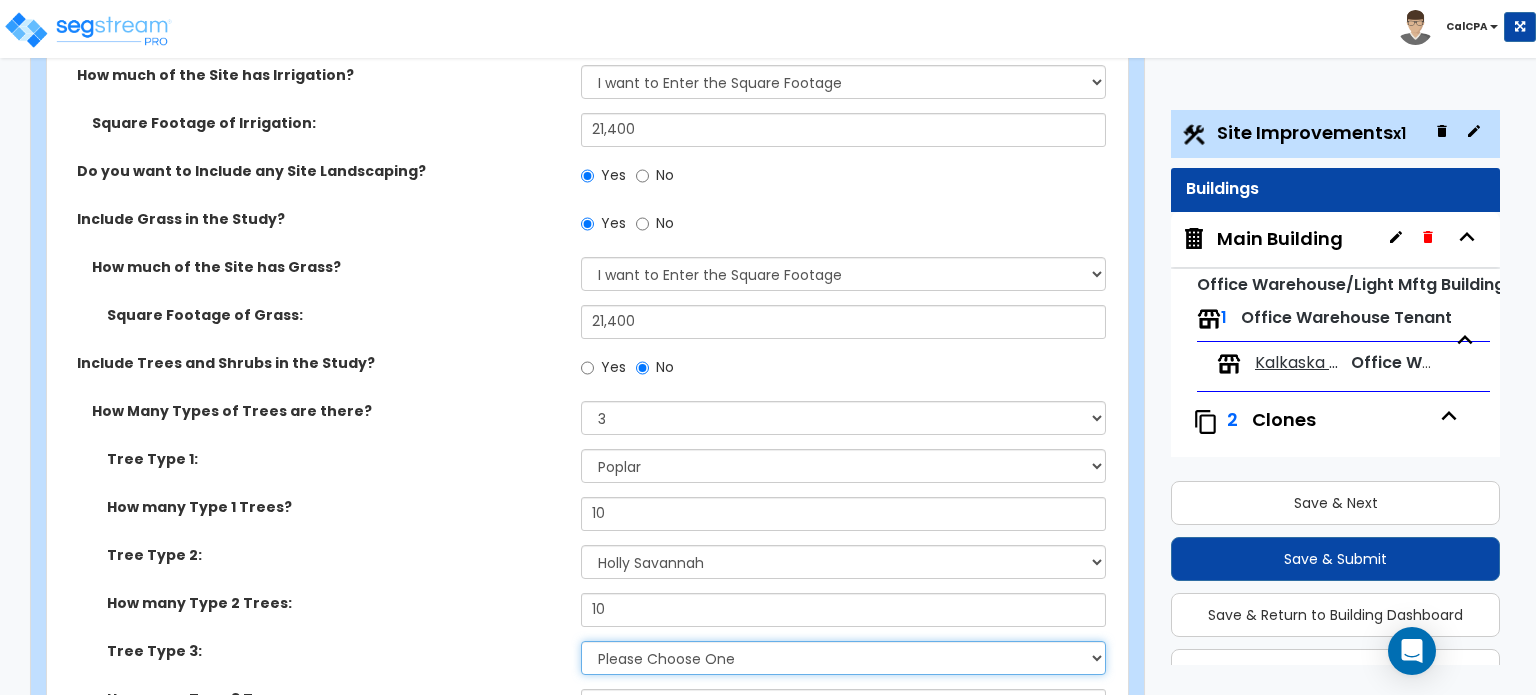 select on "2" 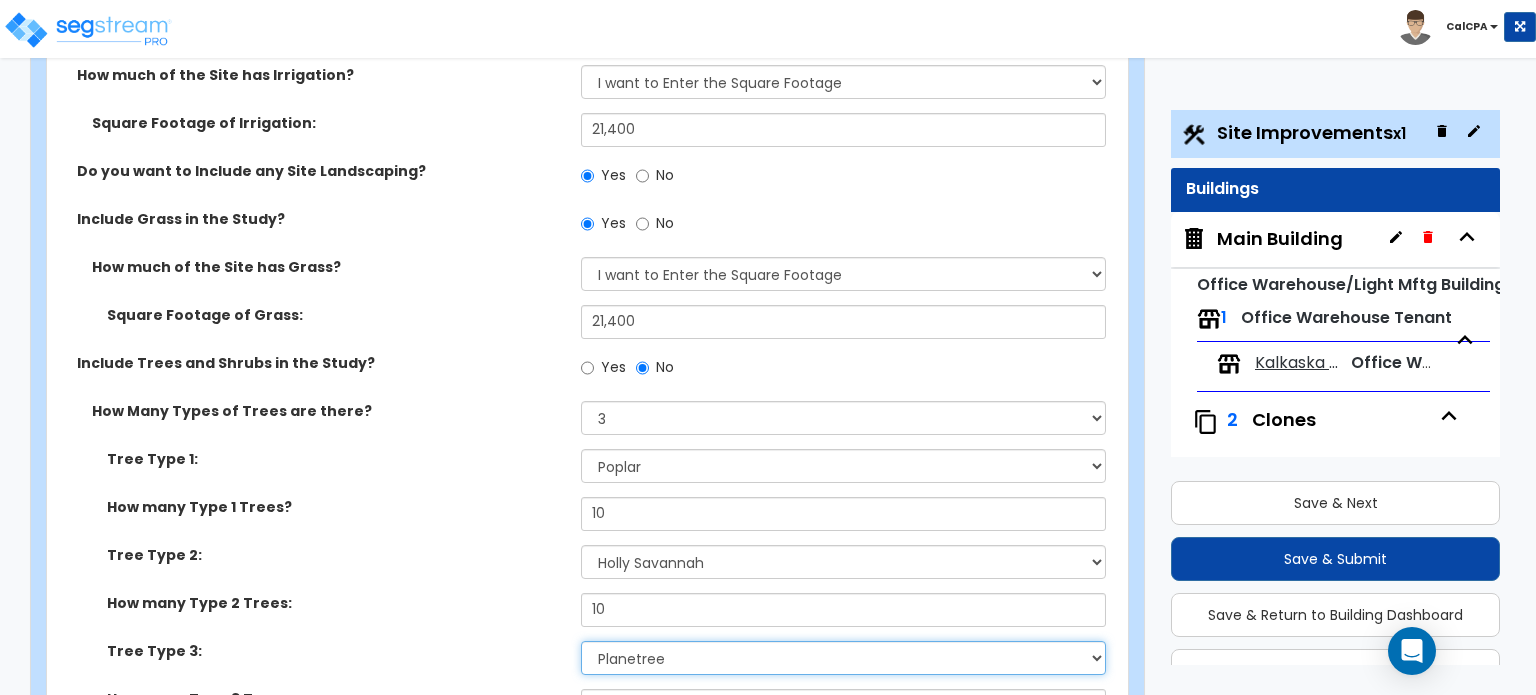 click on "Please Choose One Honey Locust Planetree Poplar Elm Hawthorn Linden Maple Red Mountain Ash Holly Savannah Larch" at bounding box center (843, 658) 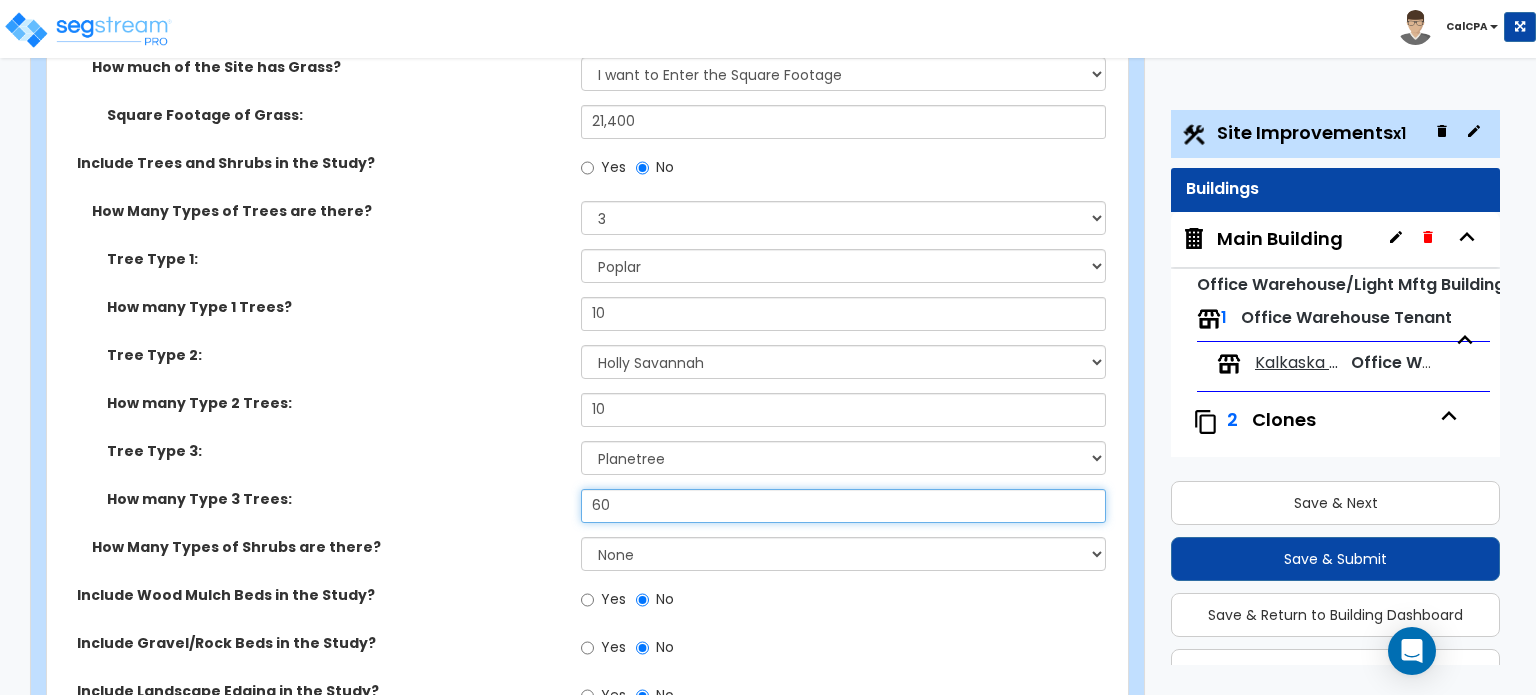 scroll, scrollTop: 3400, scrollLeft: 0, axis: vertical 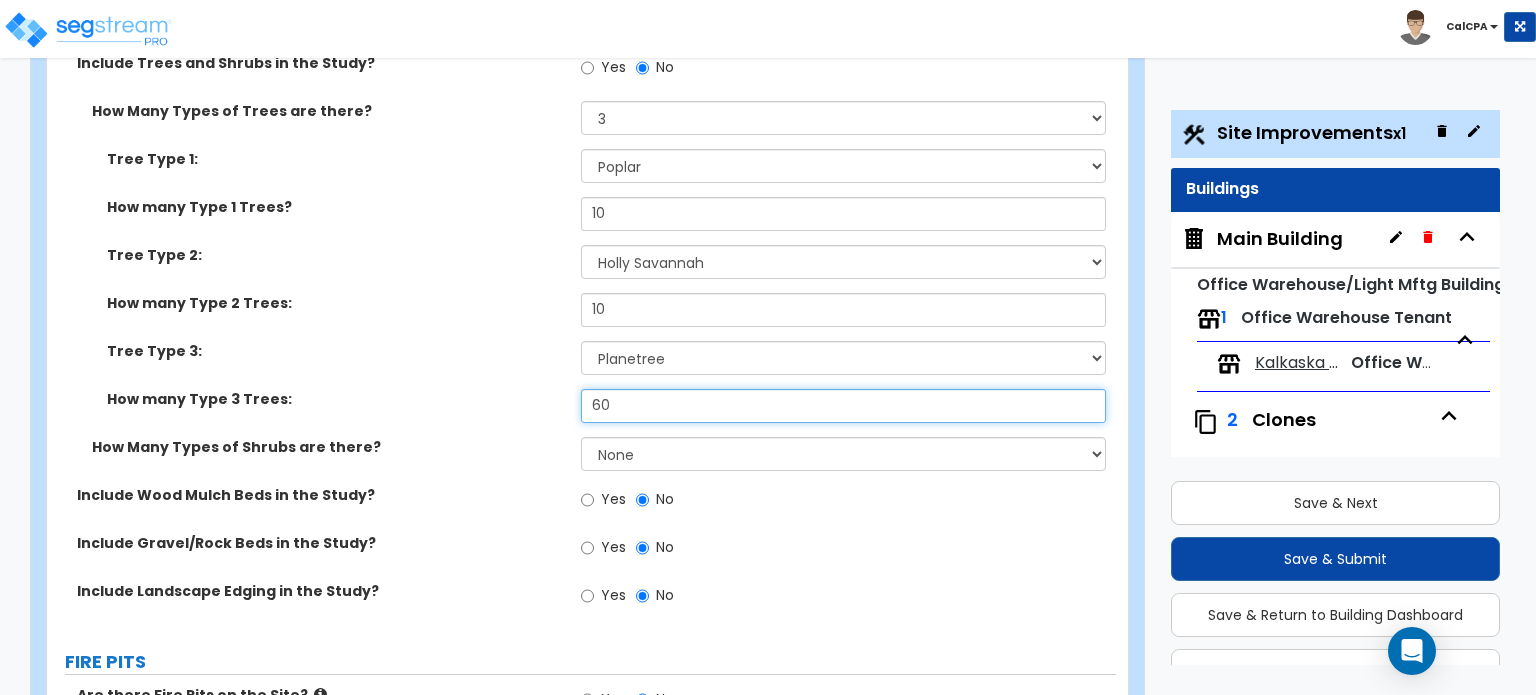 type on "60" 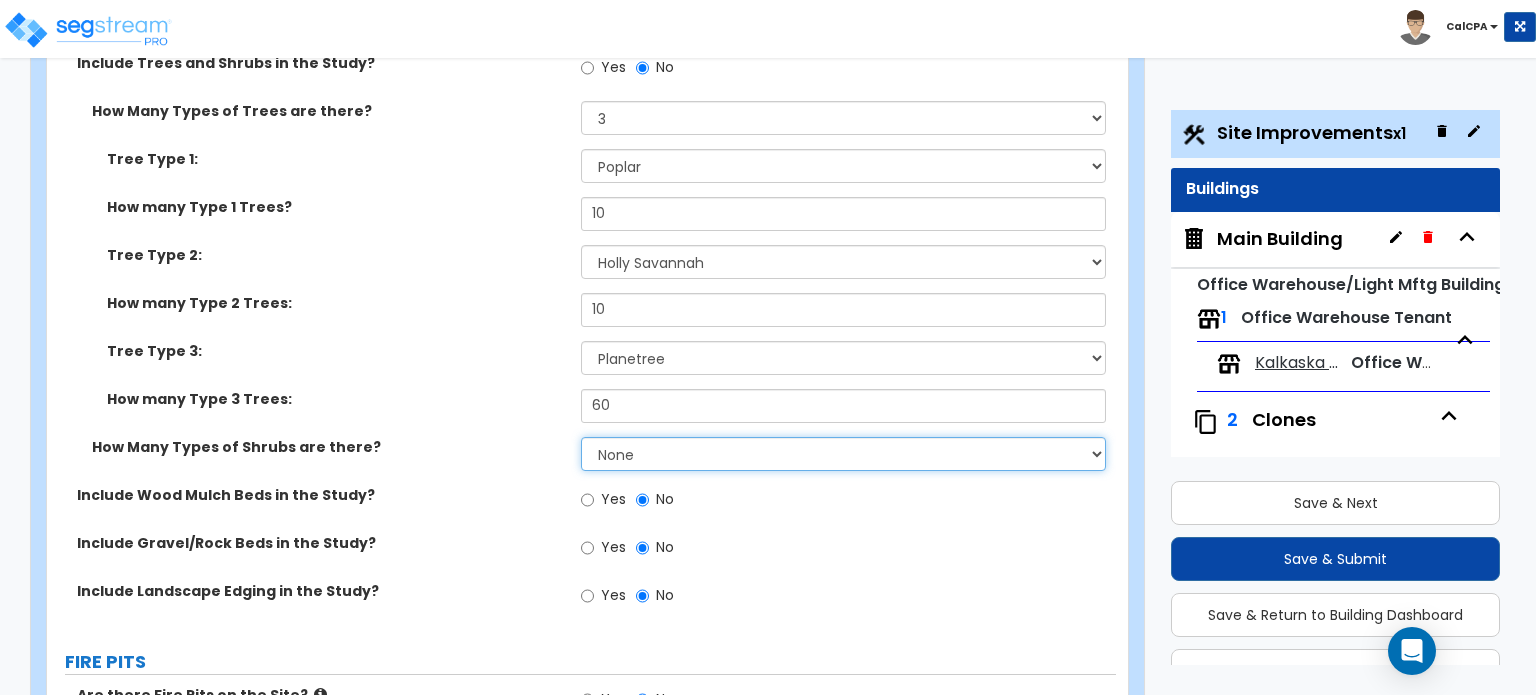 click on "None 1 2 3" at bounding box center (843, 454) 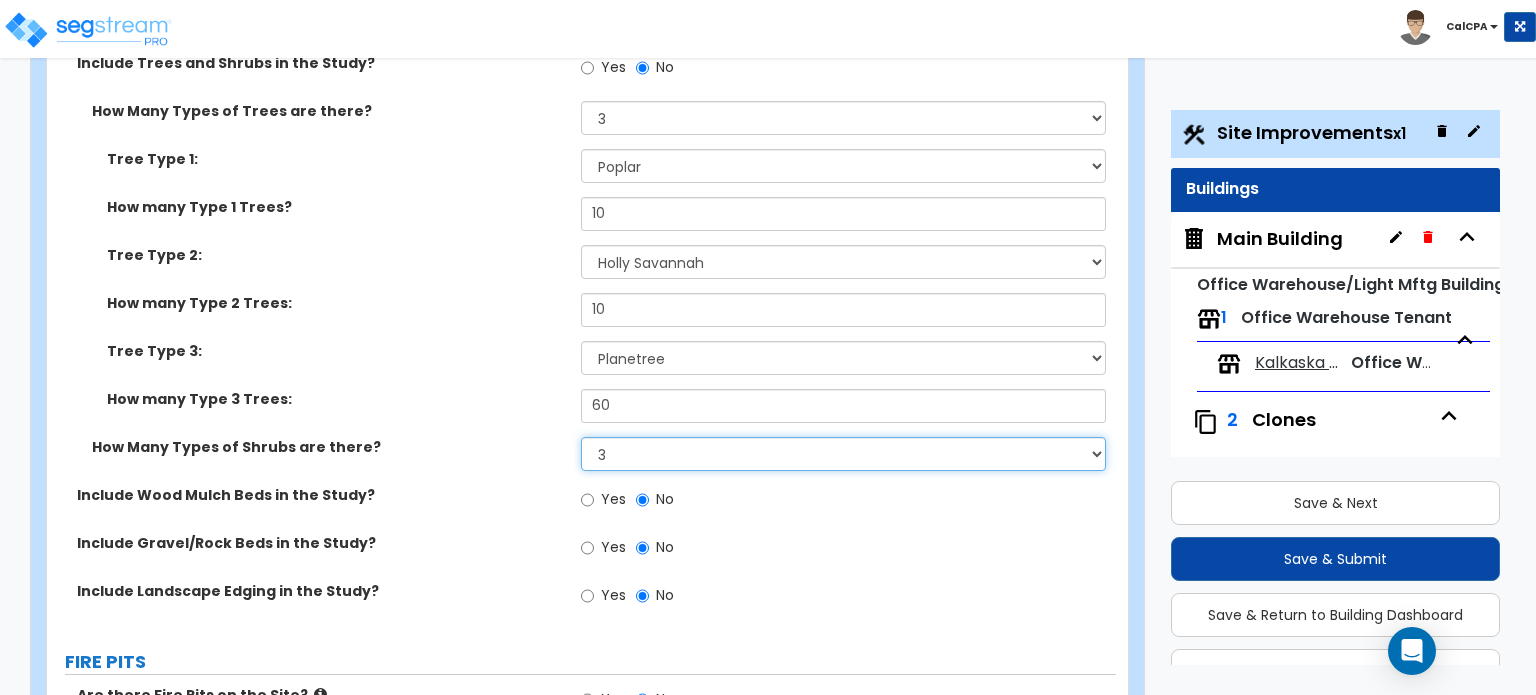 click on "None 1 2 3" at bounding box center [843, 454] 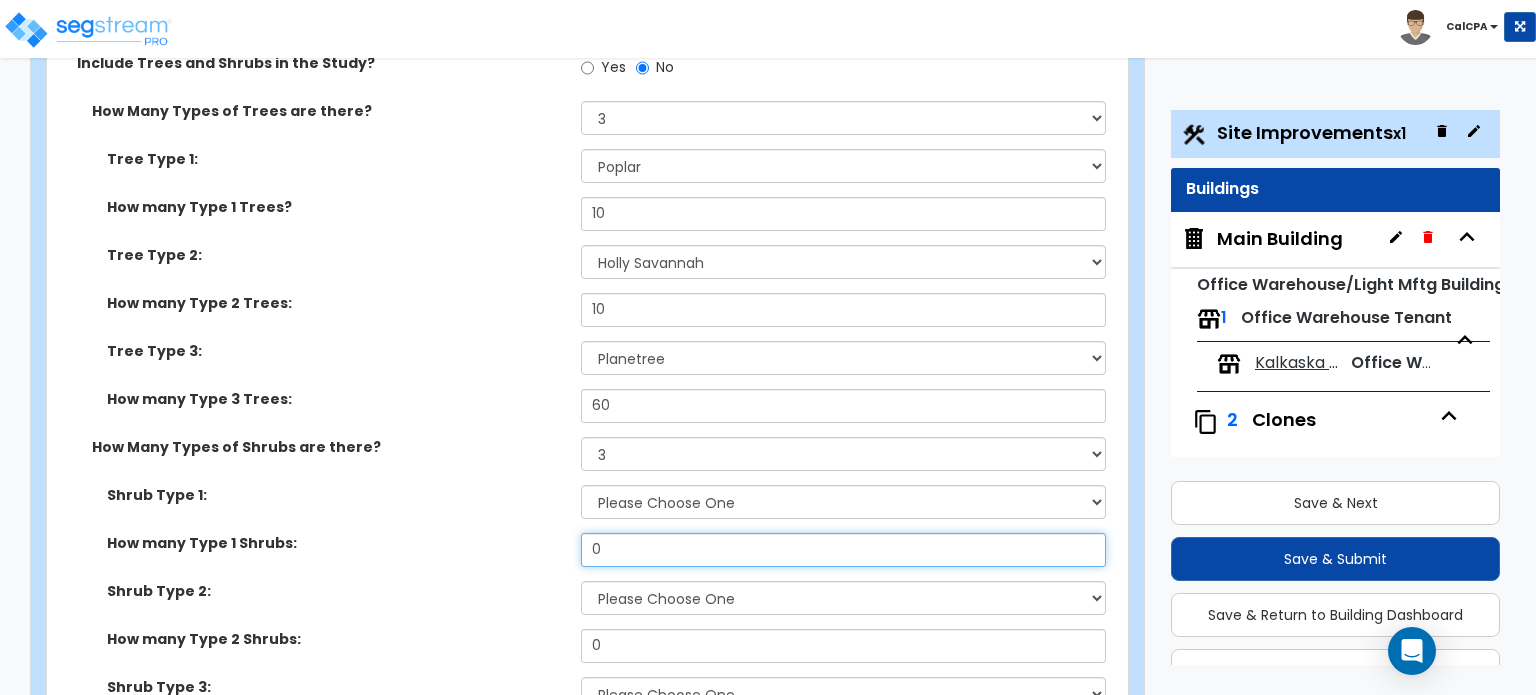 drag, startPoint x: 612, startPoint y: 466, endPoint x: 523, endPoint y: 471, distance: 89.140335 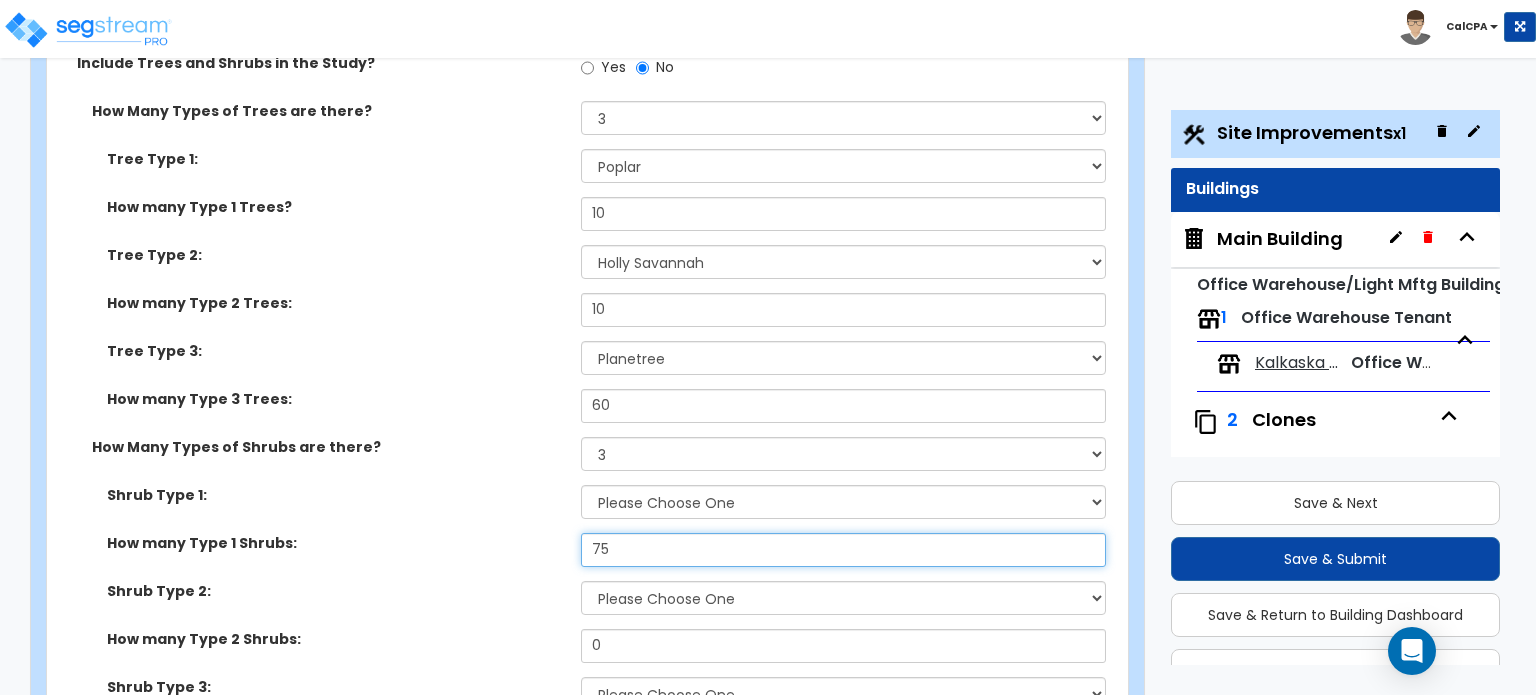 type on "75" 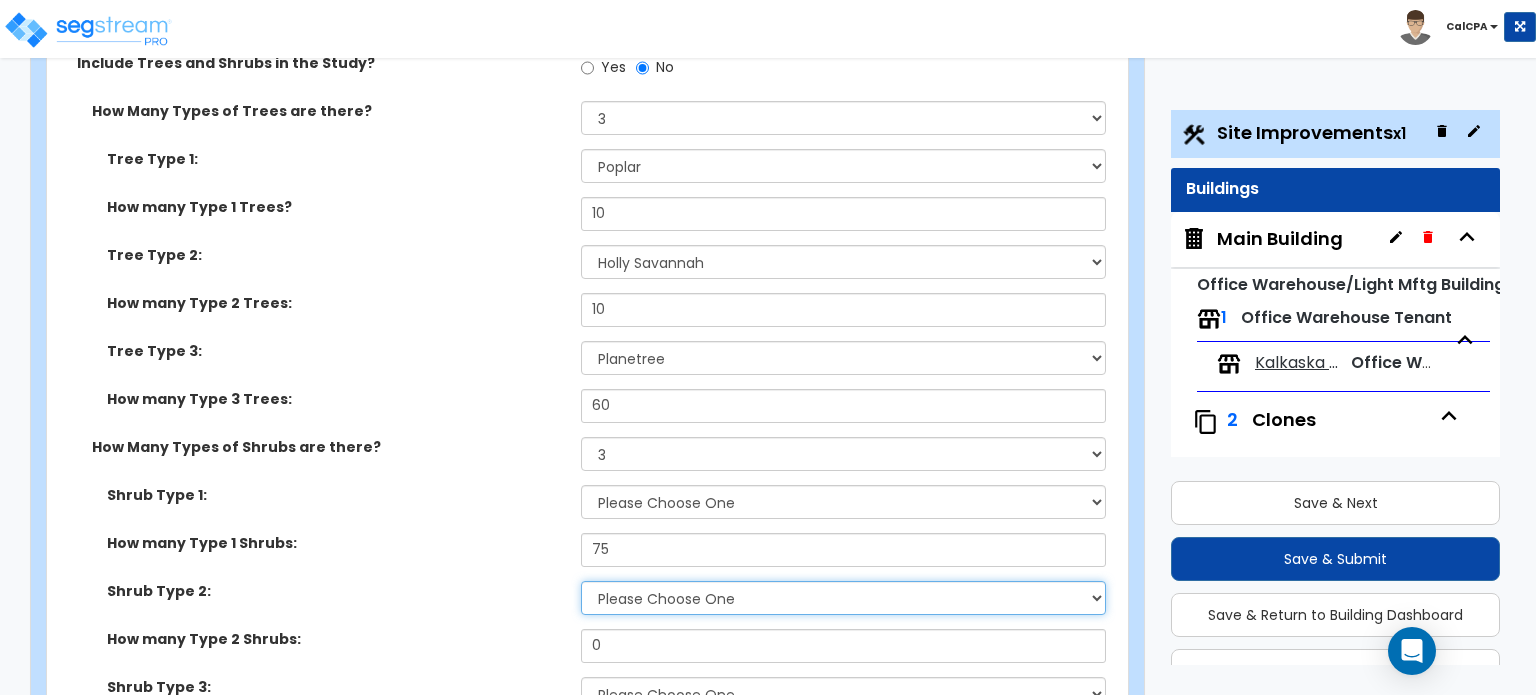 click on "Please Choose One Arborvitae Azalea Yew Boxwood Juniper Holly Cotoneaster Euonymus Rhododendron Hydrangea" at bounding box center [843, 598] 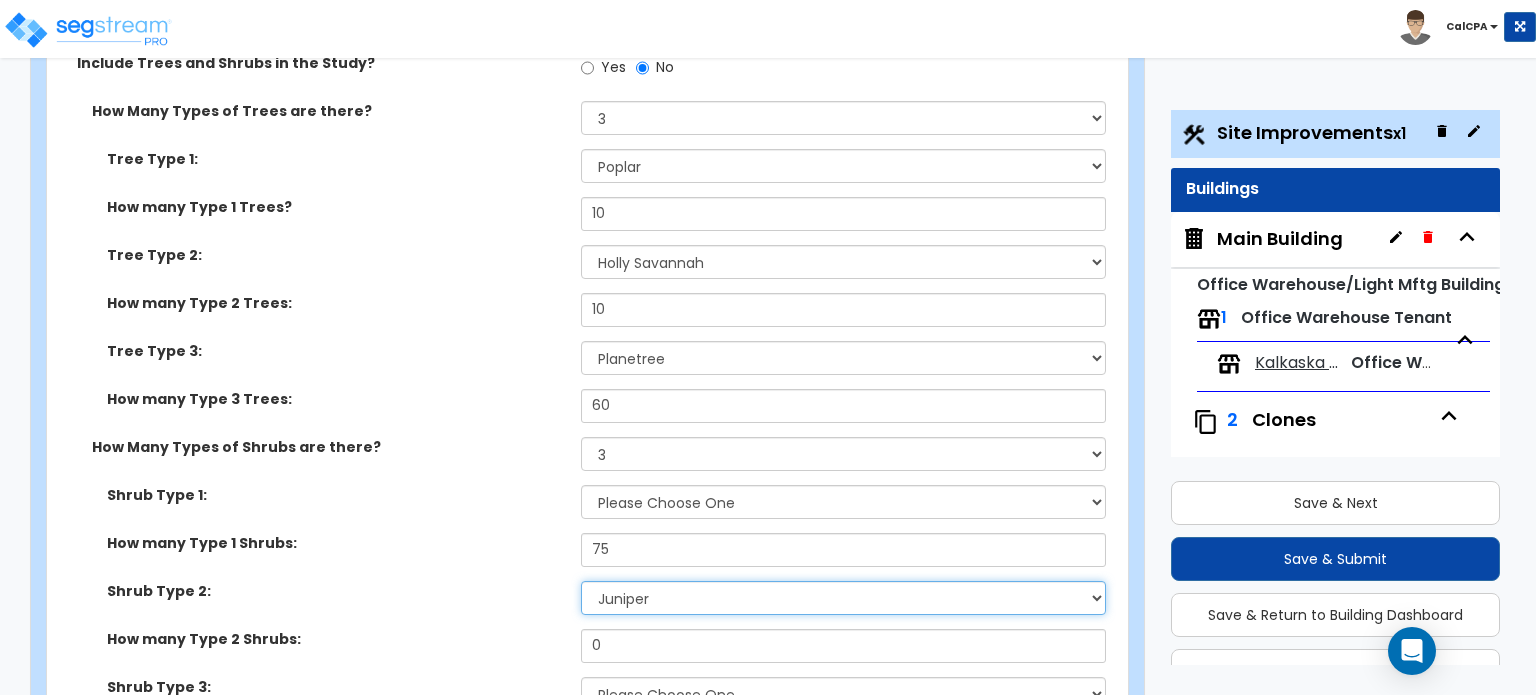 click on "Please Choose One Arborvitae Azalea Yew Boxwood Juniper Holly Cotoneaster Euonymus Rhododendron Hydrangea" at bounding box center (843, 598) 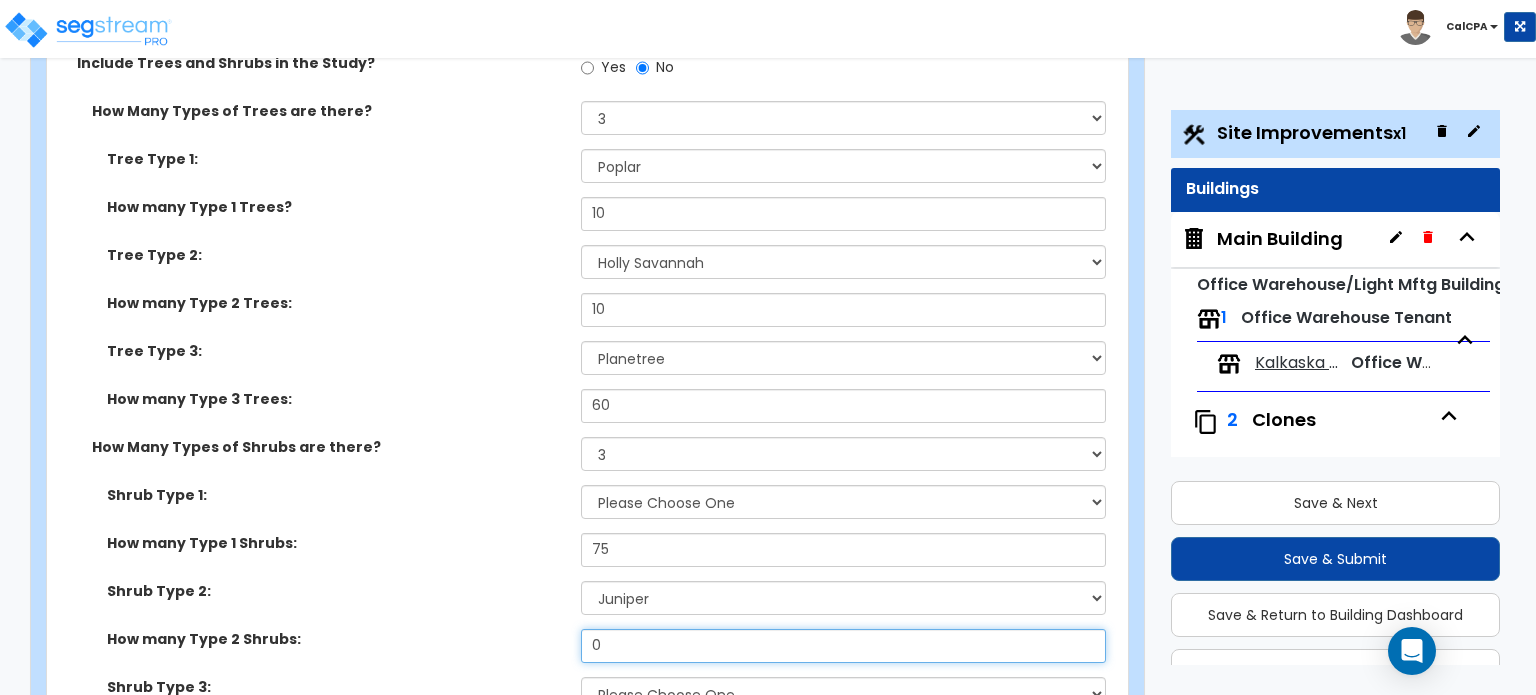 drag, startPoint x: 710, startPoint y: 564, endPoint x: 550, endPoint y: 559, distance: 160.07811 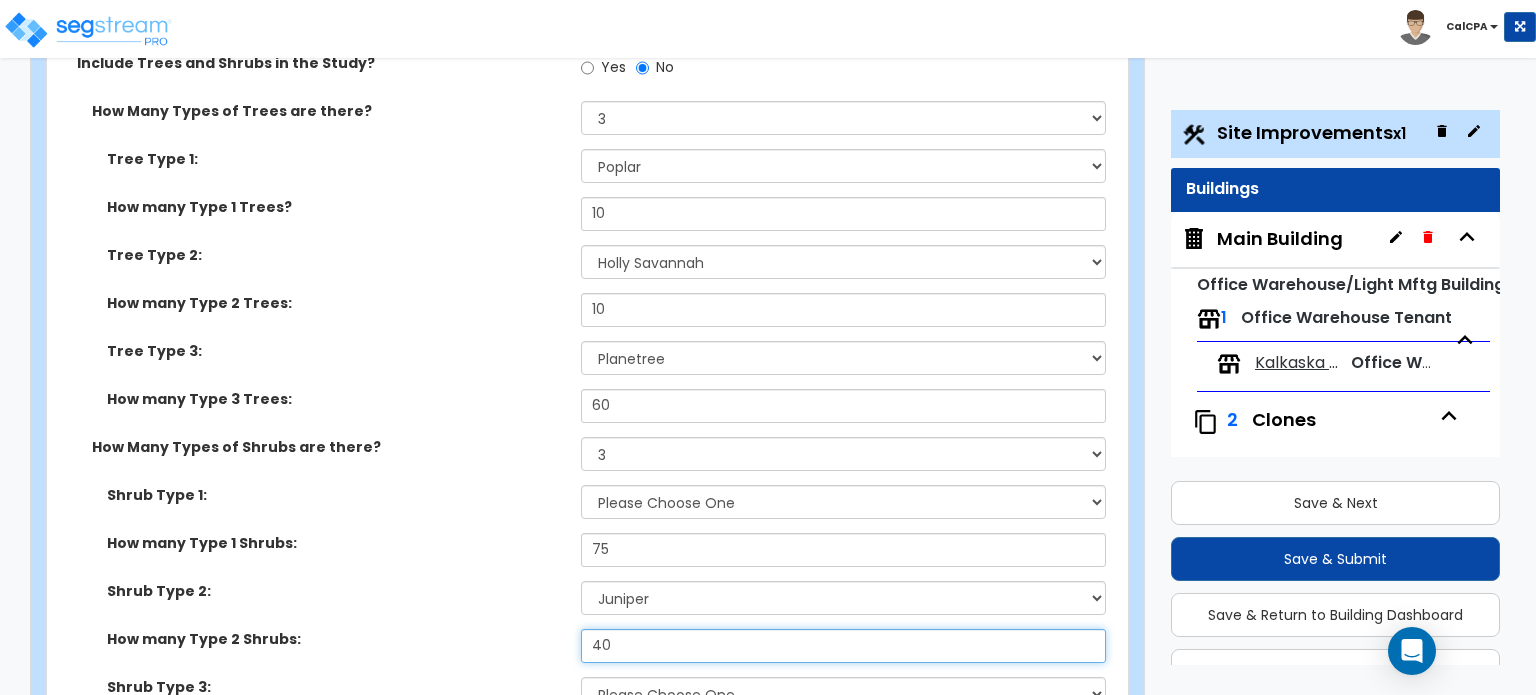 type on "40" 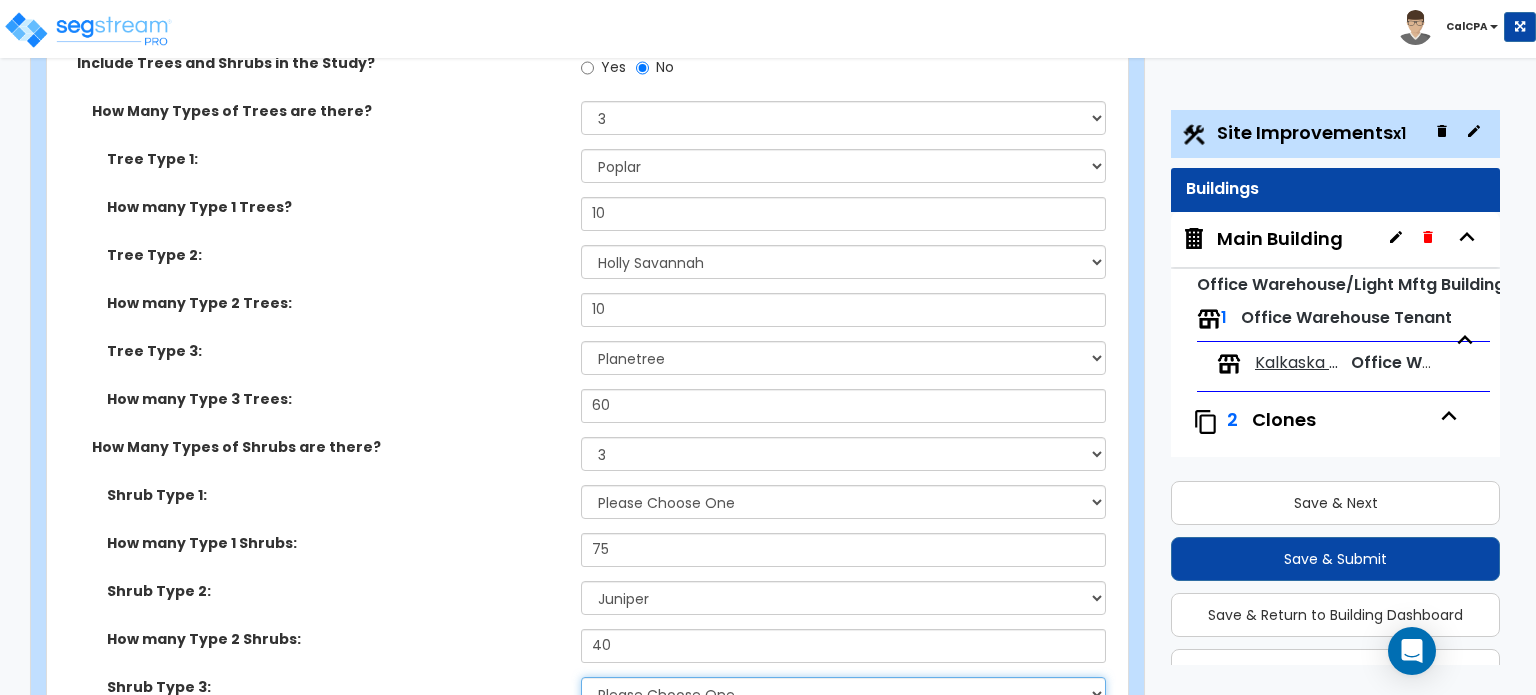 click on "Please Choose One Arborvitae Azalea Yew Boxwood Juniper Holly Cotoneaster Euonymus Rhododendron Hydrangea" at bounding box center (843, 694) 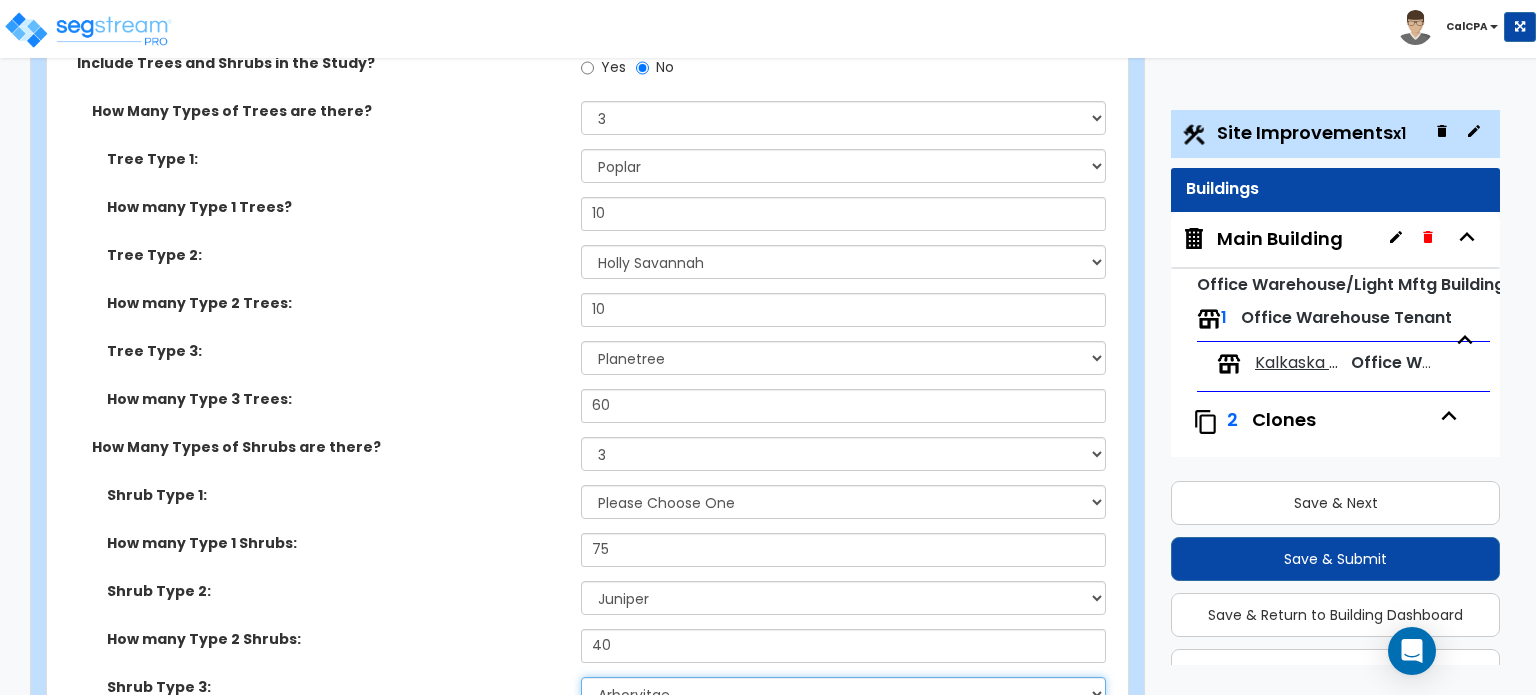 click on "Please Choose One Arborvitae Azalea Yew Boxwood Juniper Holly Cotoneaster Euonymus Rhododendron Hydrangea" at bounding box center [843, 694] 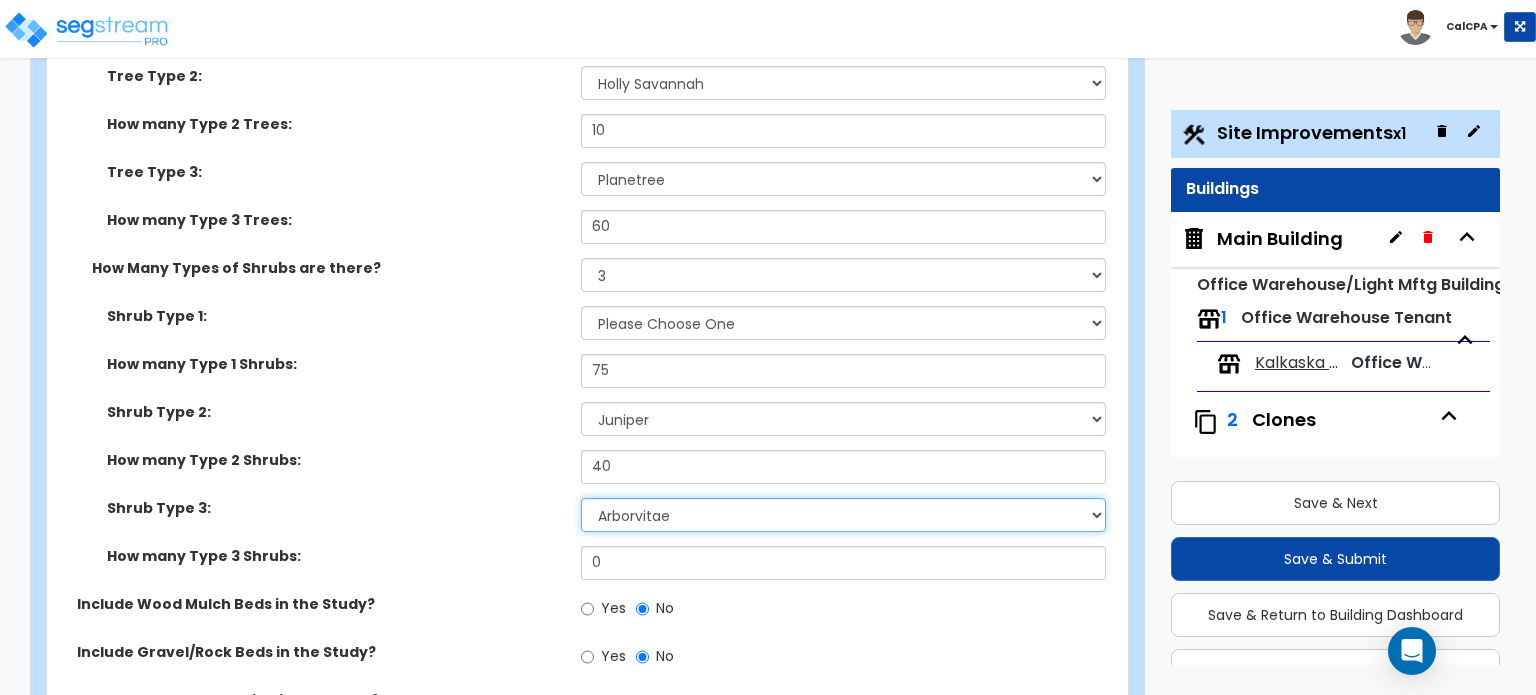 scroll, scrollTop: 3600, scrollLeft: 0, axis: vertical 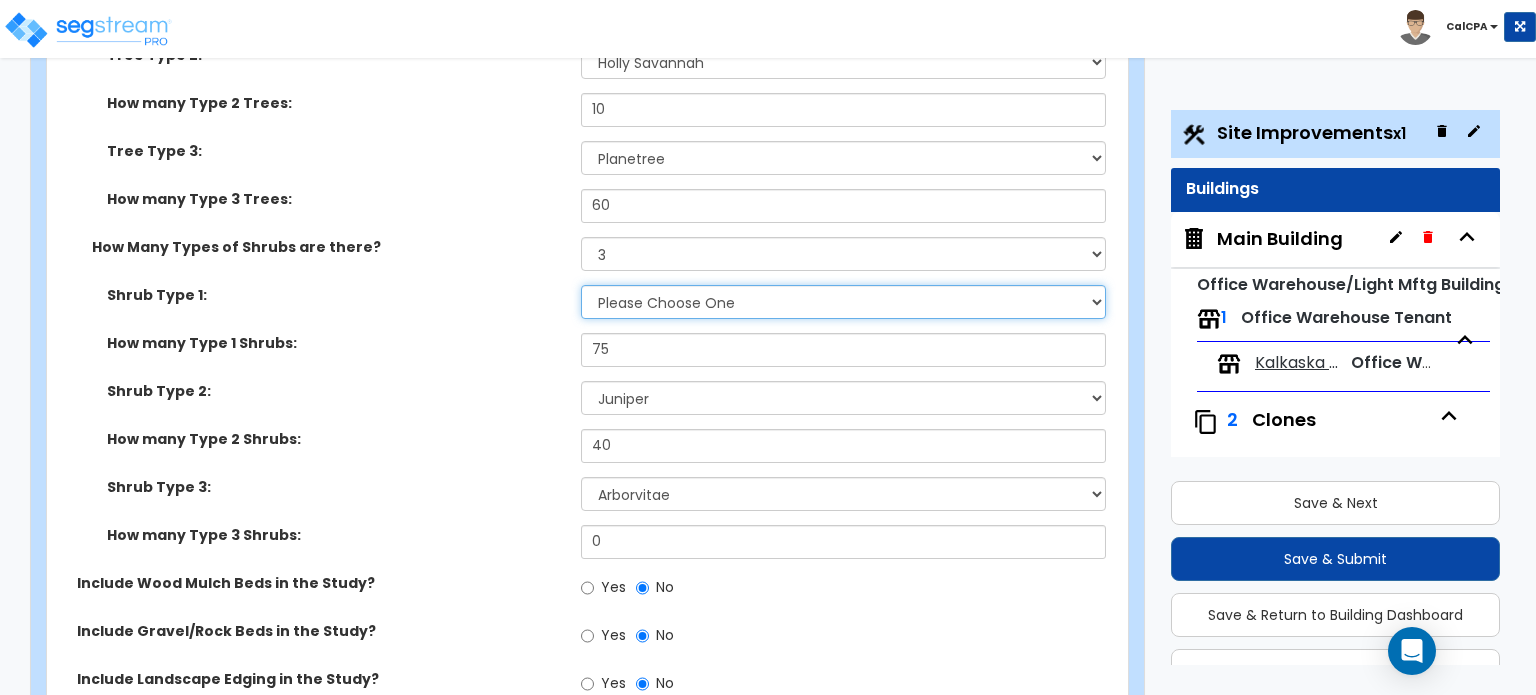 click on "Please Choose One Arborvitae Azalea Yew Boxwood Juniper Holly Cotoneaster Euonymus Rhododendron Hydrangea" at bounding box center [843, 302] 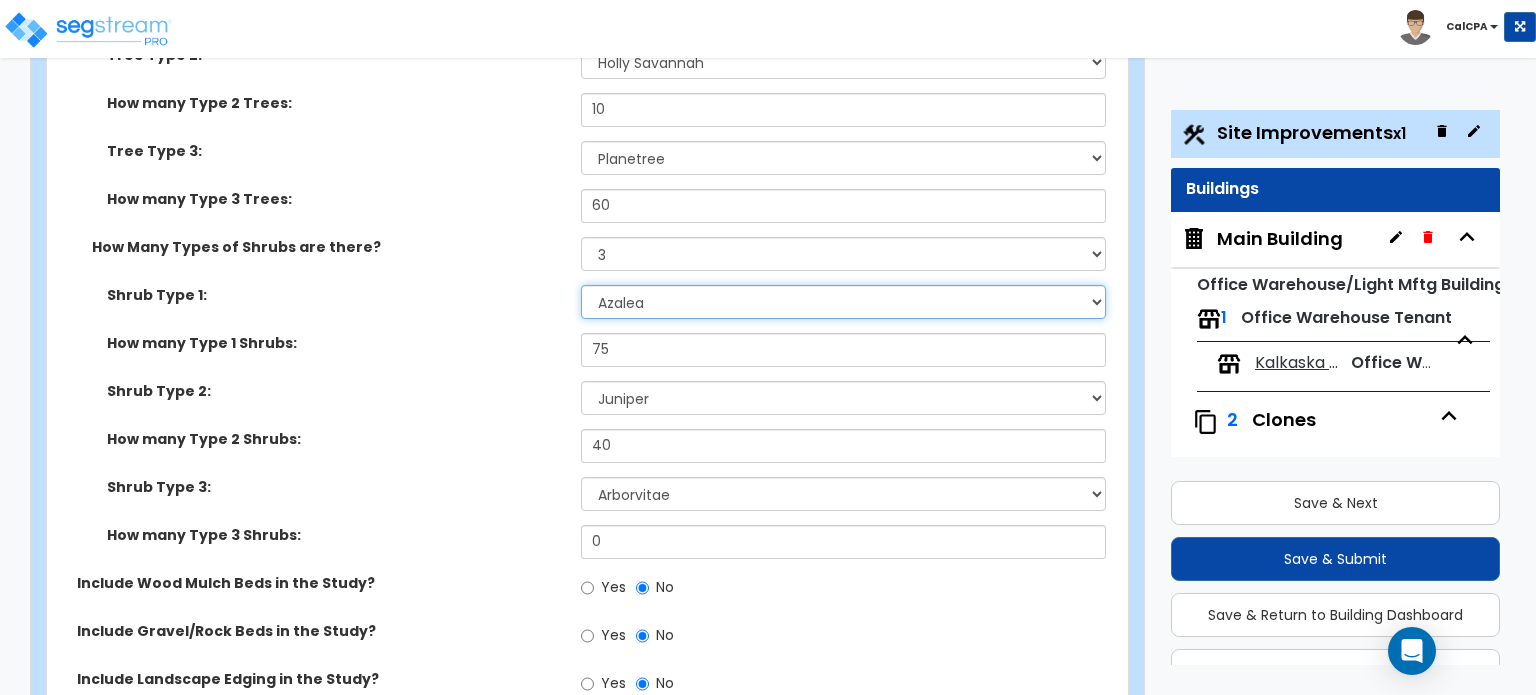click on "Please Choose One Arborvitae Azalea Yew Boxwood Juniper Holly Cotoneaster Euonymus Rhododendron Hydrangea" at bounding box center [843, 302] 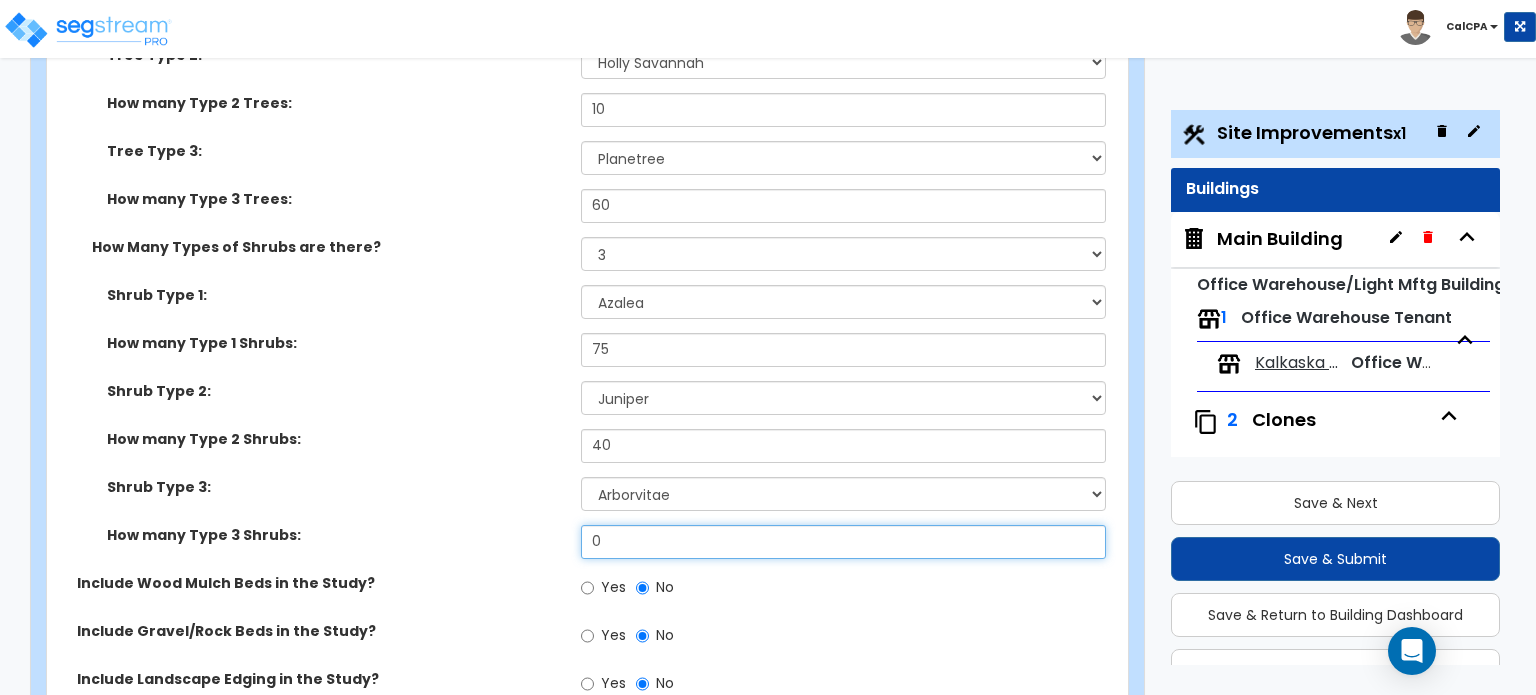 drag, startPoint x: 604, startPoint y: 459, endPoint x: 506, endPoint y: 450, distance: 98.4124 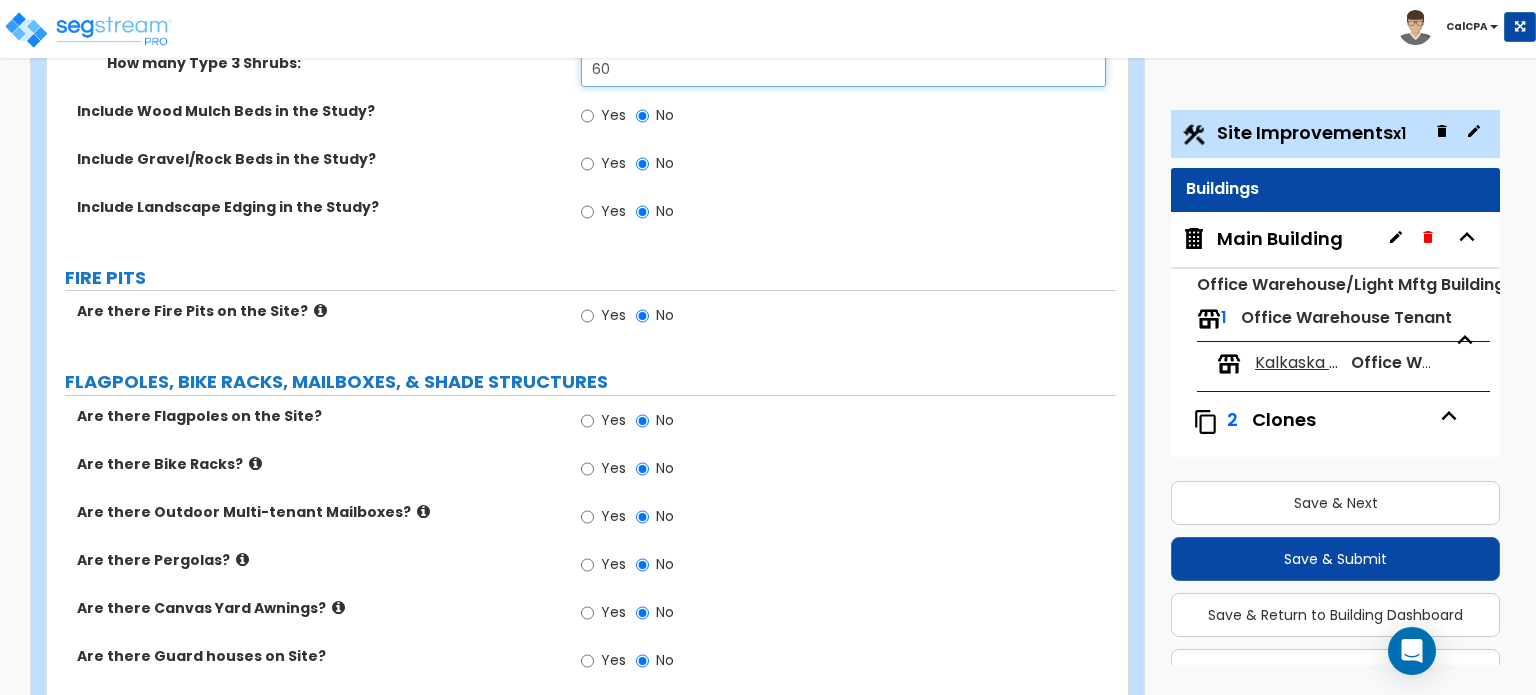 scroll, scrollTop: 4100, scrollLeft: 0, axis: vertical 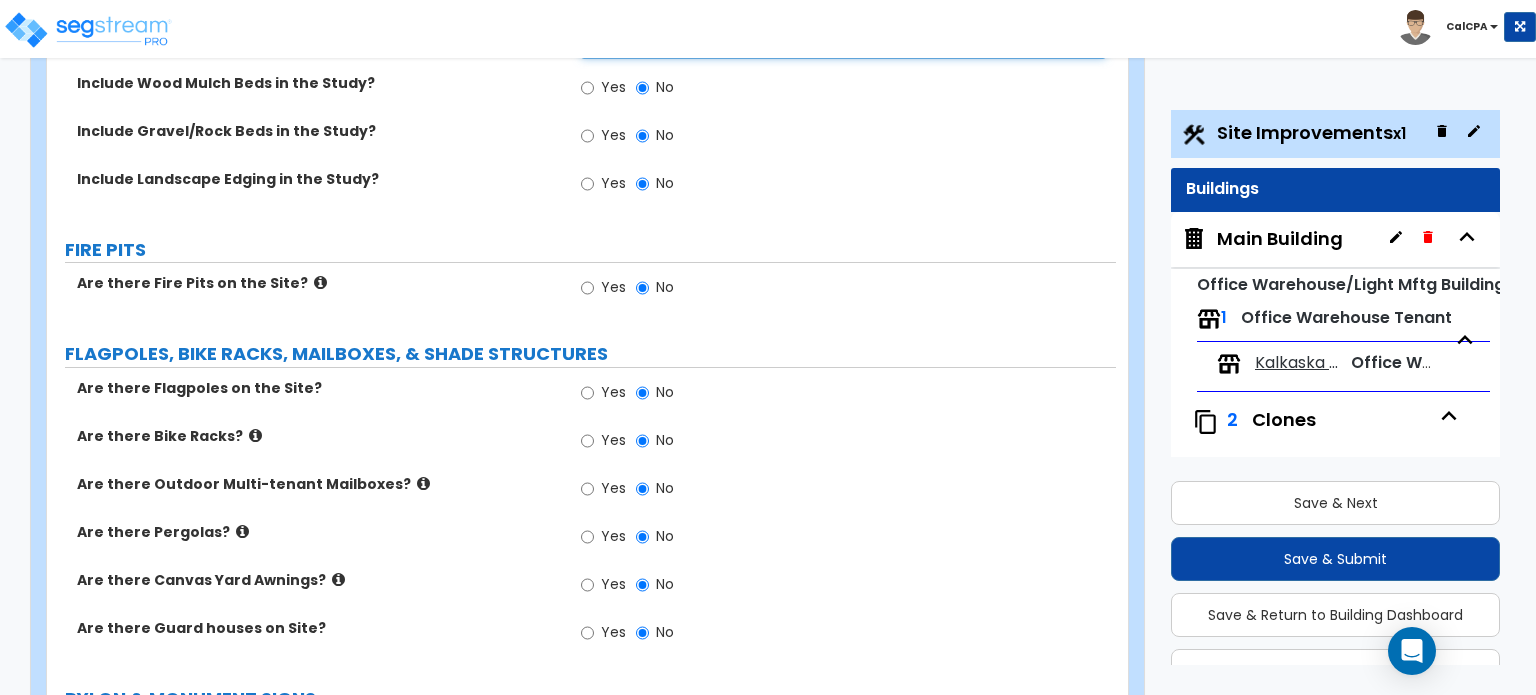 type on "60" 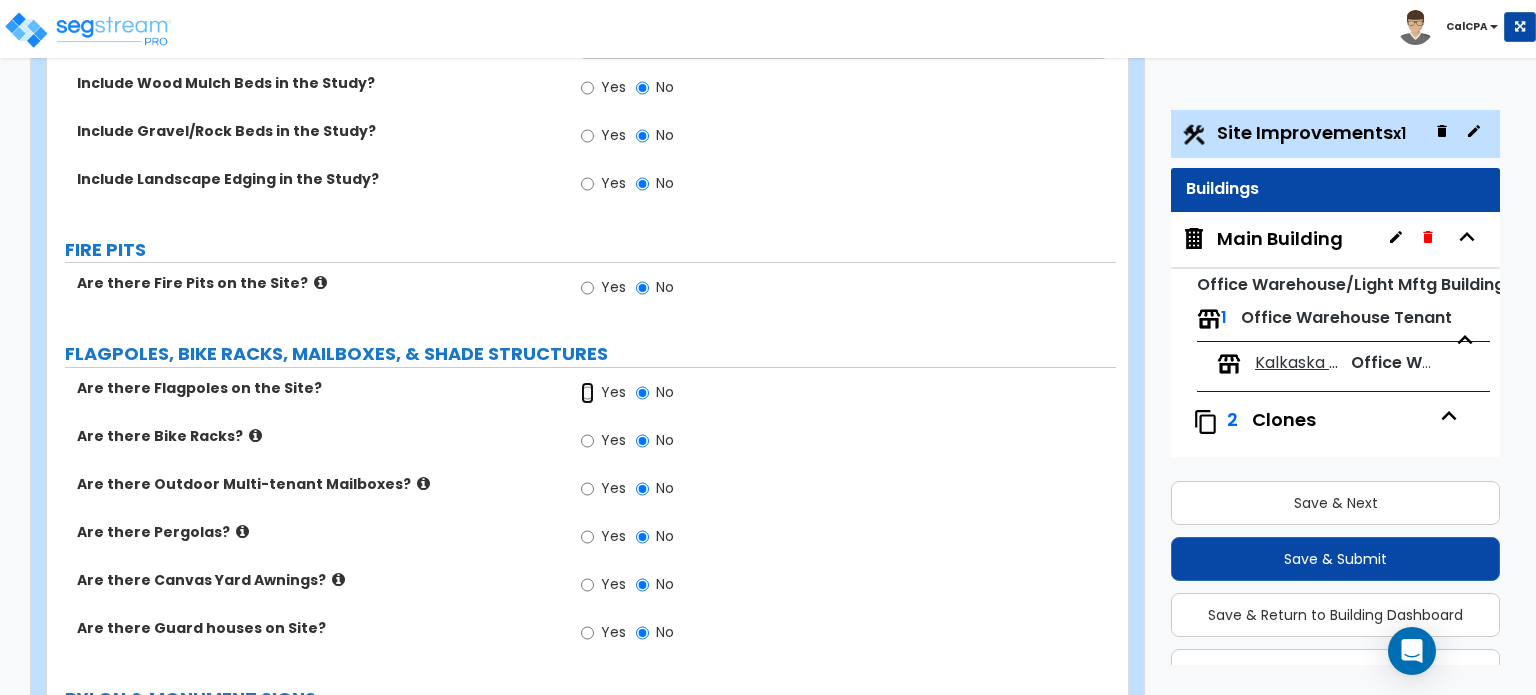 click on "Yes" at bounding box center (587, 393) 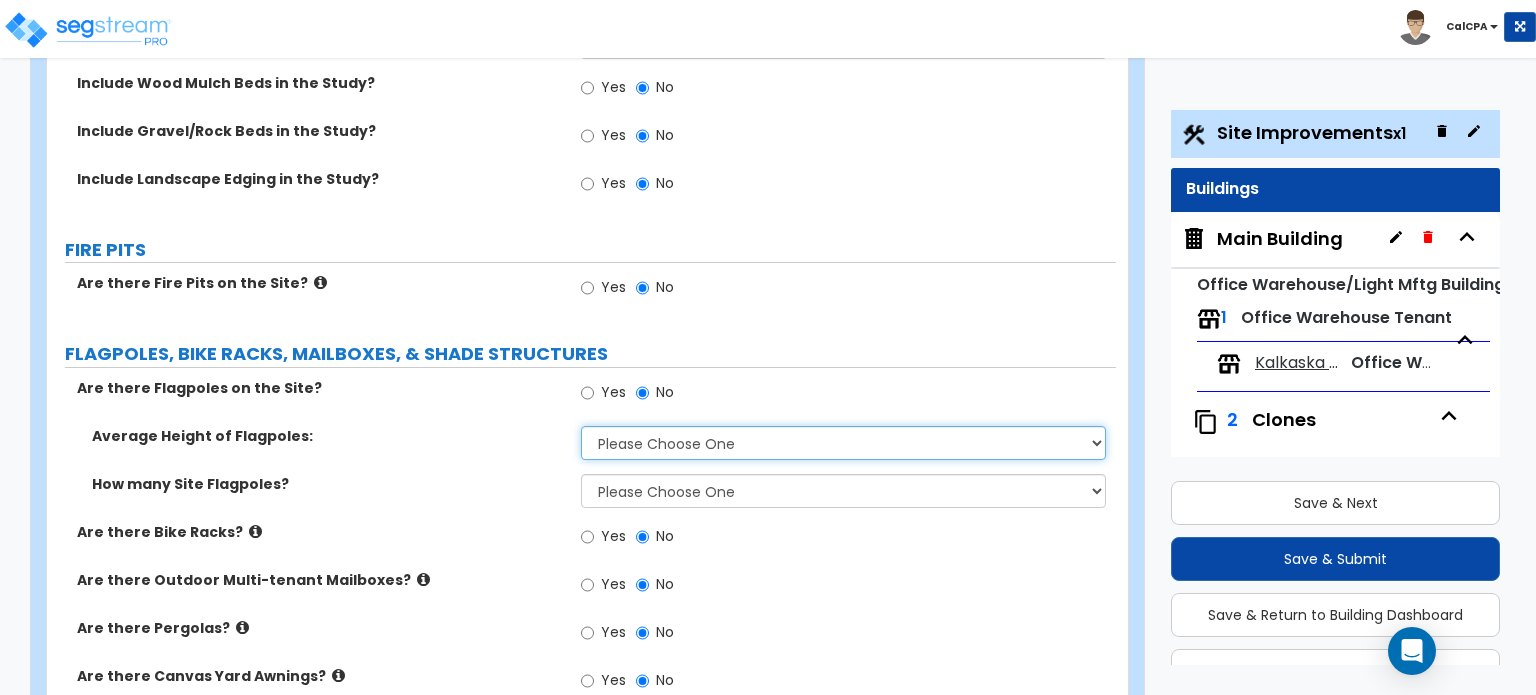 click on "Please Choose One 20 ft 59 ft 70 ft 100 ft" at bounding box center (843, 443) 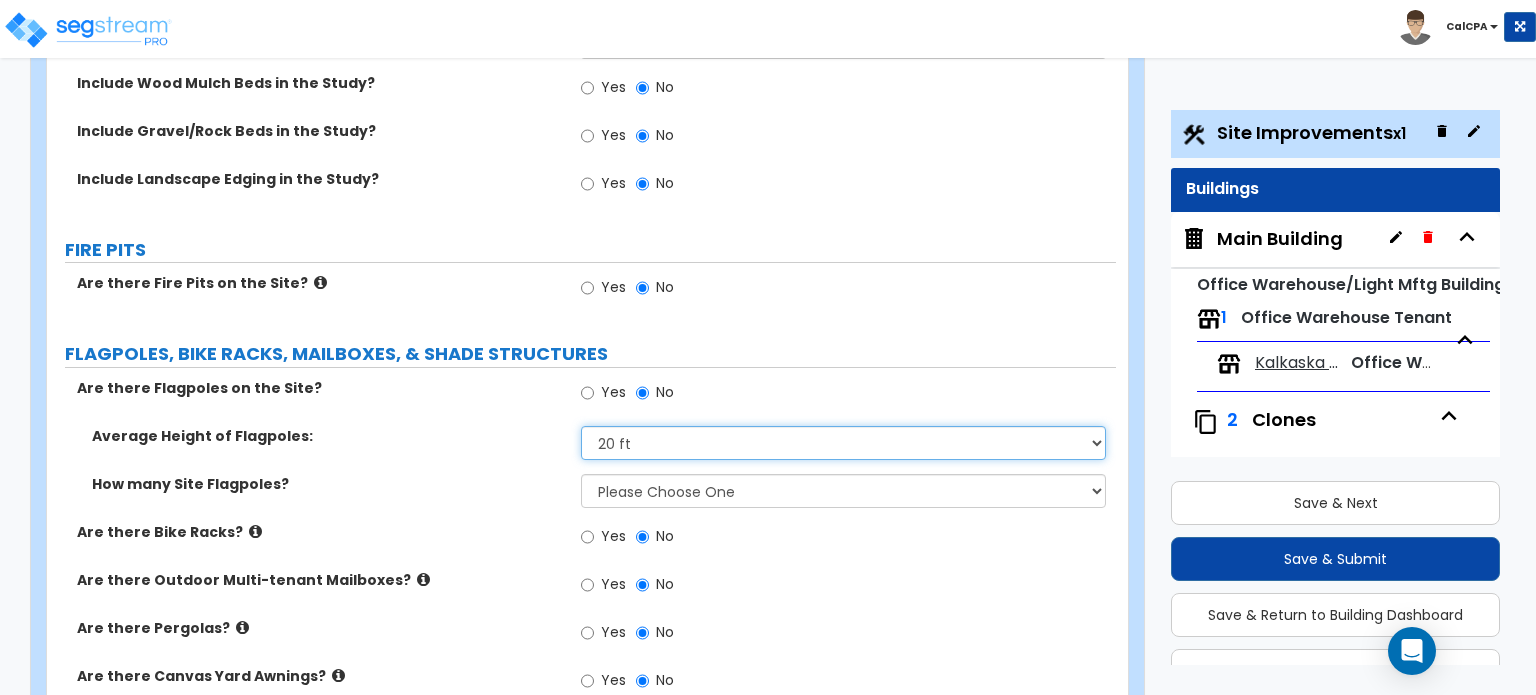 click on "Please Choose One 20 ft 59 ft 70 ft 100 ft" at bounding box center [843, 443] 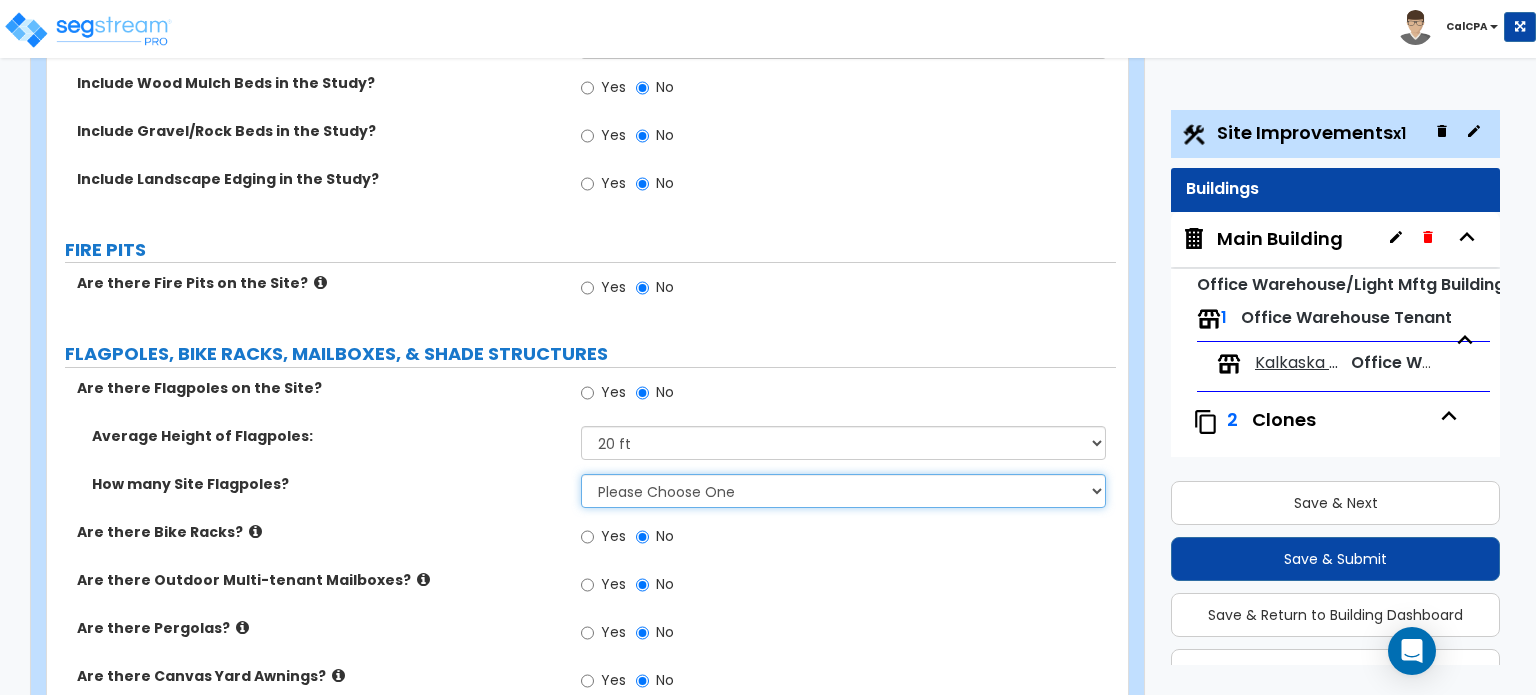 click on "Please Choose One 1 2 3 4 5" at bounding box center (843, 491) 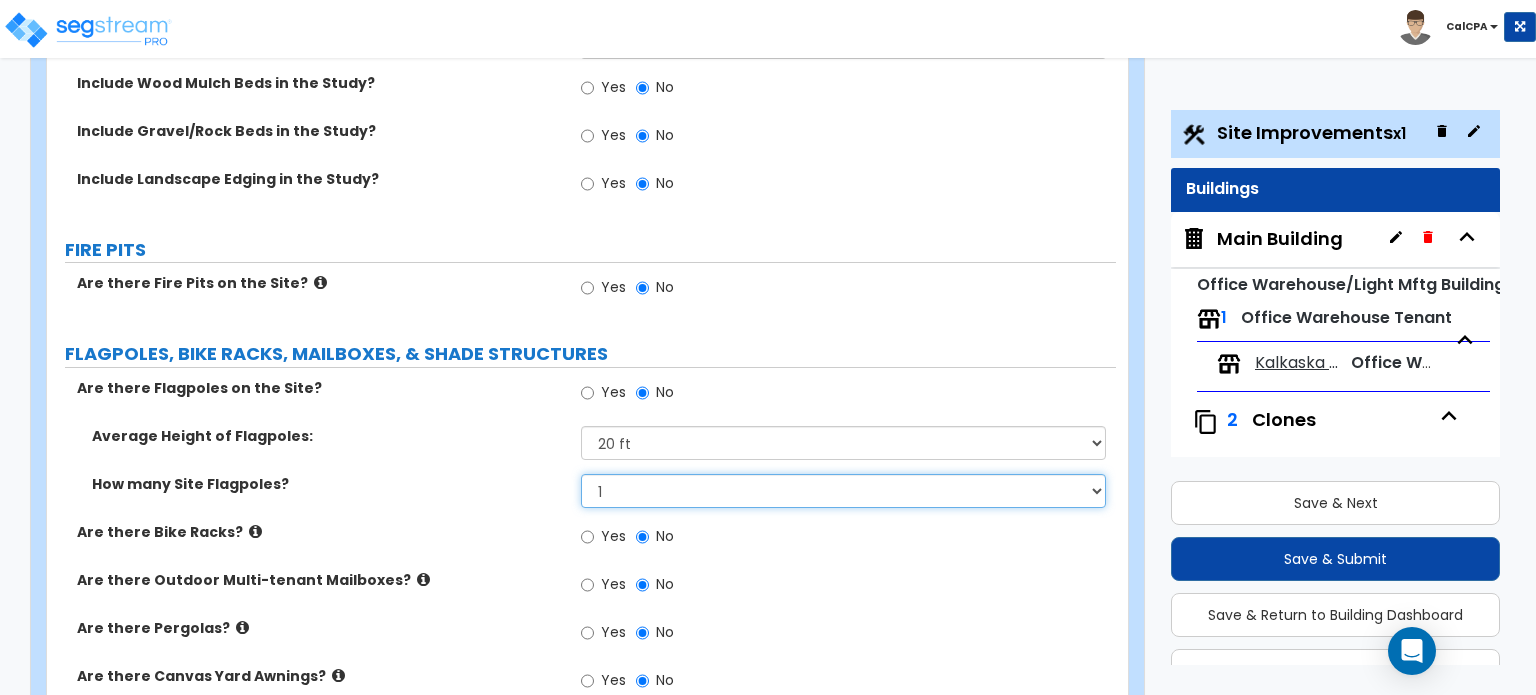click on "Please Choose One 1 2 3 4 5" at bounding box center [843, 491] 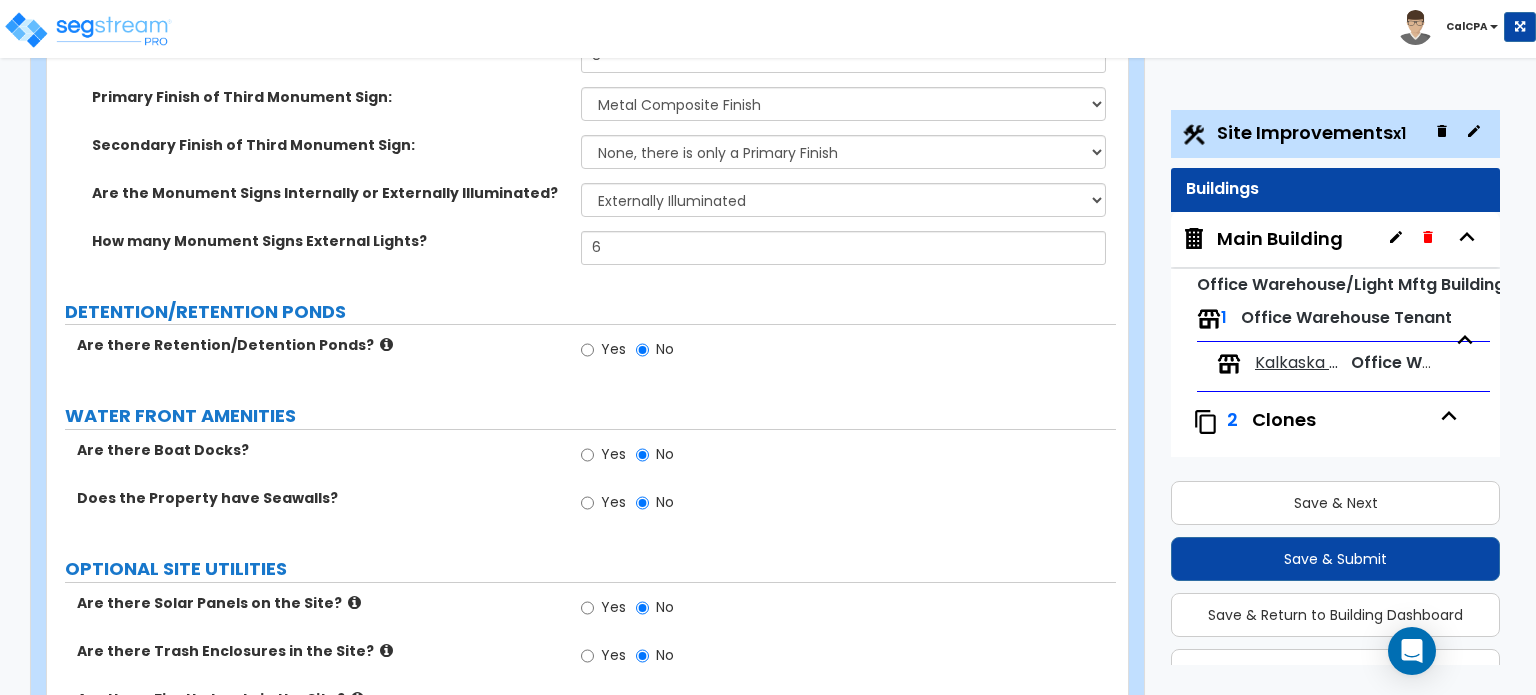 scroll, scrollTop: 5697, scrollLeft: 0, axis: vertical 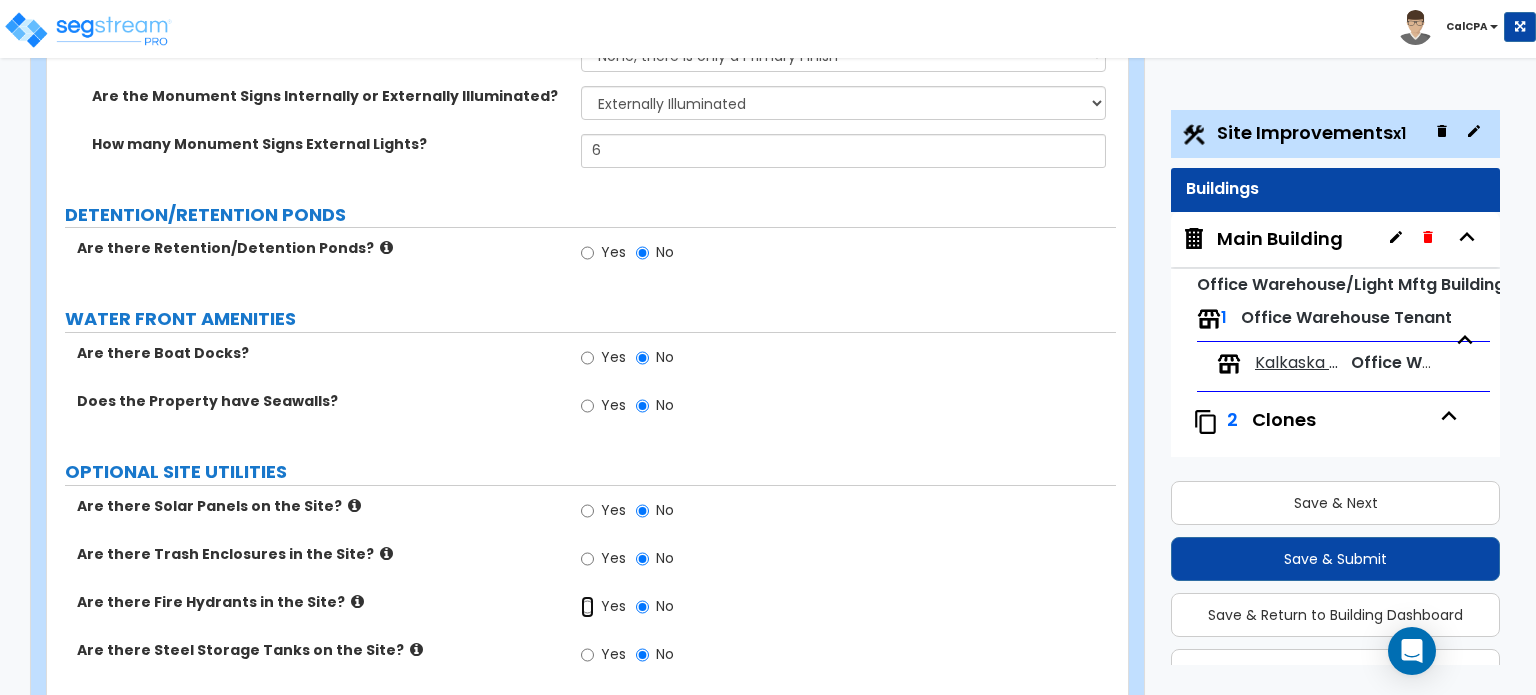 click on "Yes" at bounding box center (587, 607) 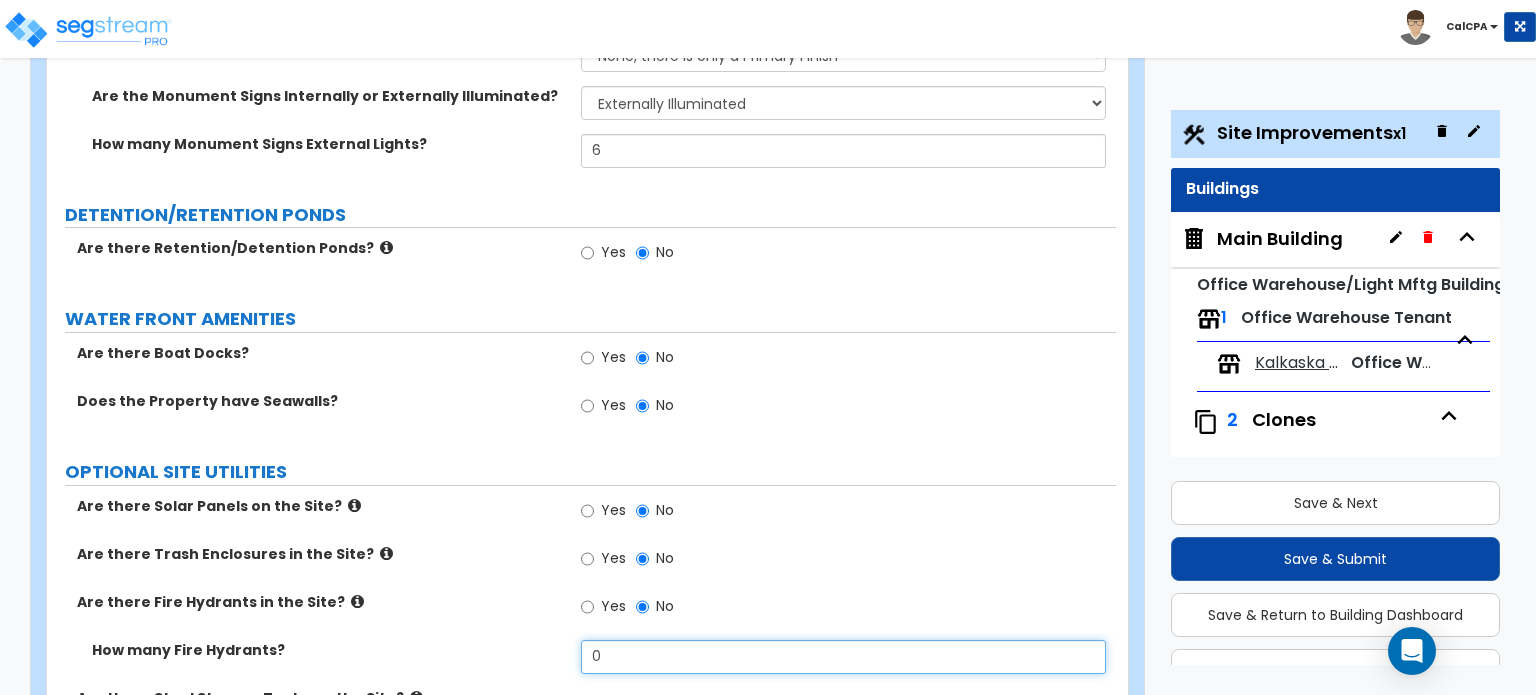 drag, startPoint x: 612, startPoint y: 567, endPoint x: 583, endPoint y: 571, distance: 29.274563 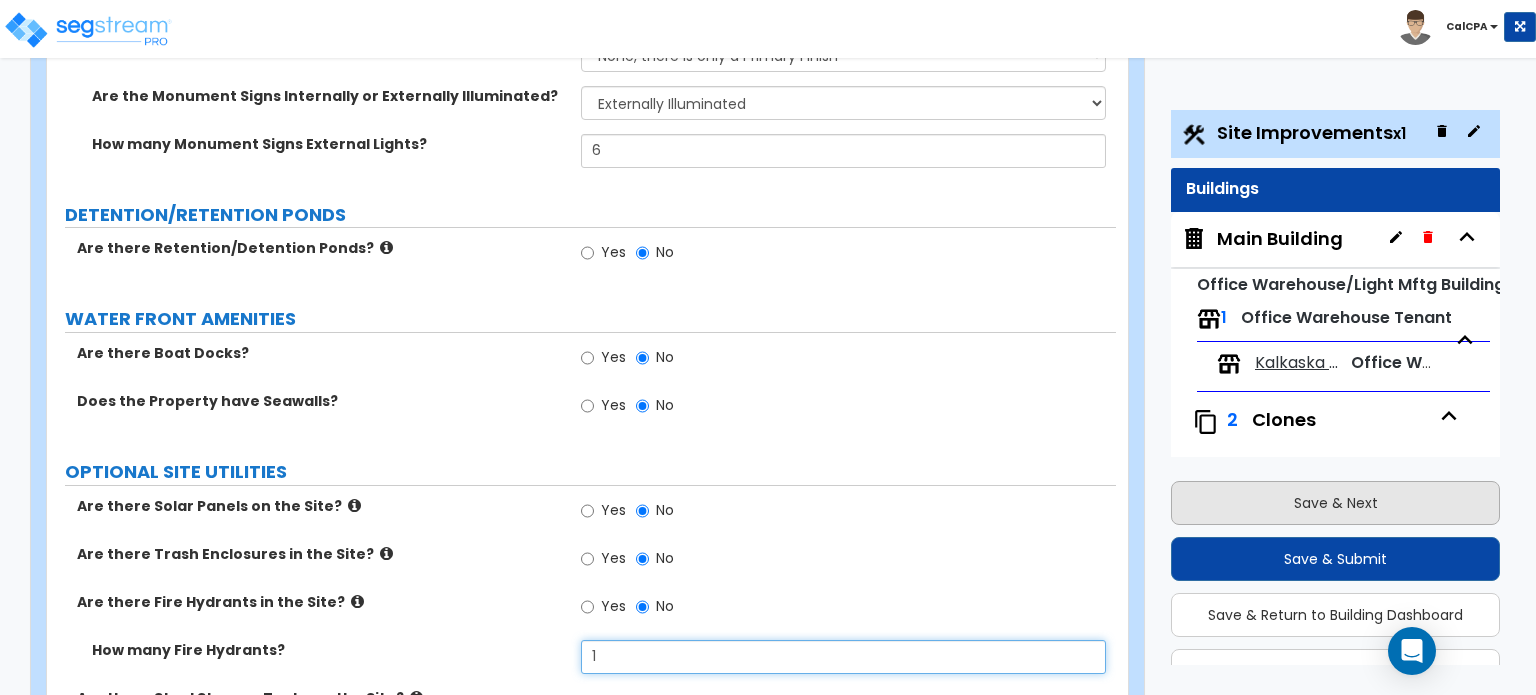 type on "1" 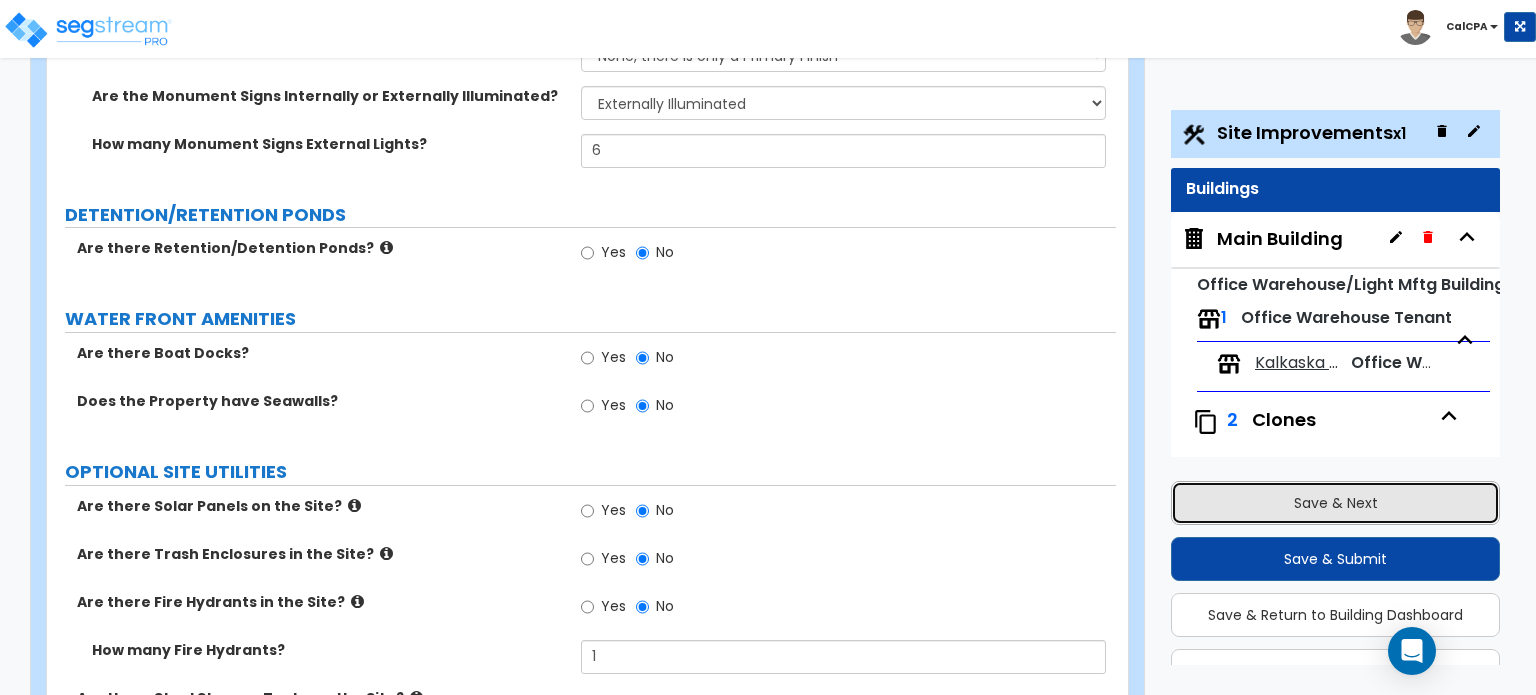 click on "Save & Next" at bounding box center [1335, 503] 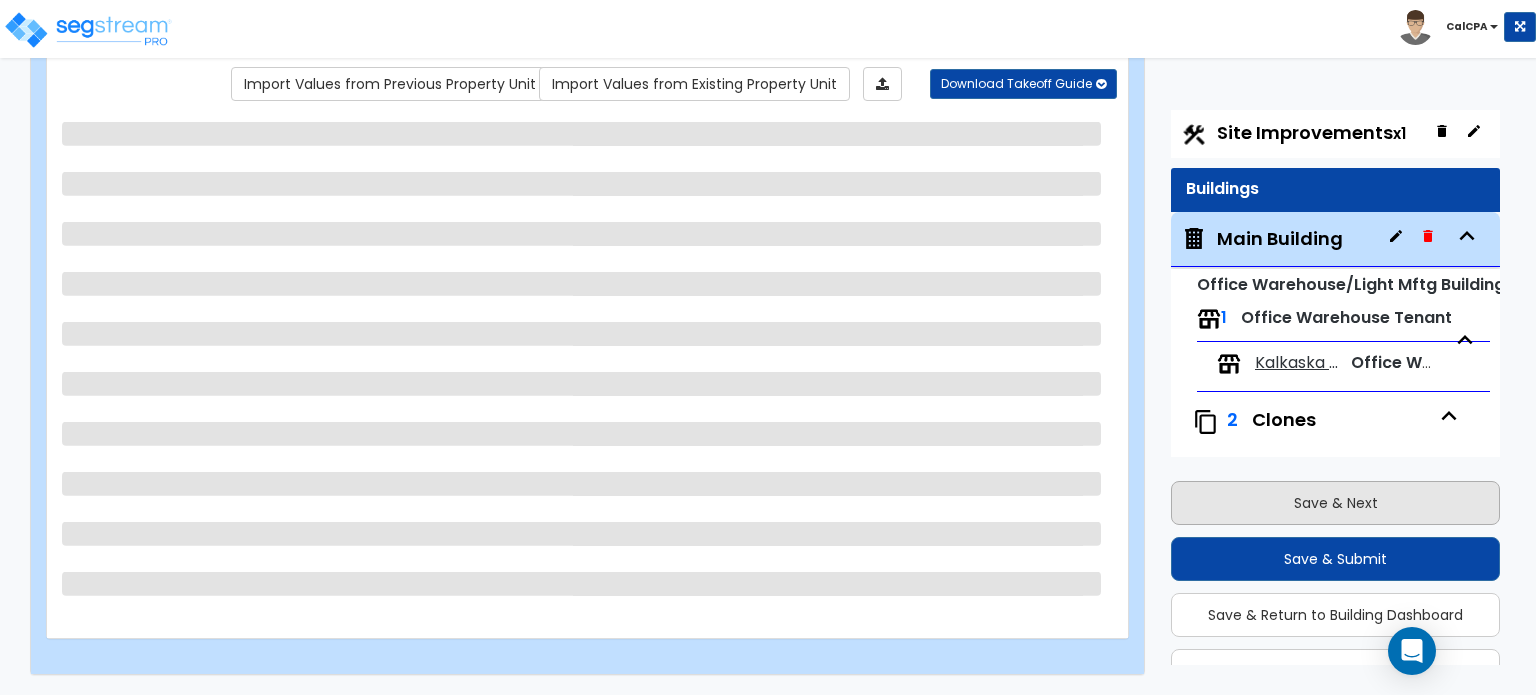 scroll, scrollTop: 164, scrollLeft: 0, axis: vertical 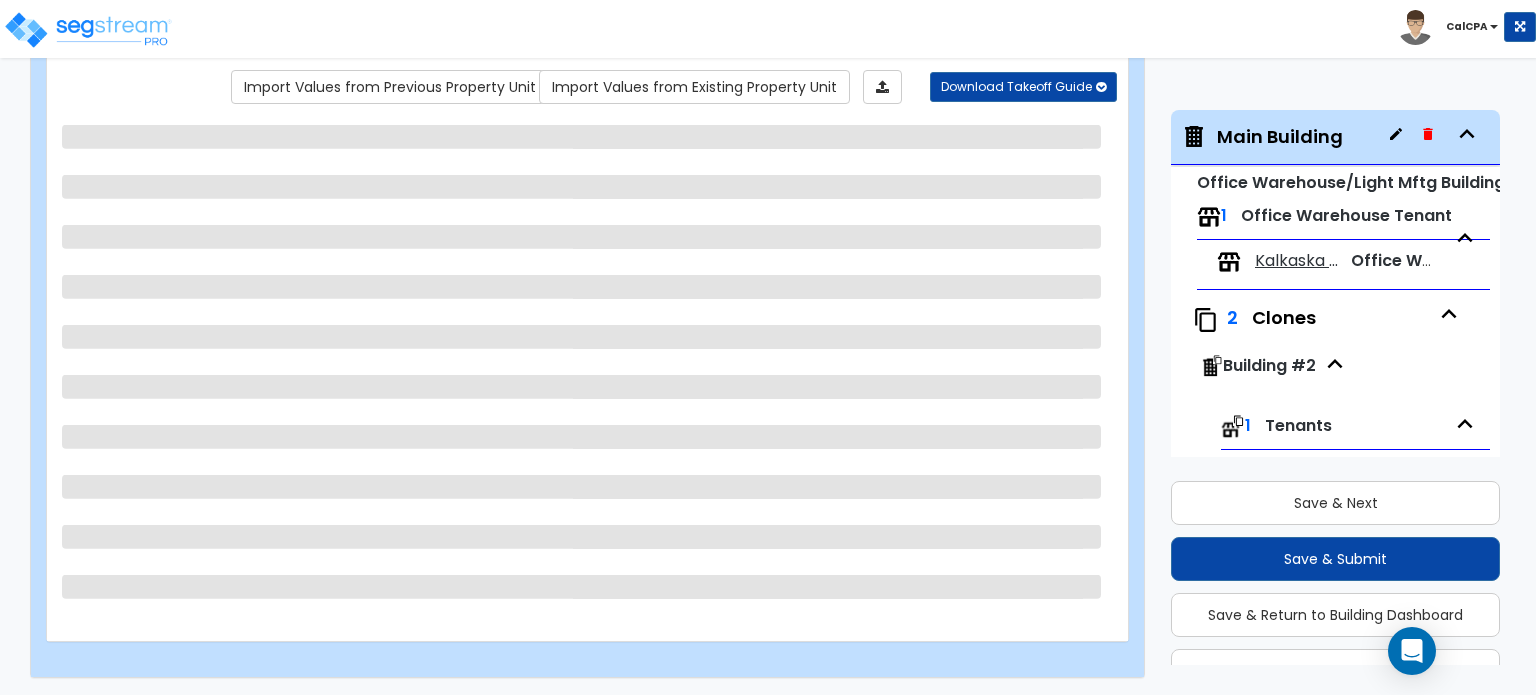 select on "1" 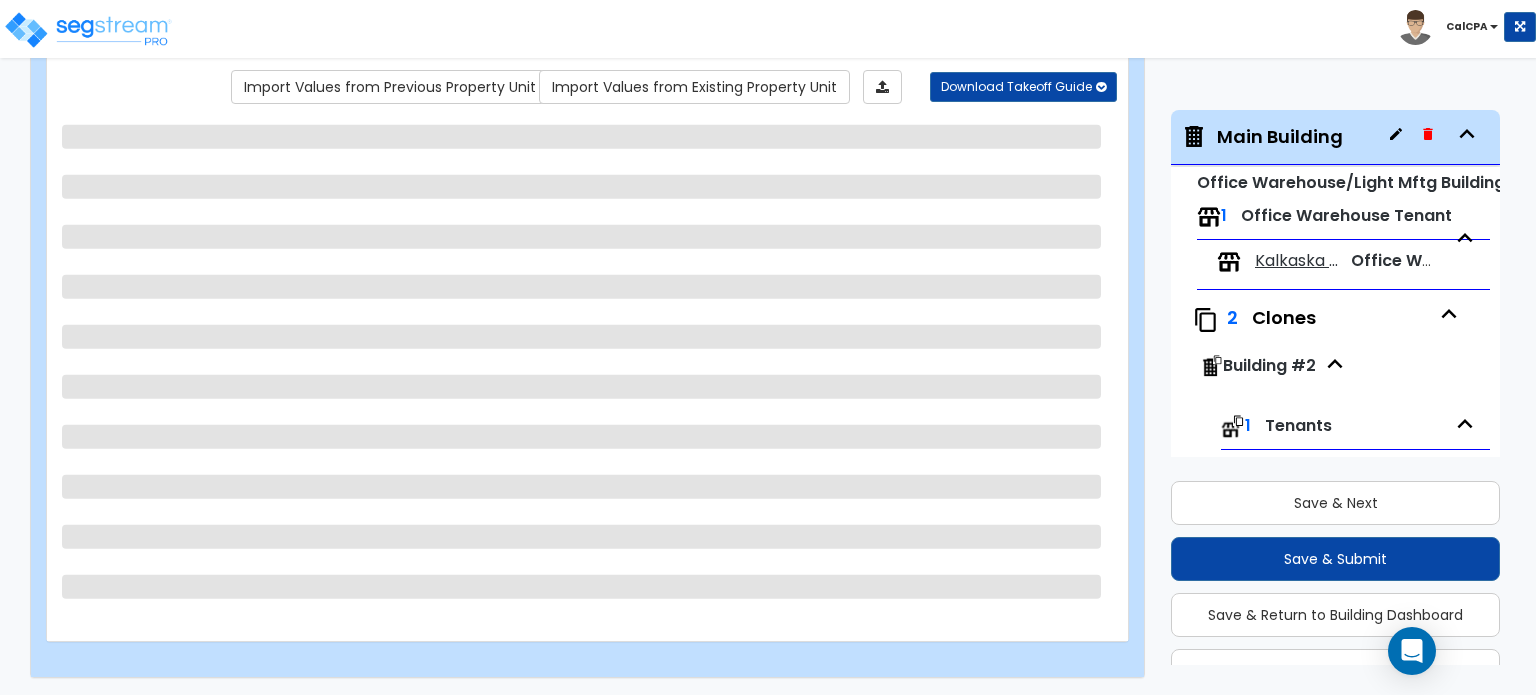 select on "2" 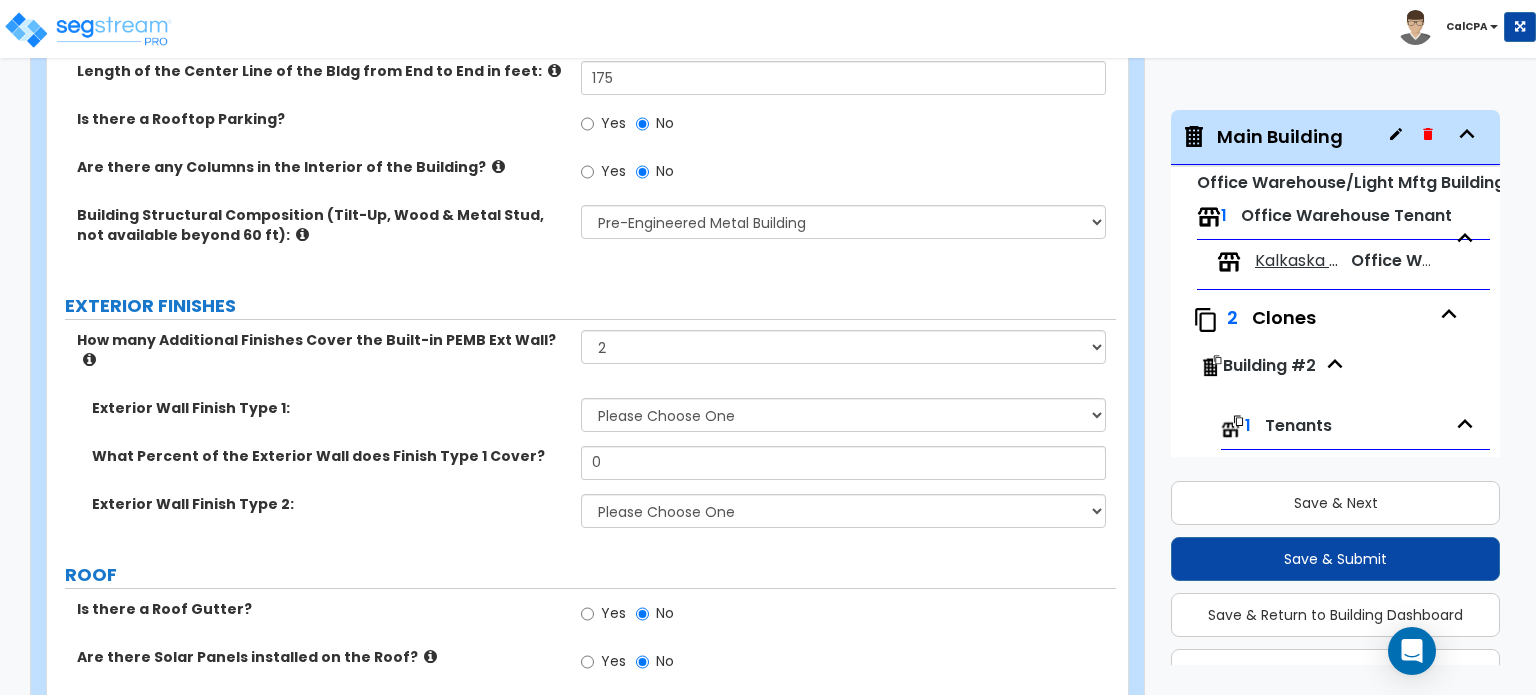 scroll, scrollTop: 464, scrollLeft: 0, axis: vertical 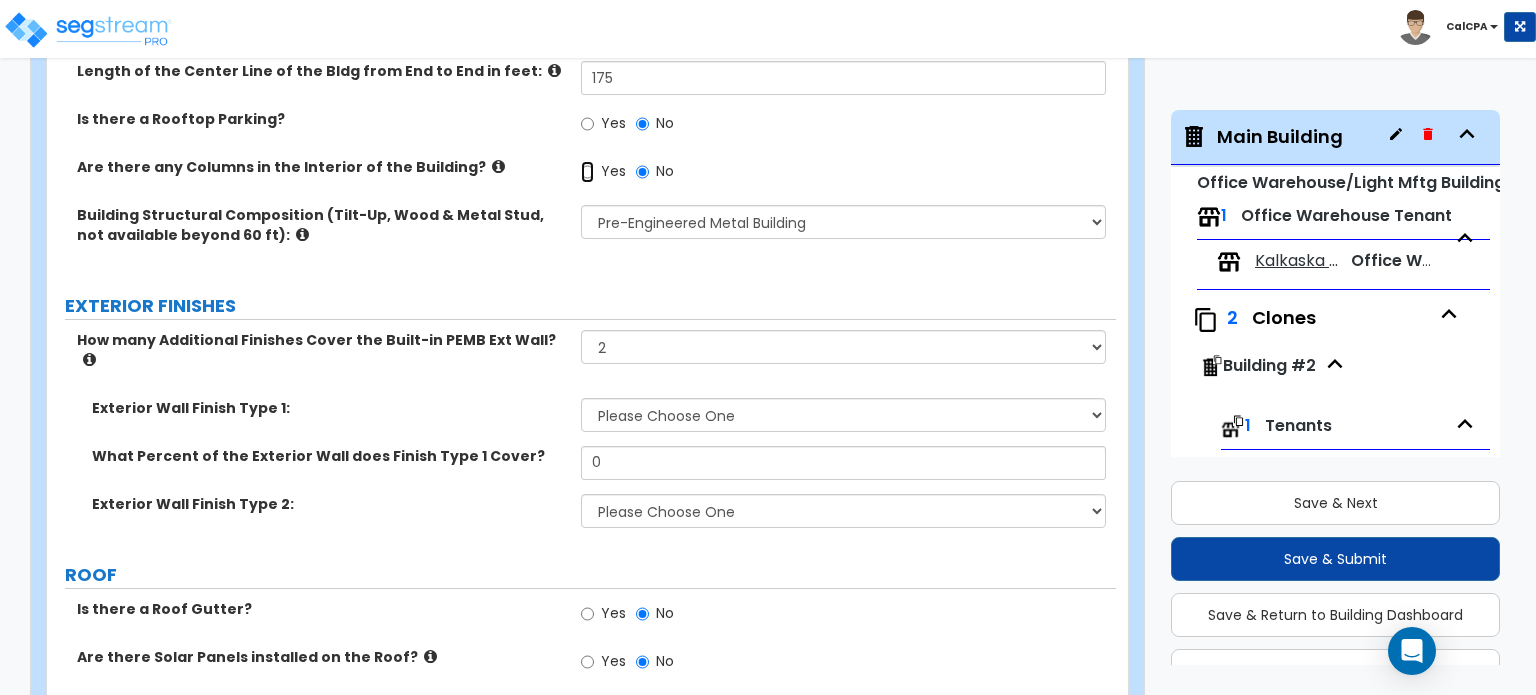 click on "Yes" at bounding box center [587, 172] 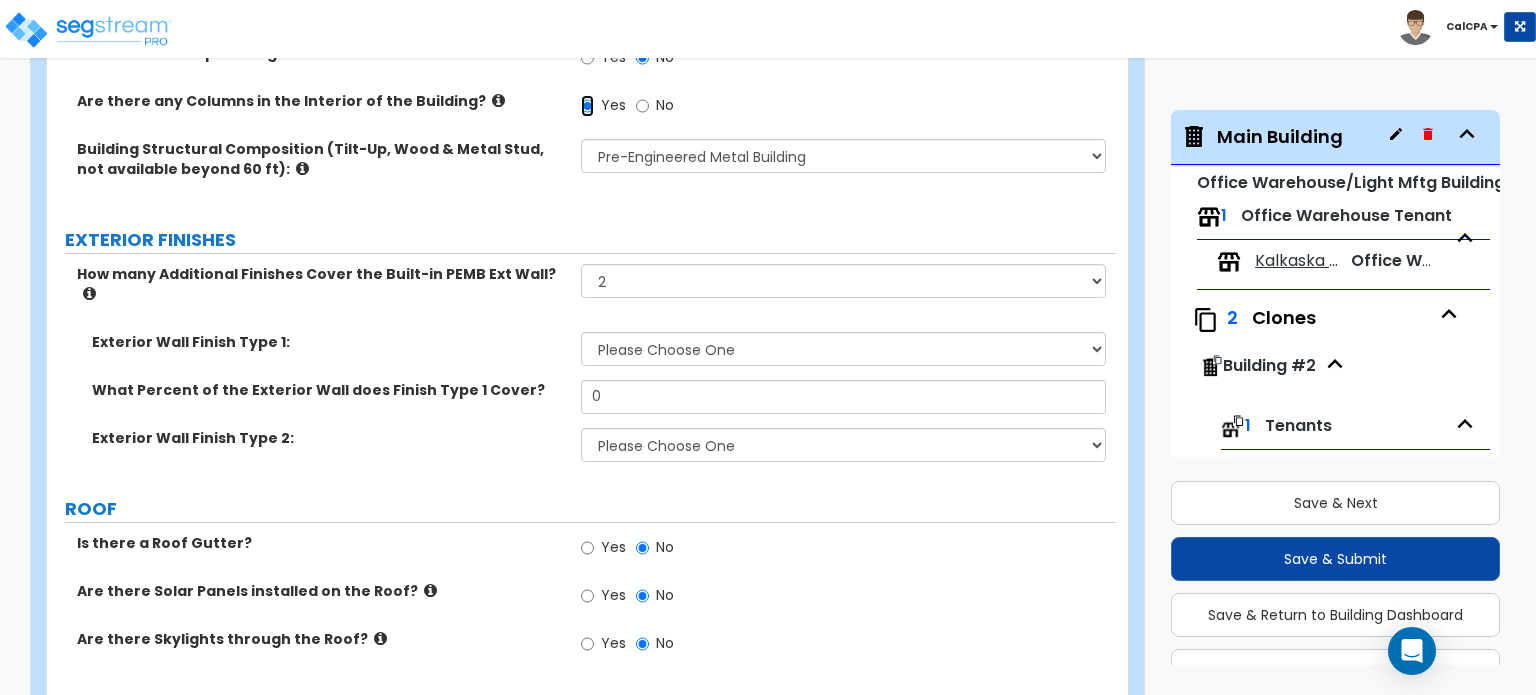 scroll, scrollTop: 564, scrollLeft: 0, axis: vertical 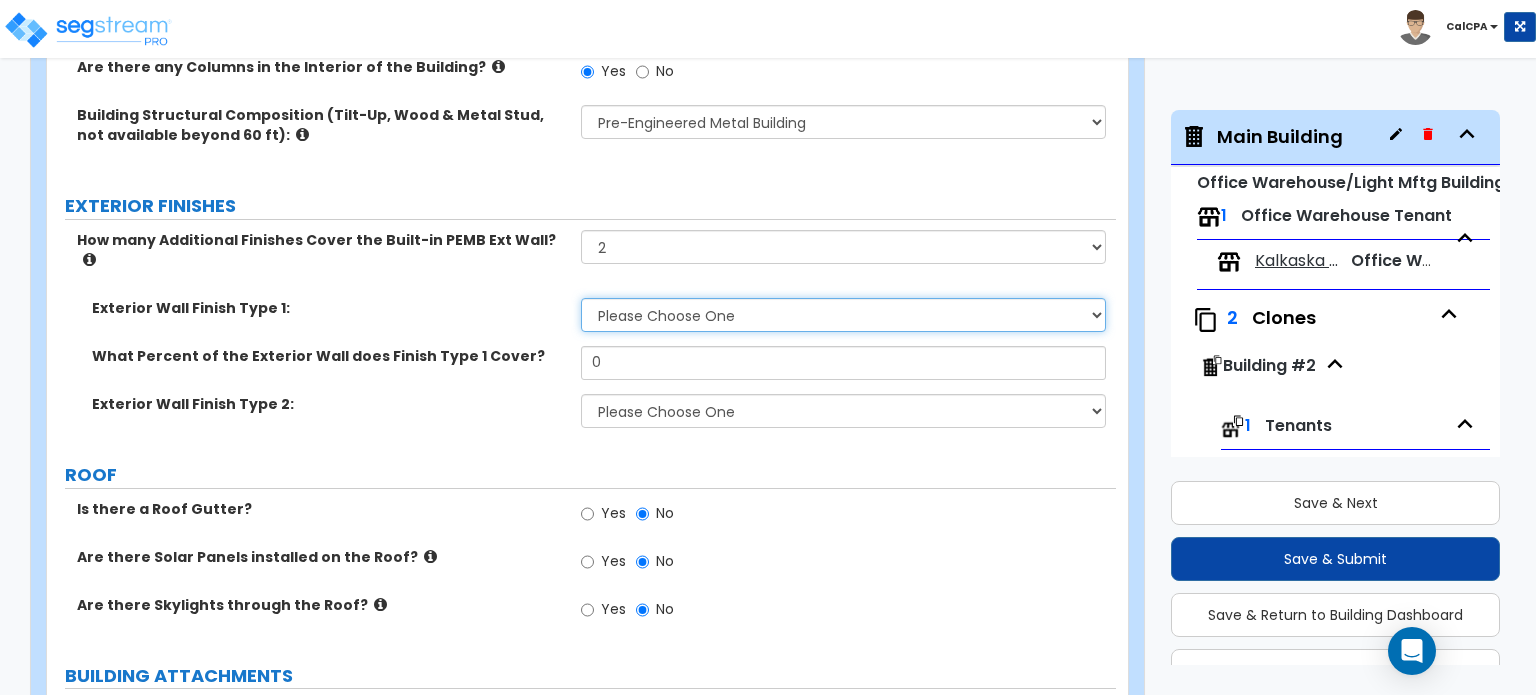 click on "Please Choose One No Finish/Shared Wall No Wall Brick Veneer Stone Veneer Wood Siding Vinyl Siding Metal Siding Stucco EIFS Finish Fiber Cement Siding Metal Composite Panels Glass Curtain Wall" at bounding box center (843, 315) 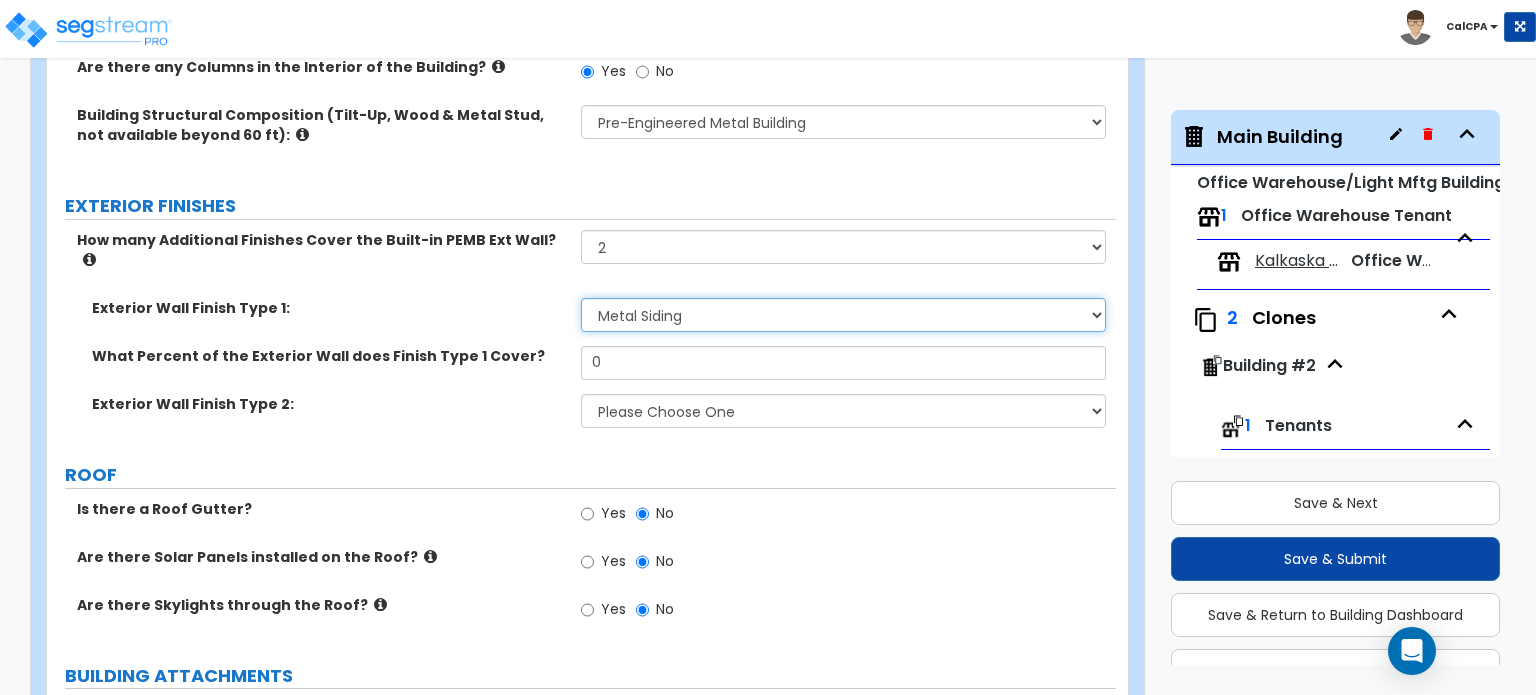 click on "Please Choose One No Finish/Shared Wall No Wall Brick Veneer Stone Veneer Wood Siding Vinyl Siding Metal Siding Stucco EIFS Finish Fiber Cement Siding Metal Composite Panels Glass Curtain Wall" at bounding box center (843, 315) 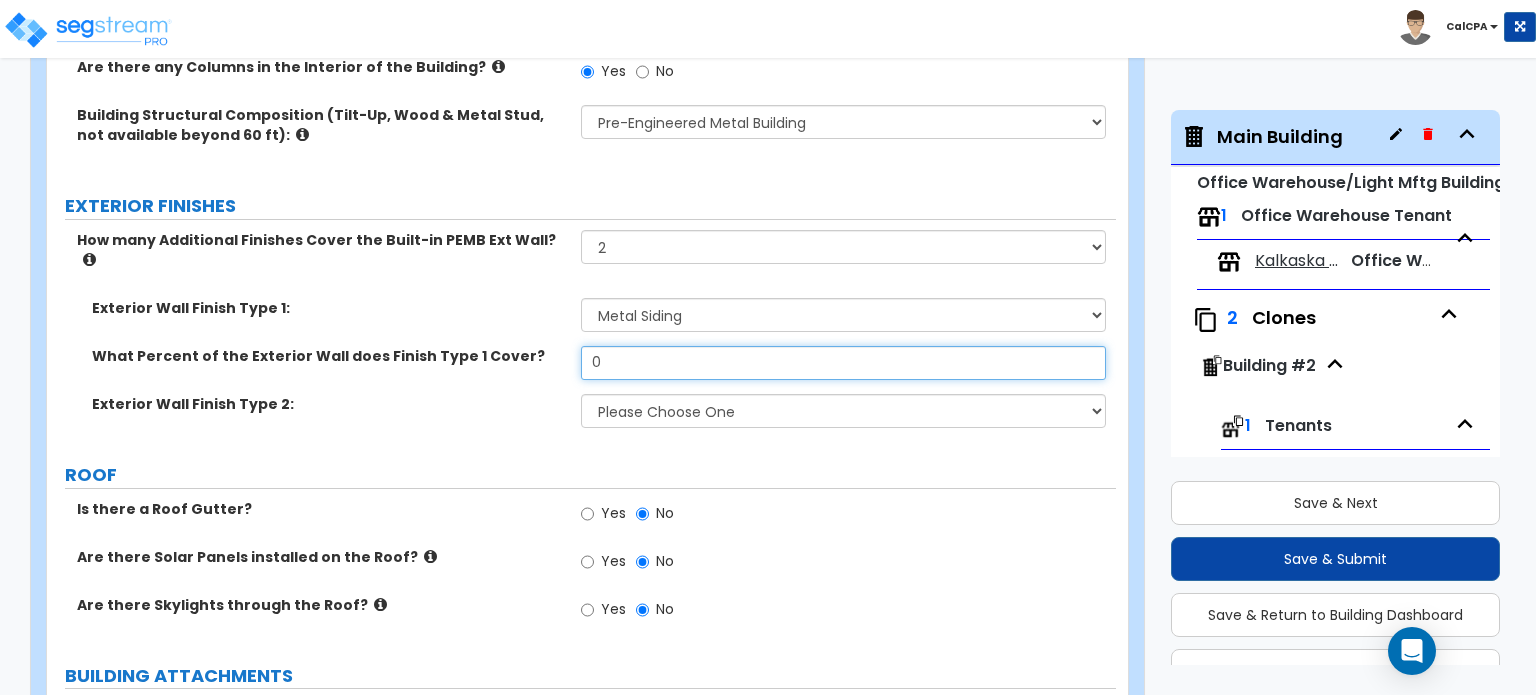 click on "0" at bounding box center [843, 363] 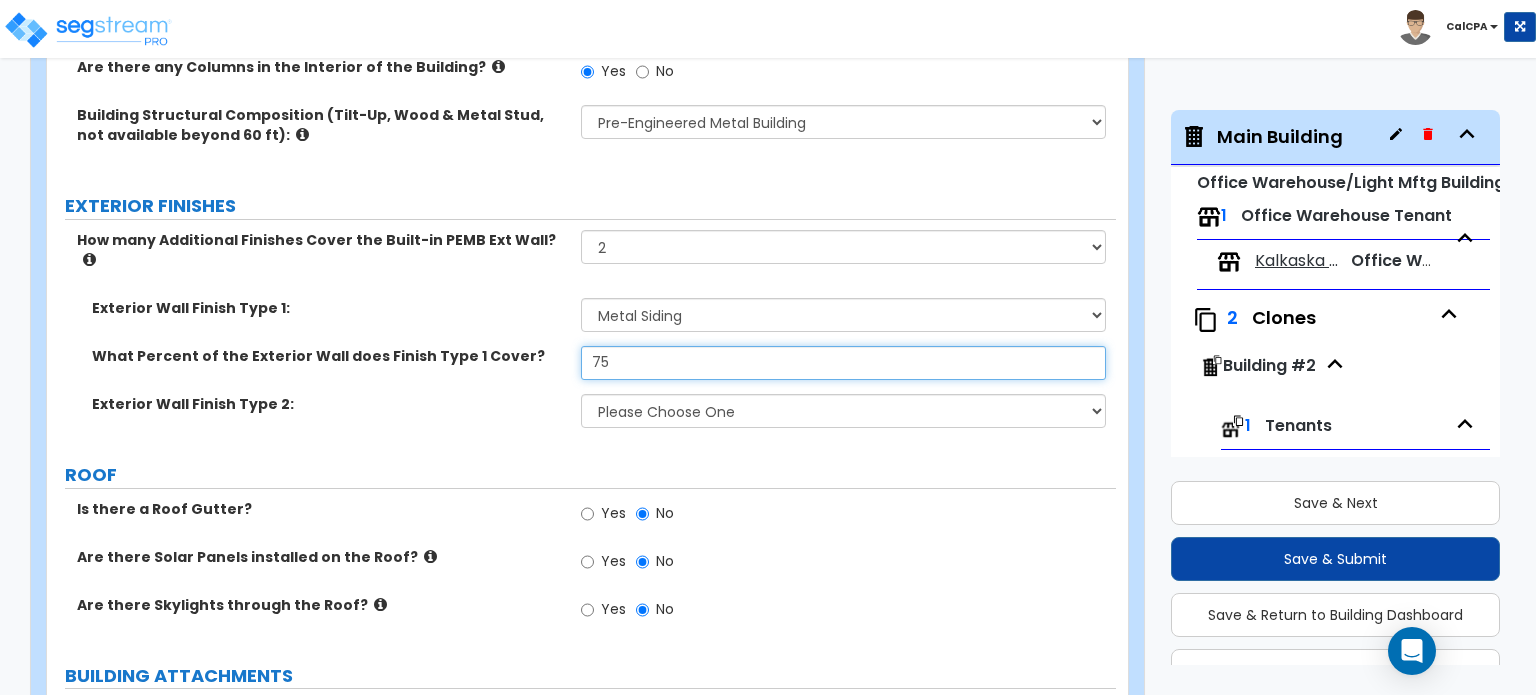 type on "75" 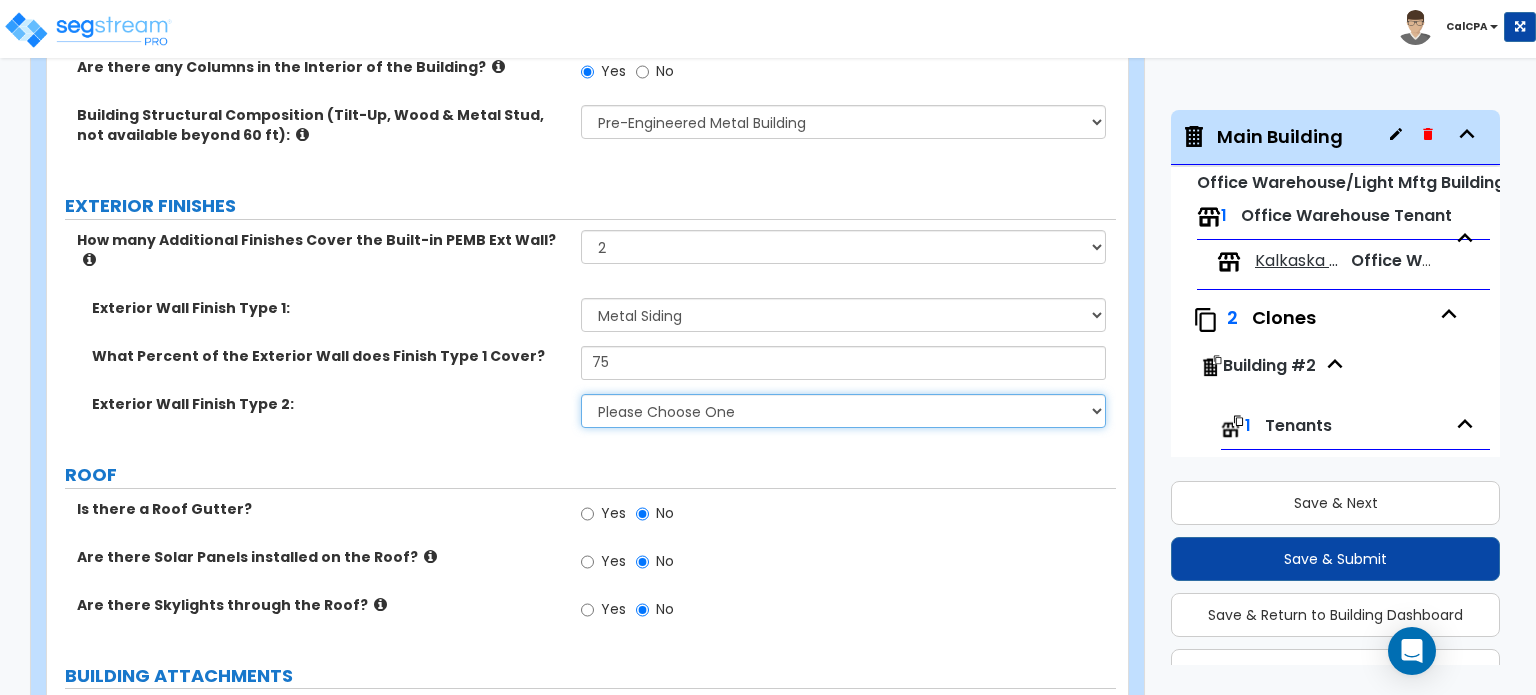 click on "Please Choose One No Finish/Shared Wall No Wall Brick Veneer Stone Veneer Wood Siding Vinyl Siding Metal Siding Stucco EIFS Finish Fiber Cement Siding Metal Composite Panels Glass Curtain Wall" at bounding box center [843, 411] 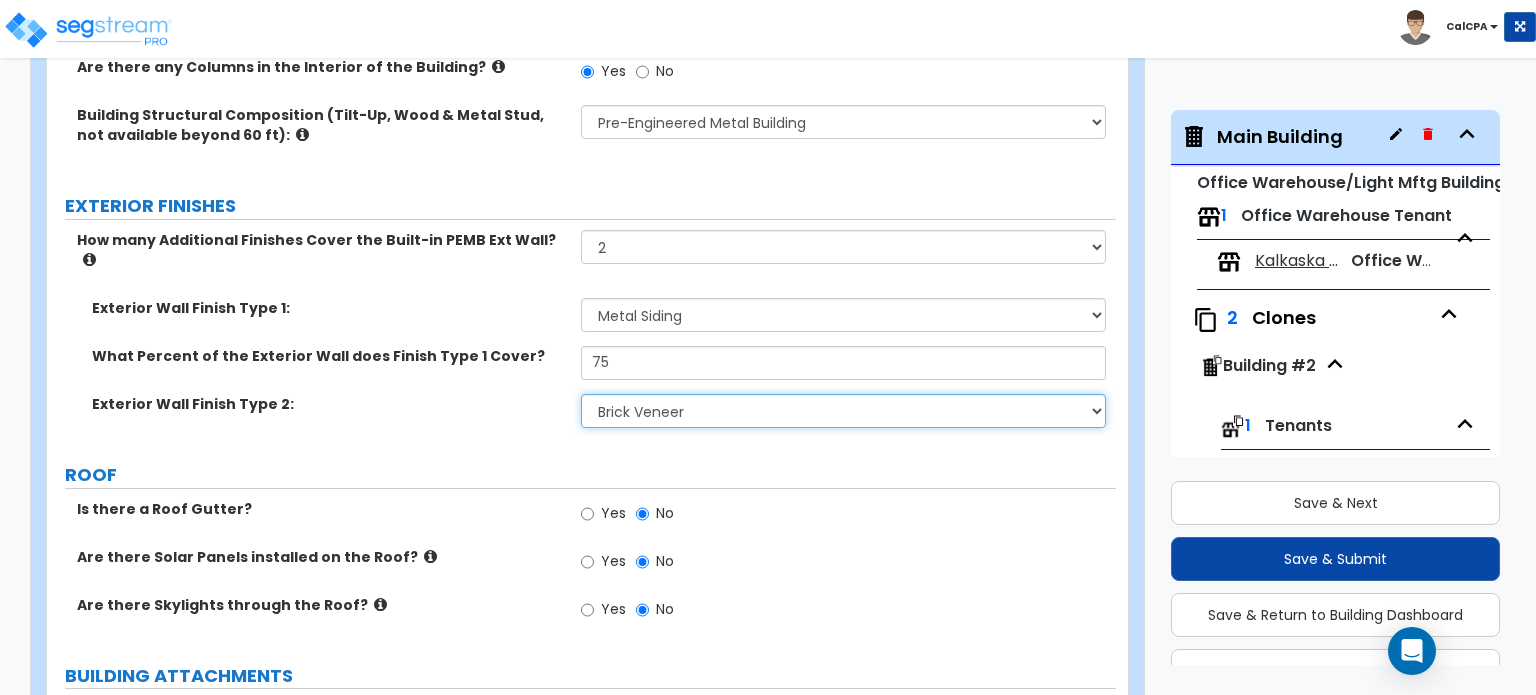 click on "Please Choose One No Finish/Shared Wall No Wall Brick Veneer Stone Veneer Wood Siding Vinyl Siding Metal Siding Stucco EIFS Finish Fiber Cement Siding Metal Composite Panels Glass Curtain Wall" at bounding box center [843, 411] 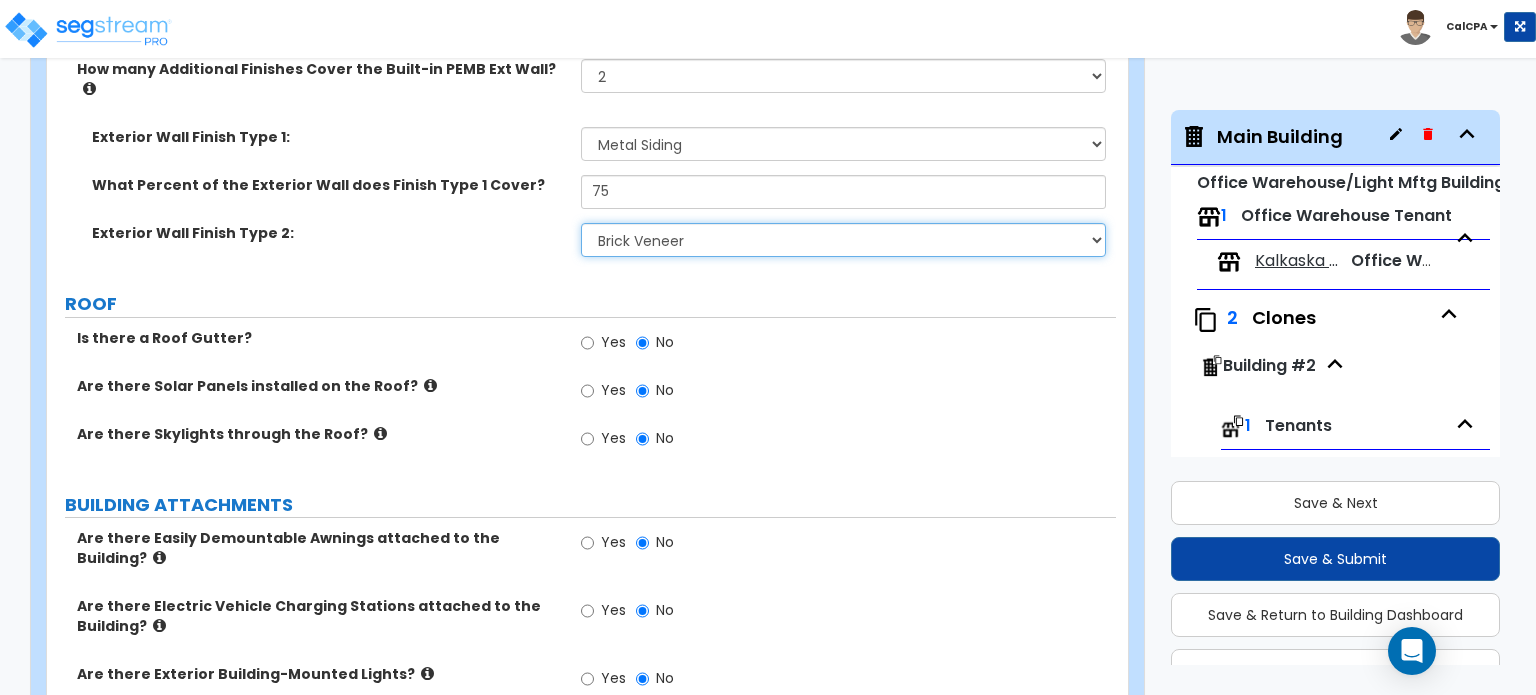 scroll, scrollTop: 764, scrollLeft: 0, axis: vertical 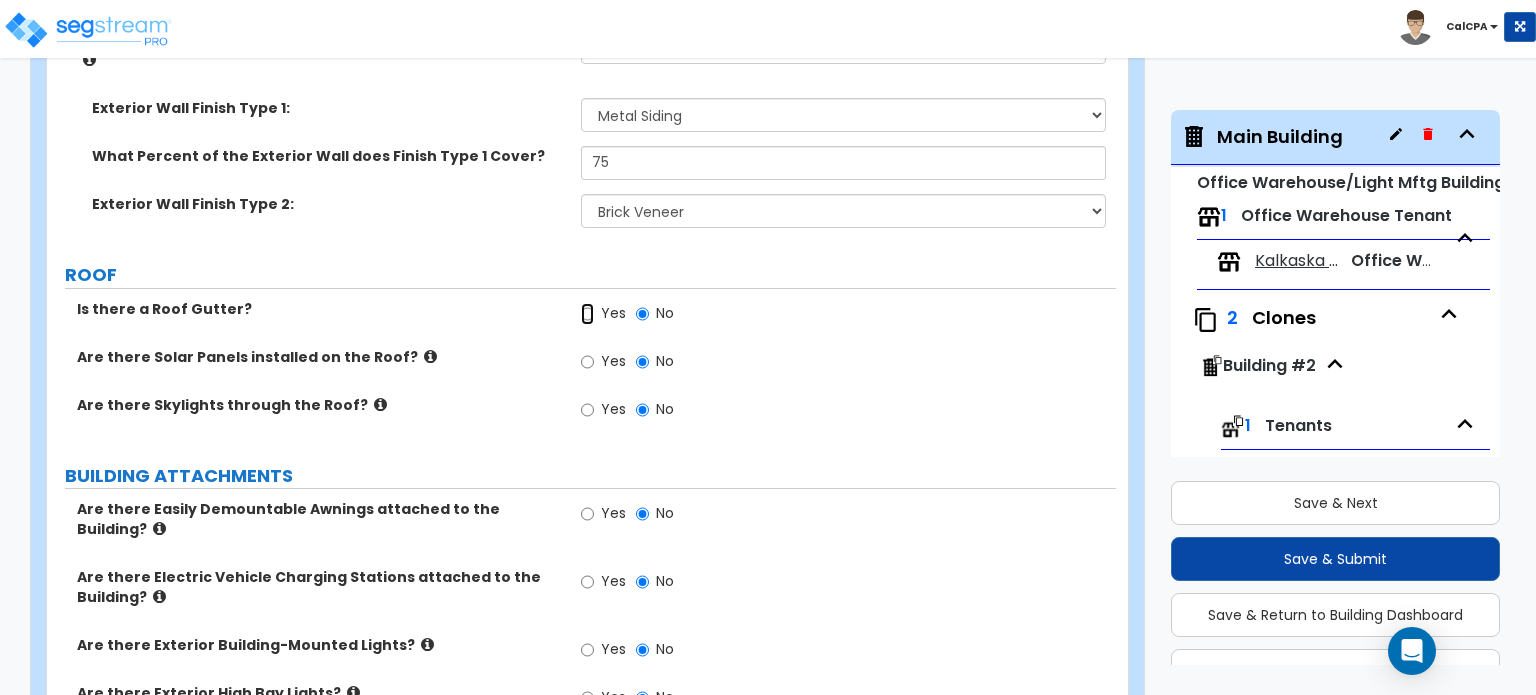 click on "Yes" at bounding box center [587, 314] 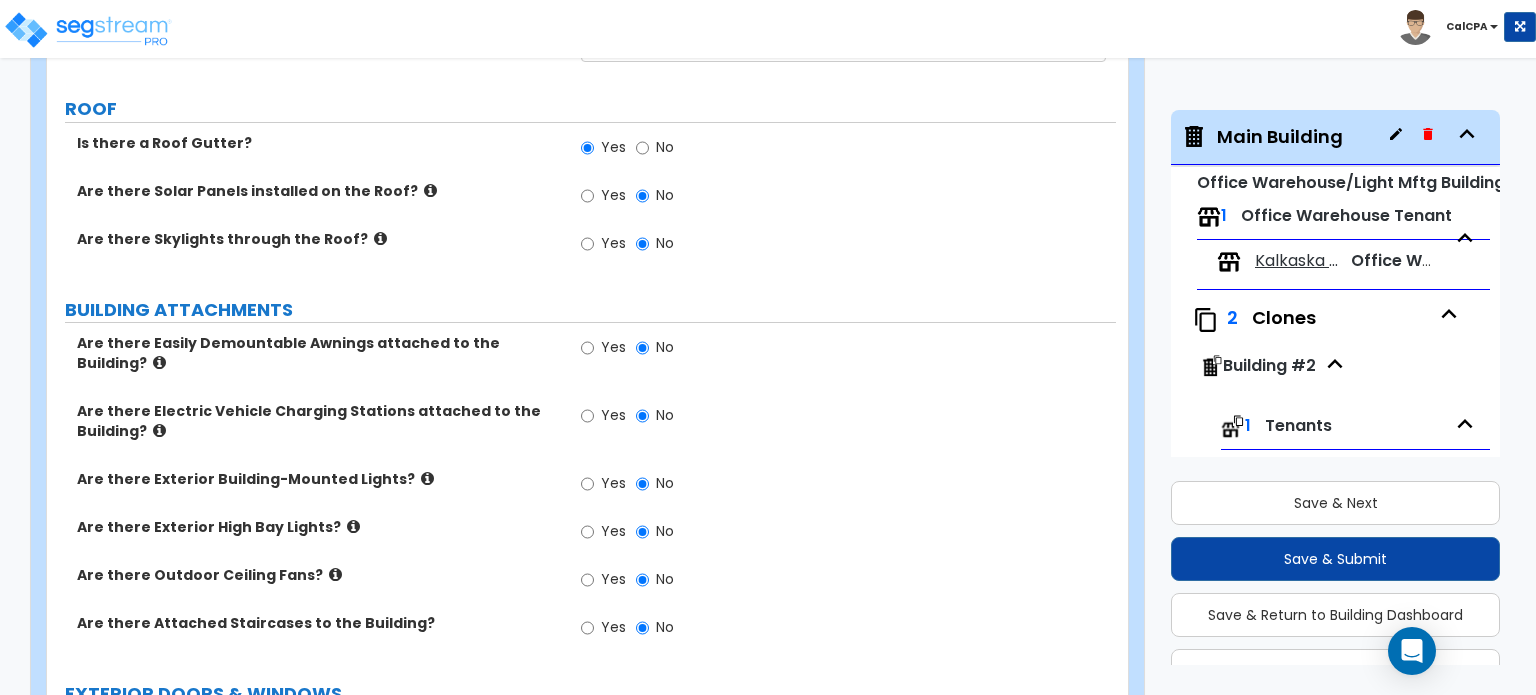 scroll, scrollTop: 964, scrollLeft: 0, axis: vertical 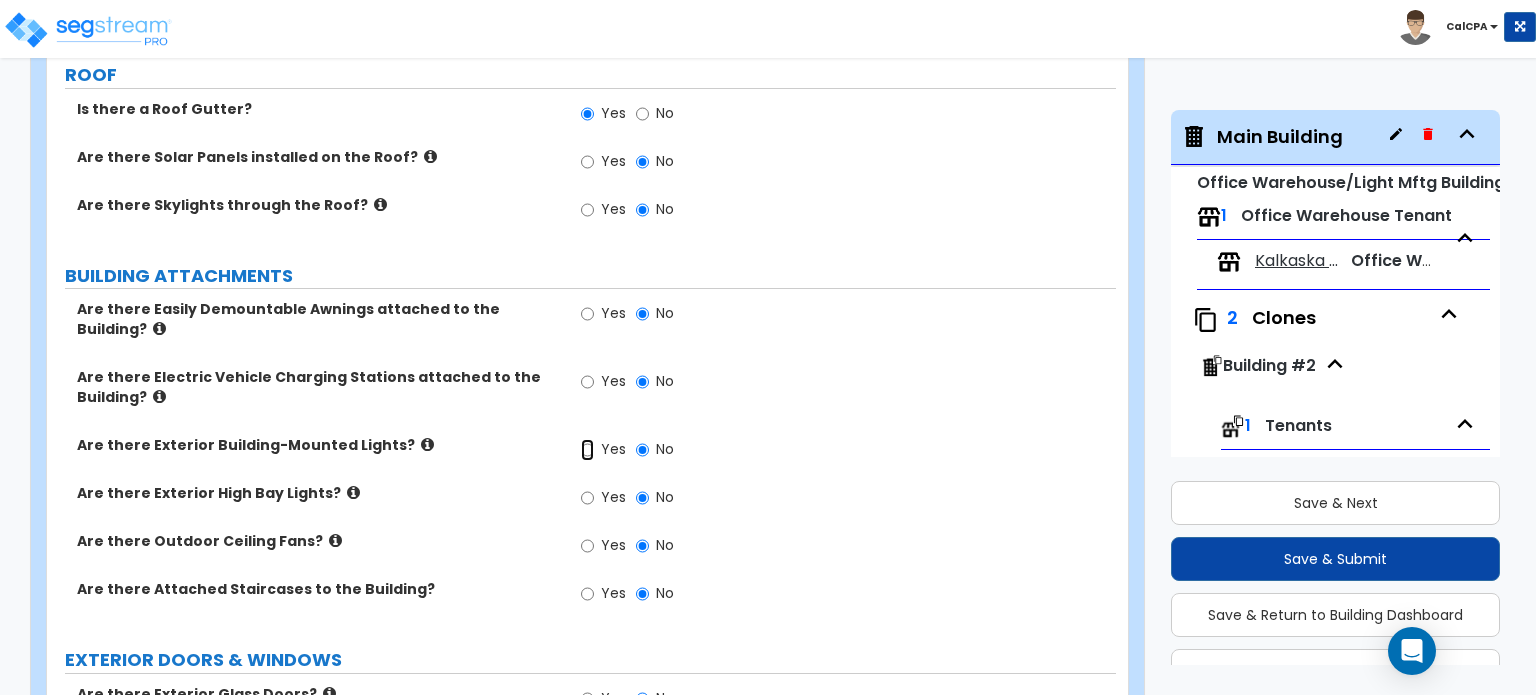 click on "Yes" at bounding box center (587, 450) 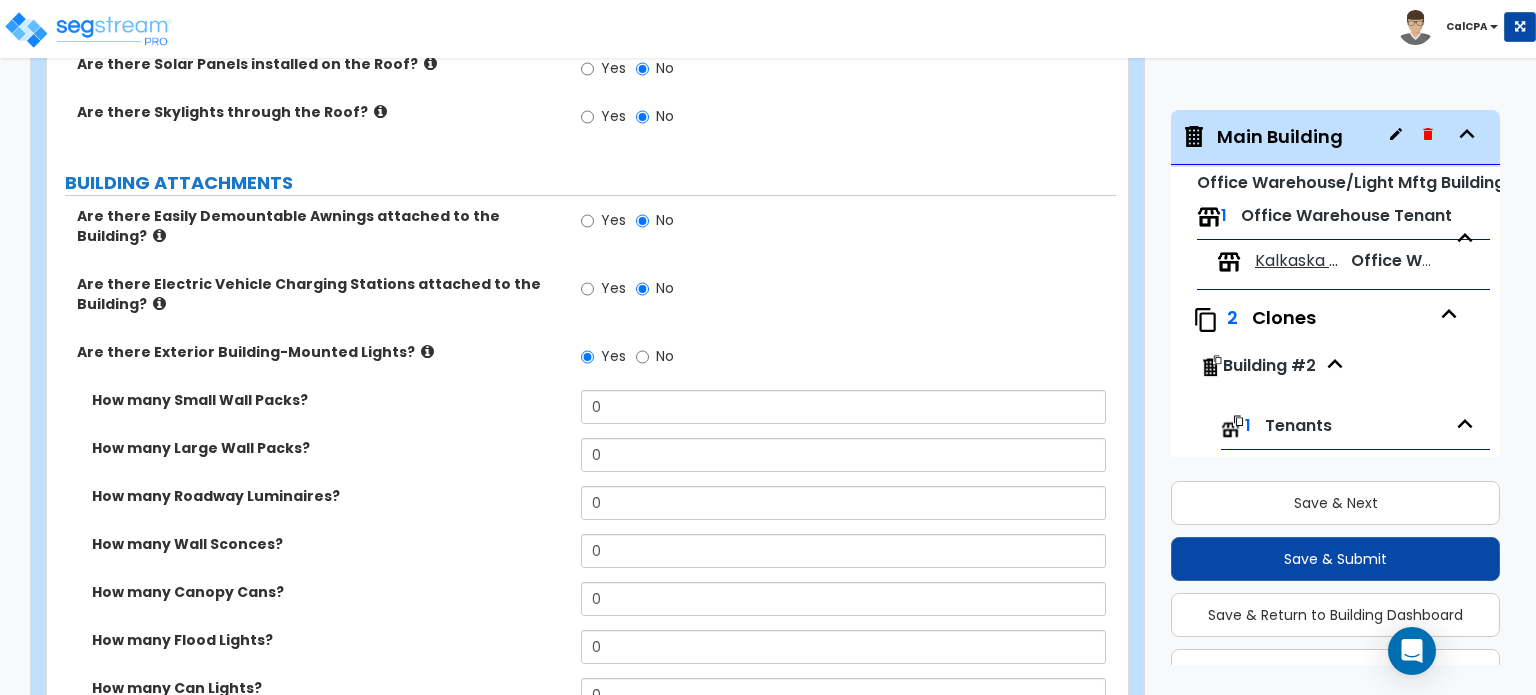scroll, scrollTop: 964, scrollLeft: 0, axis: vertical 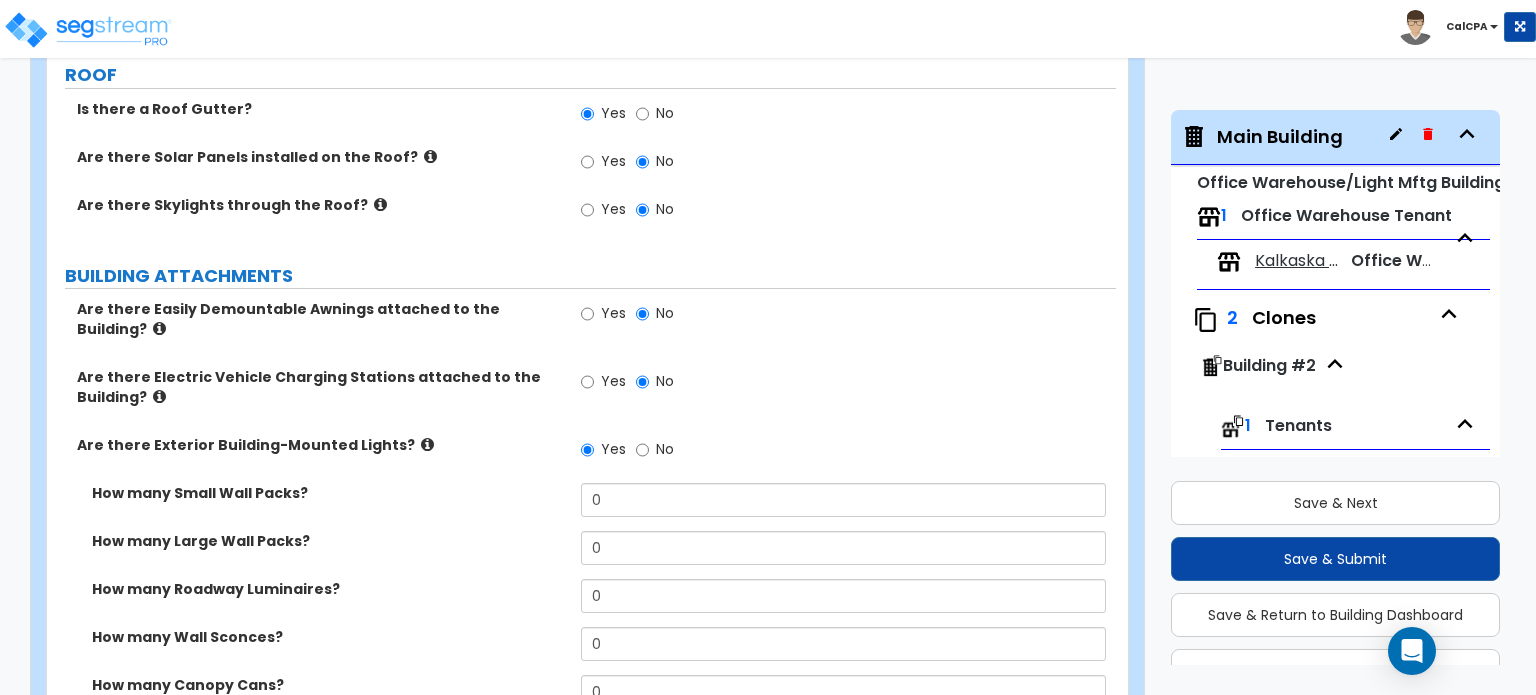 click at bounding box center [427, 444] 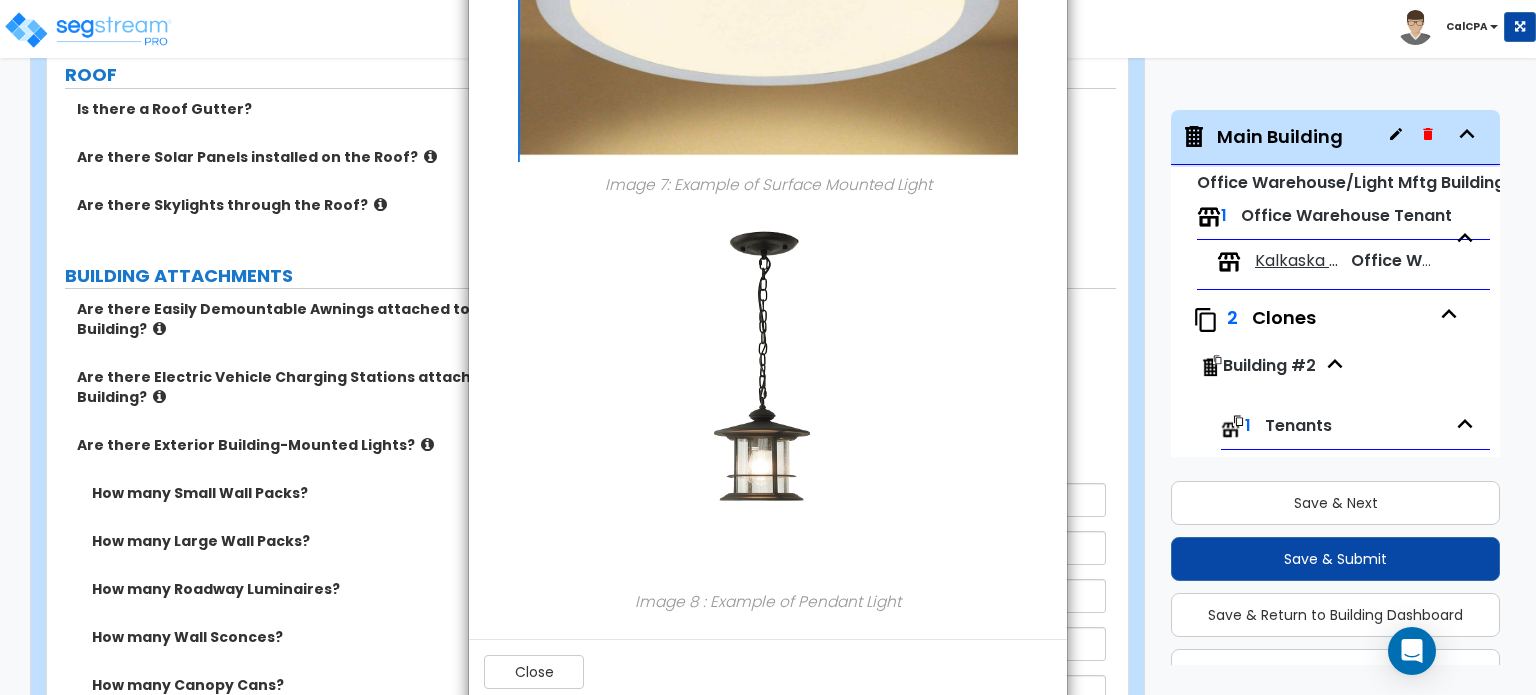 scroll, scrollTop: 2679, scrollLeft: 0, axis: vertical 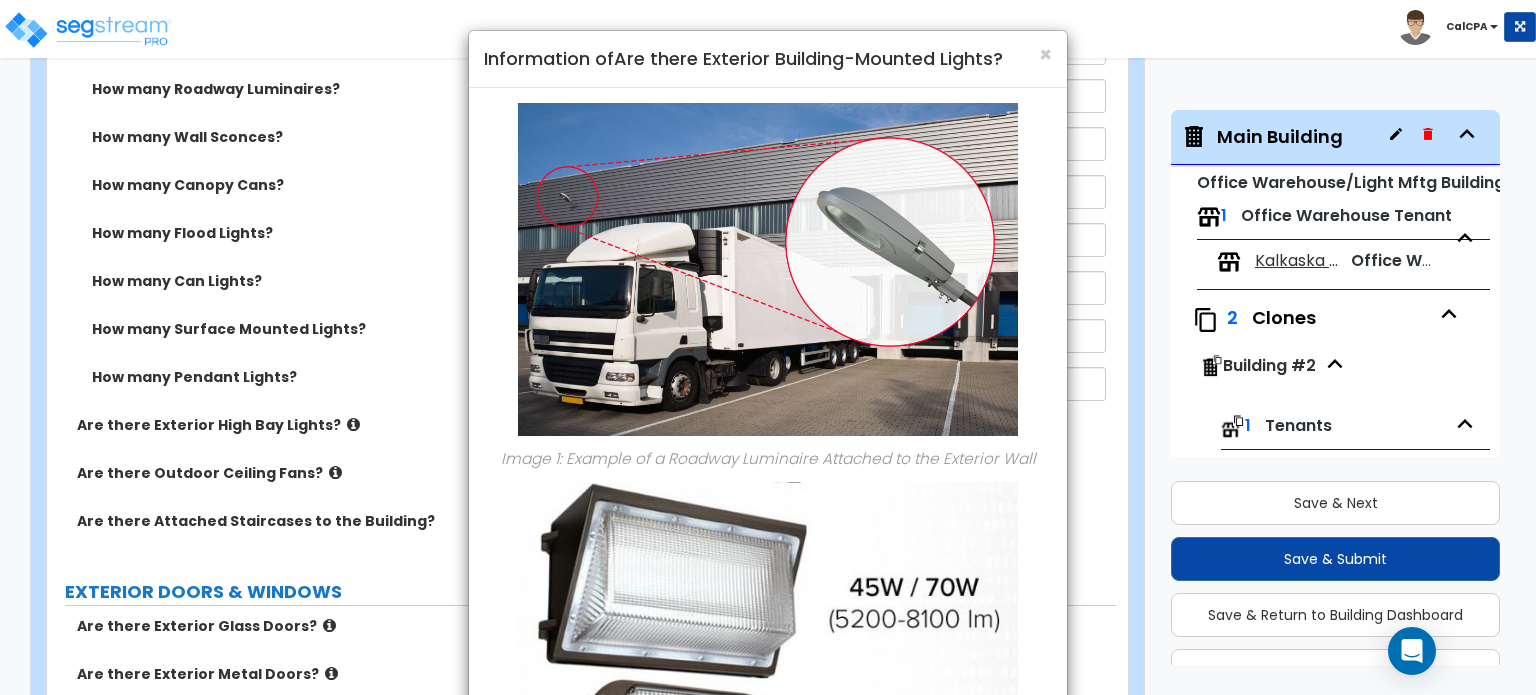 click on "× Information of Are there Exterior Building-Mounted Lights?
Image 1: Example of a Roadway Luminaire Attached to the Exterior Wall
Image 2: Example of Large and Small Wall Packs
Image 3: Example of Wall Sconces on Exterior Walls
Image 4: Example of Canopy Cans
Image 5: Example of Flood Light
Image 6: Example of Can Light
Image 7: Example of Surface Mounted Light
Image 8 : Example of Pendant Light Close" at bounding box center (768, 347) 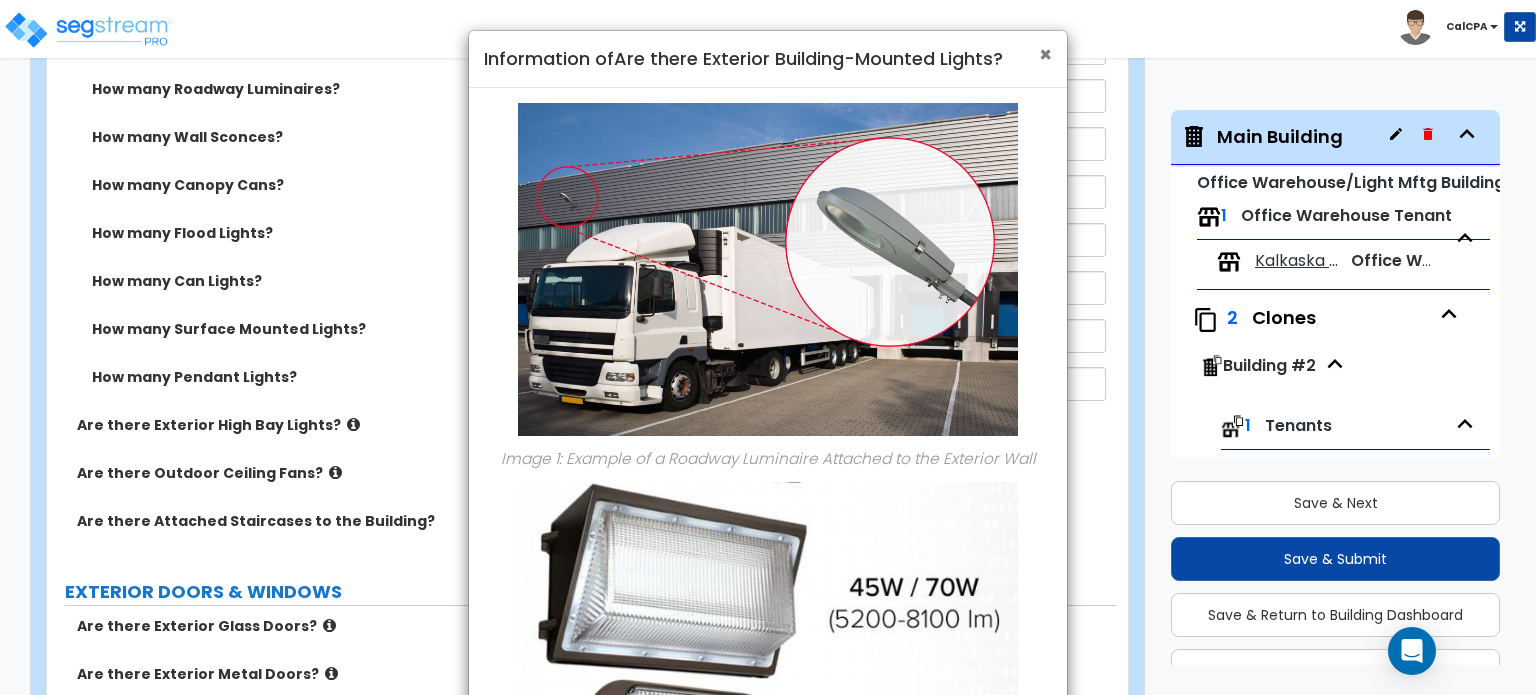 click on "×" at bounding box center (1045, 54) 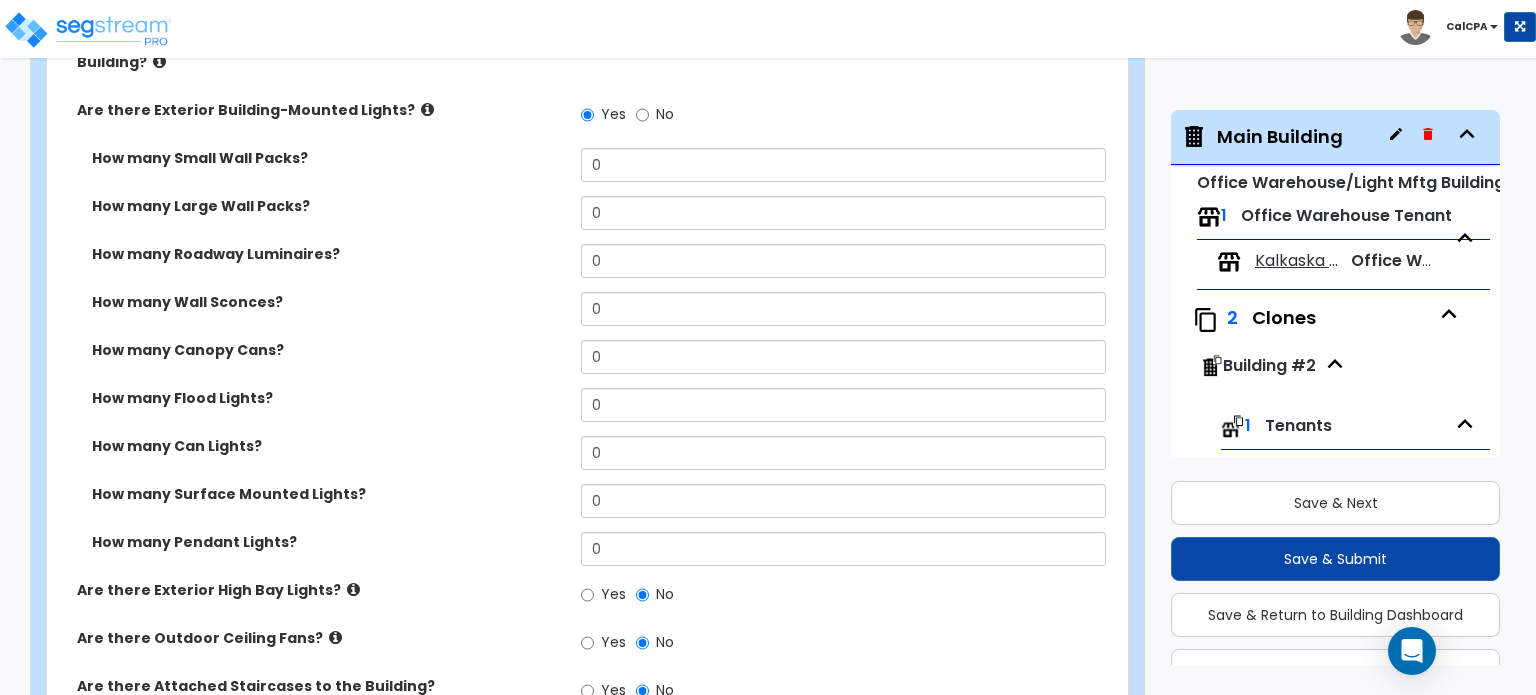 scroll, scrollTop: 1264, scrollLeft: 0, axis: vertical 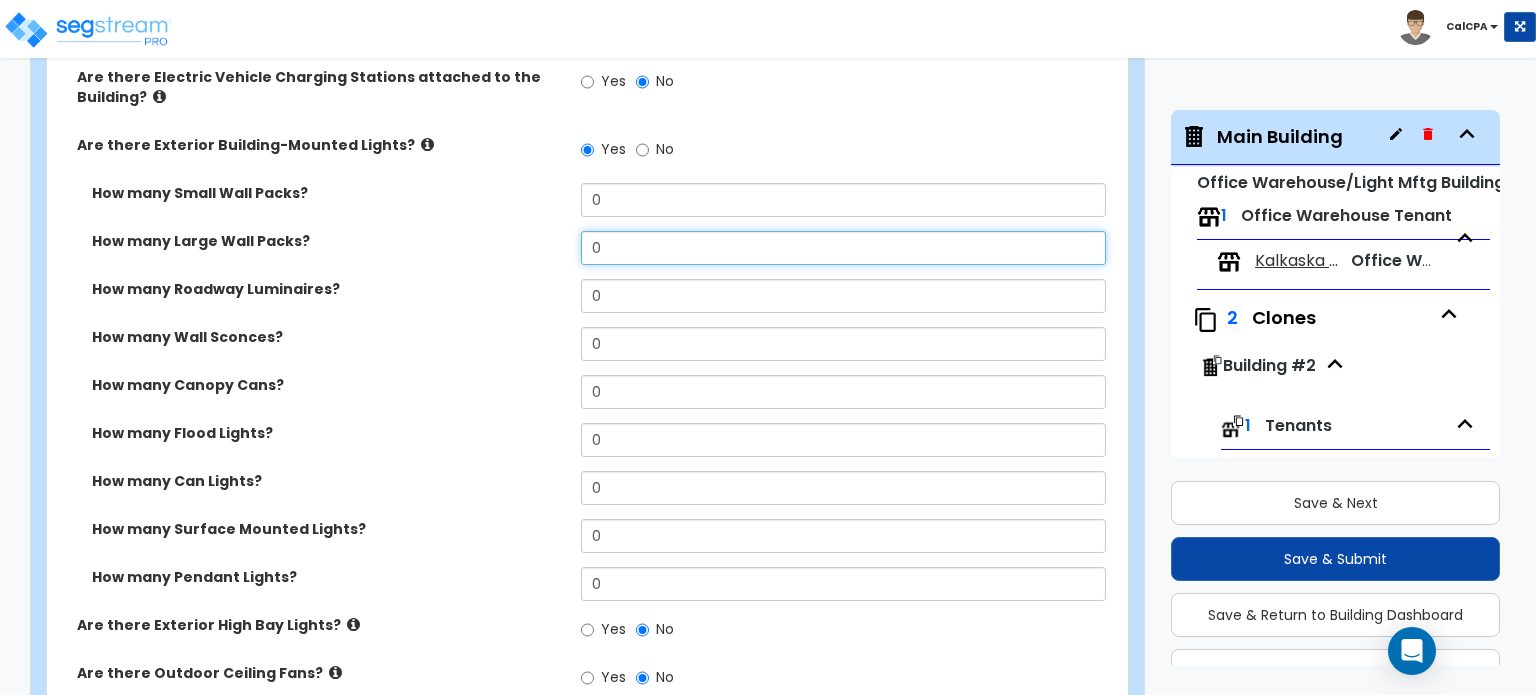 drag, startPoint x: 649, startPoint y: 208, endPoint x: 547, endPoint y: 206, distance: 102.01961 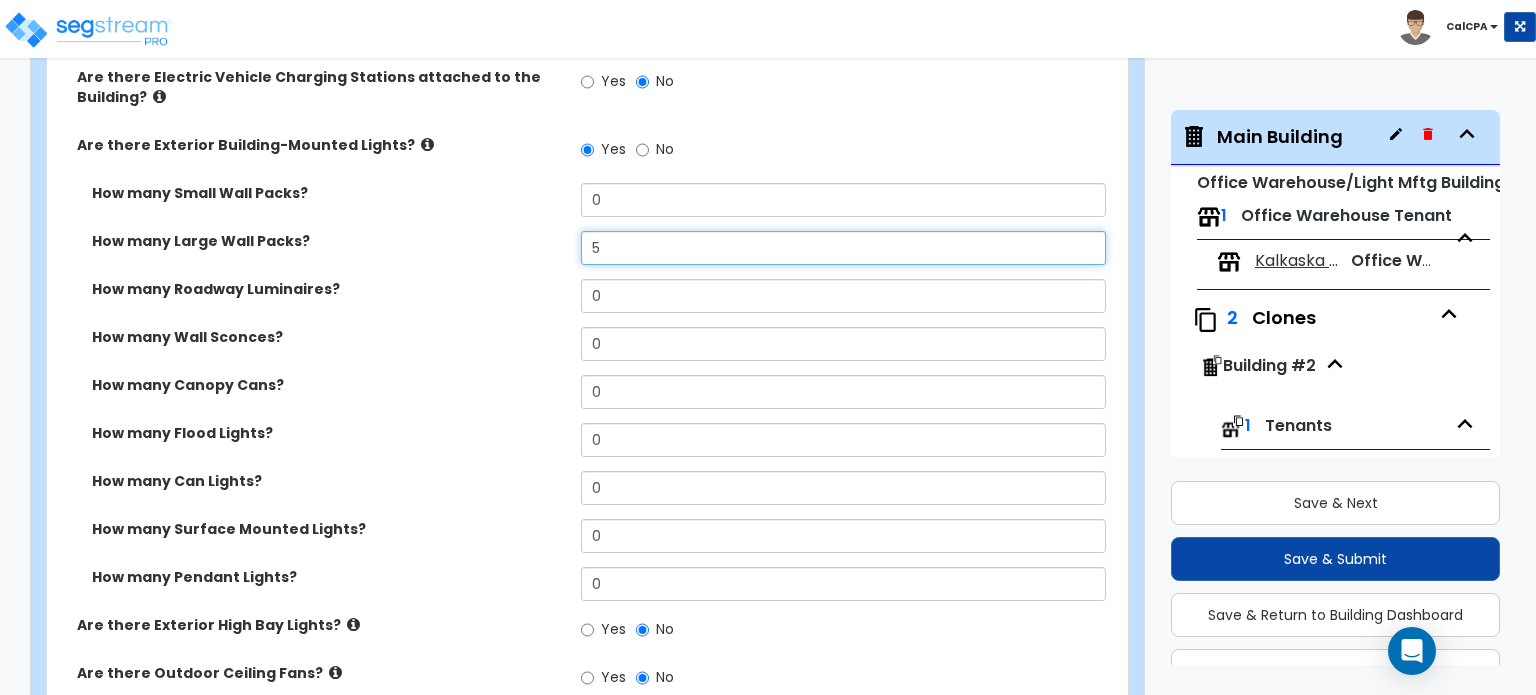 type on "5" 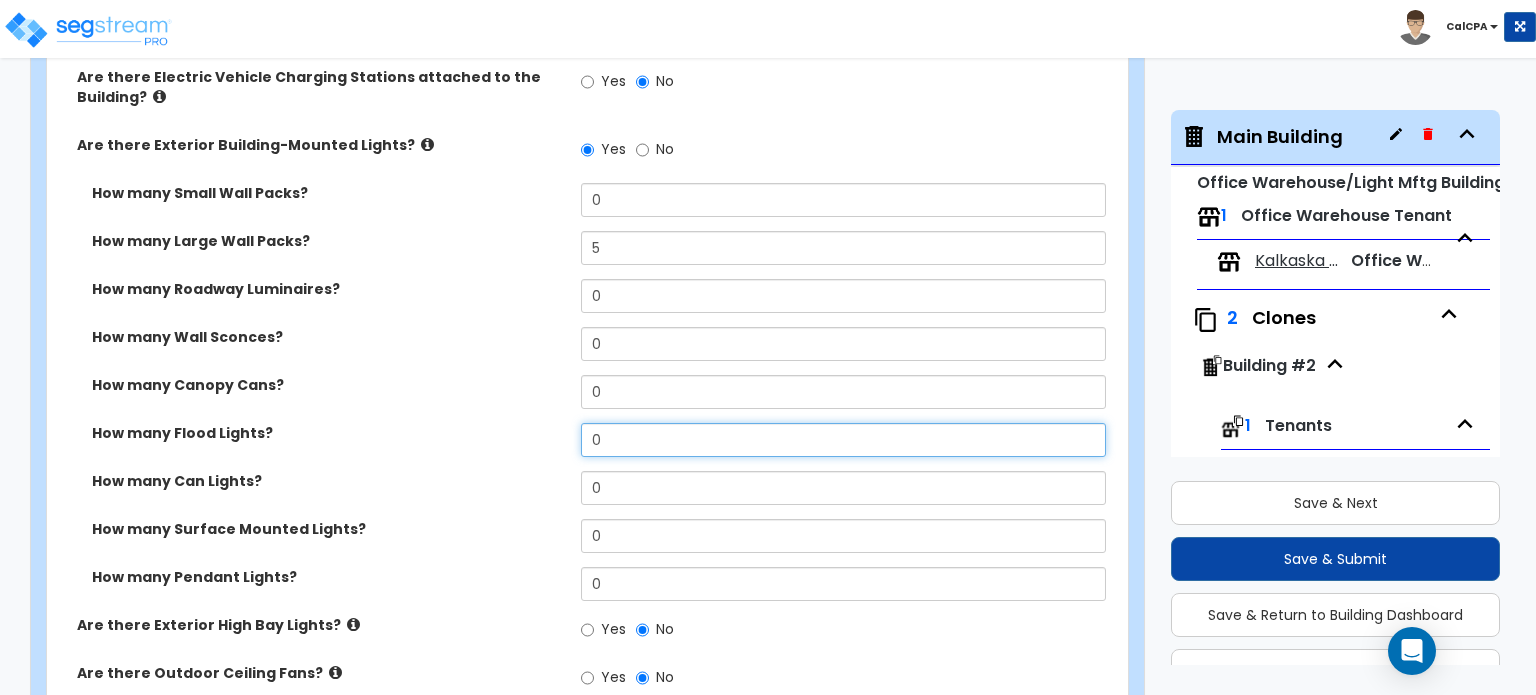drag, startPoint x: 621, startPoint y: 399, endPoint x: 560, endPoint y: 404, distance: 61.204575 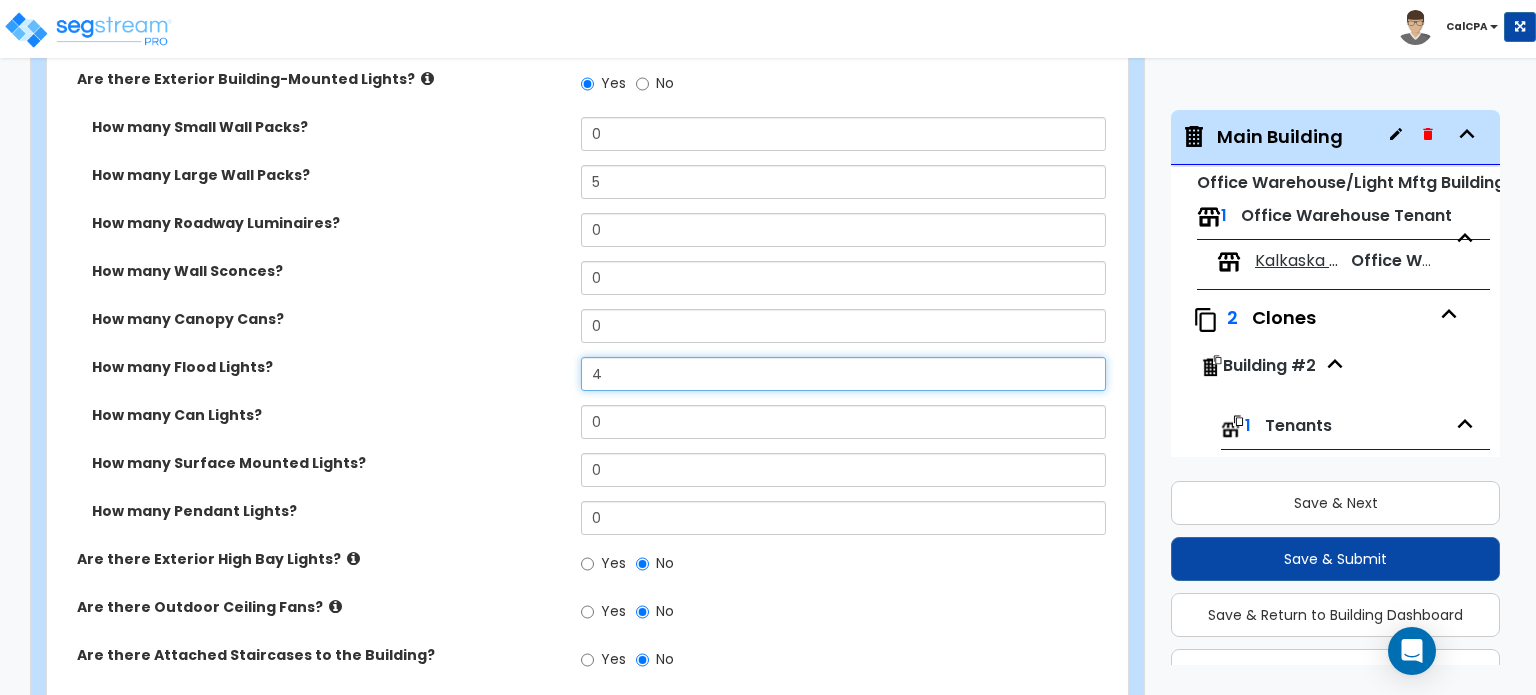 scroll, scrollTop: 1364, scrollLeft: 0, axis: vertical 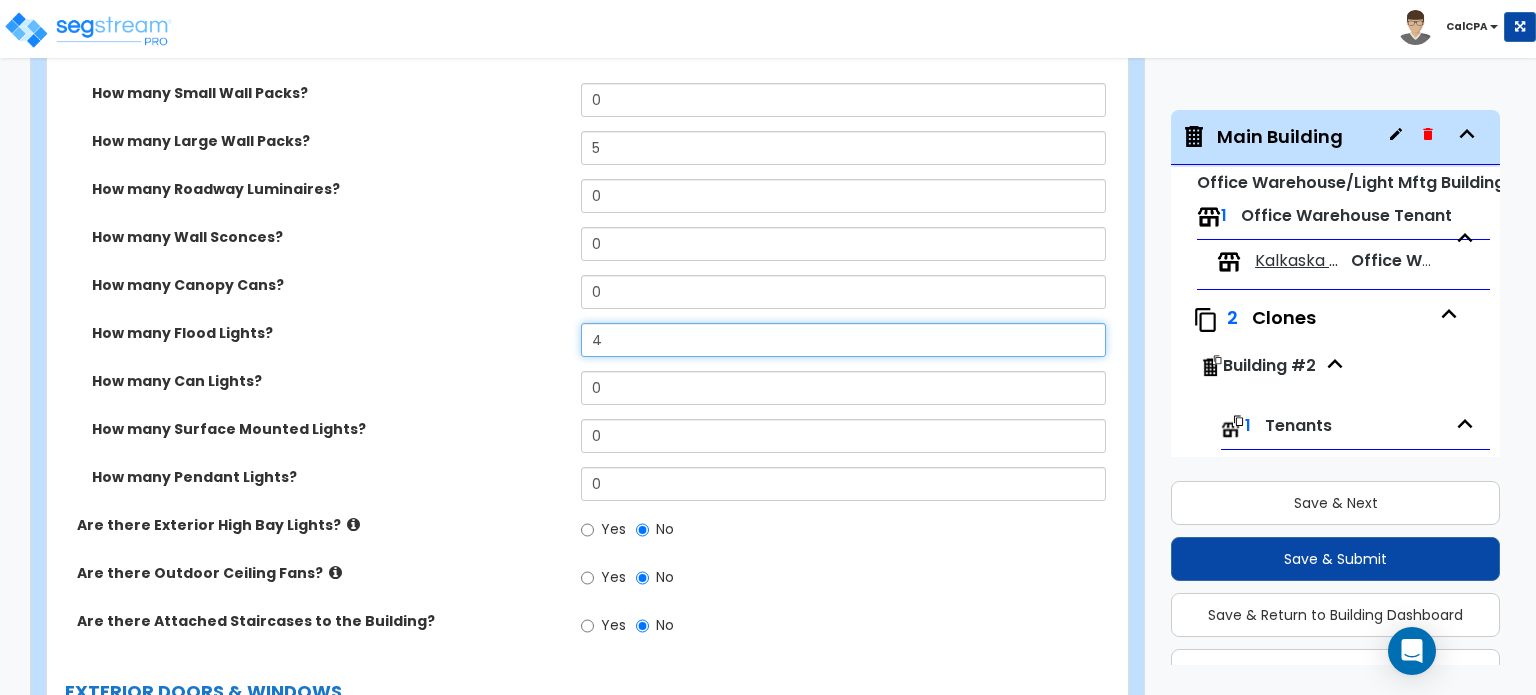 type on "4" 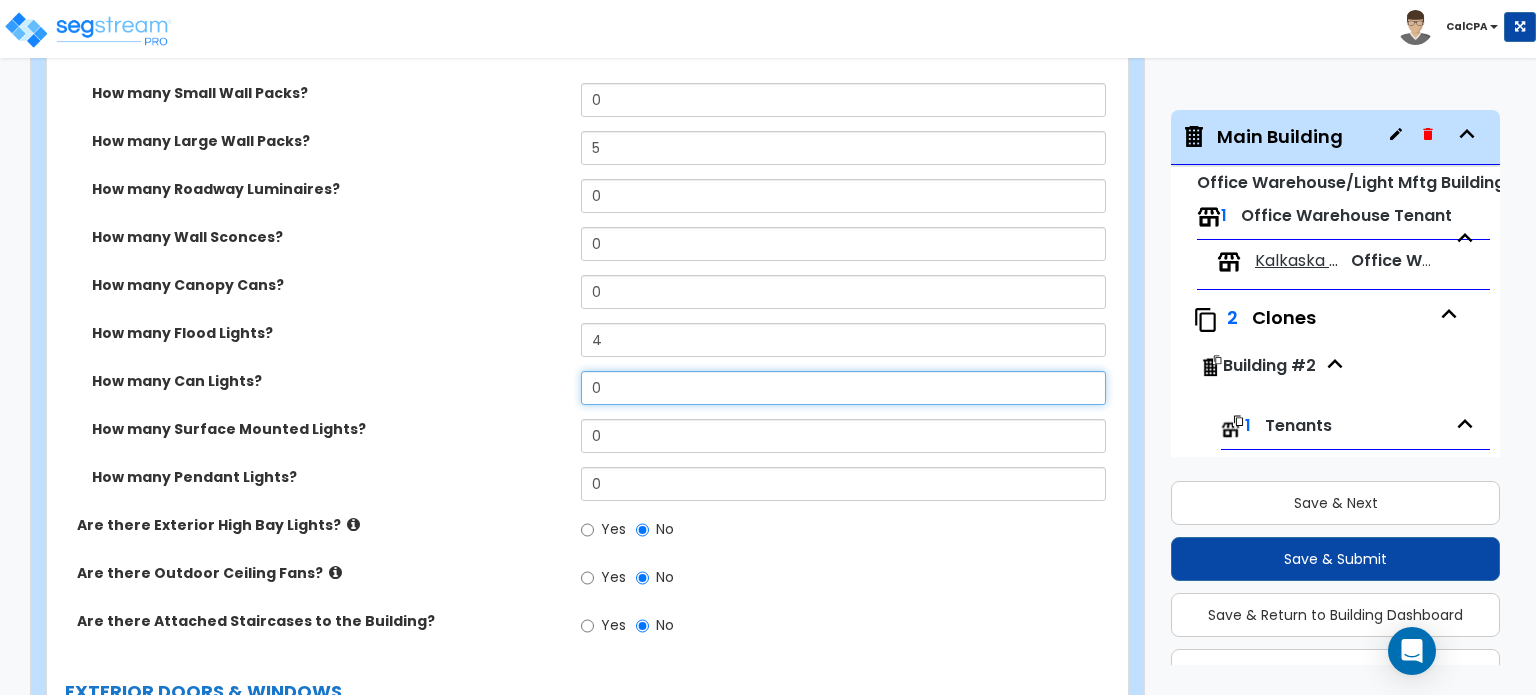 drag, startPoint x: 627, startPoint y: 341, endPoint x: 520, endPoint y: 344, distance: 107.042046 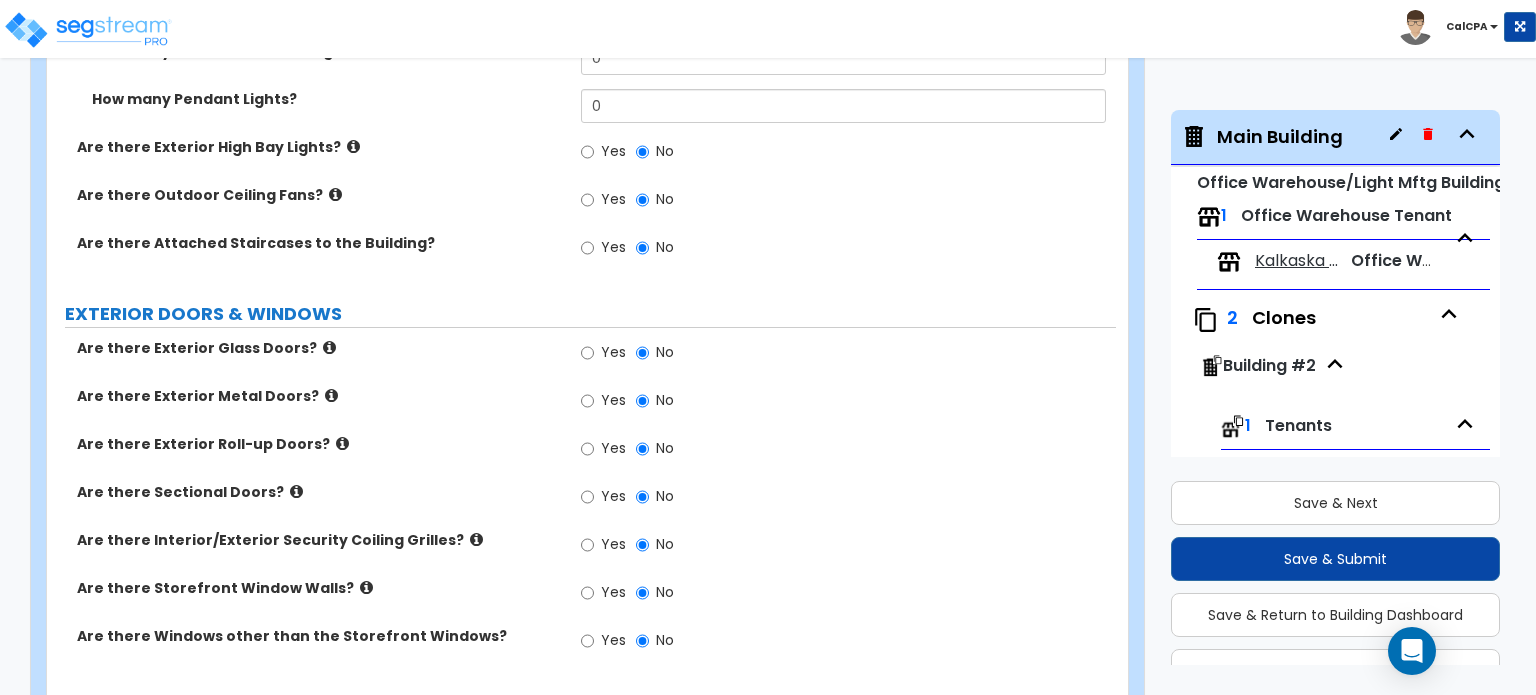 scroll, scrollTop: 1764, scrollLeft: 0, axis: vertical 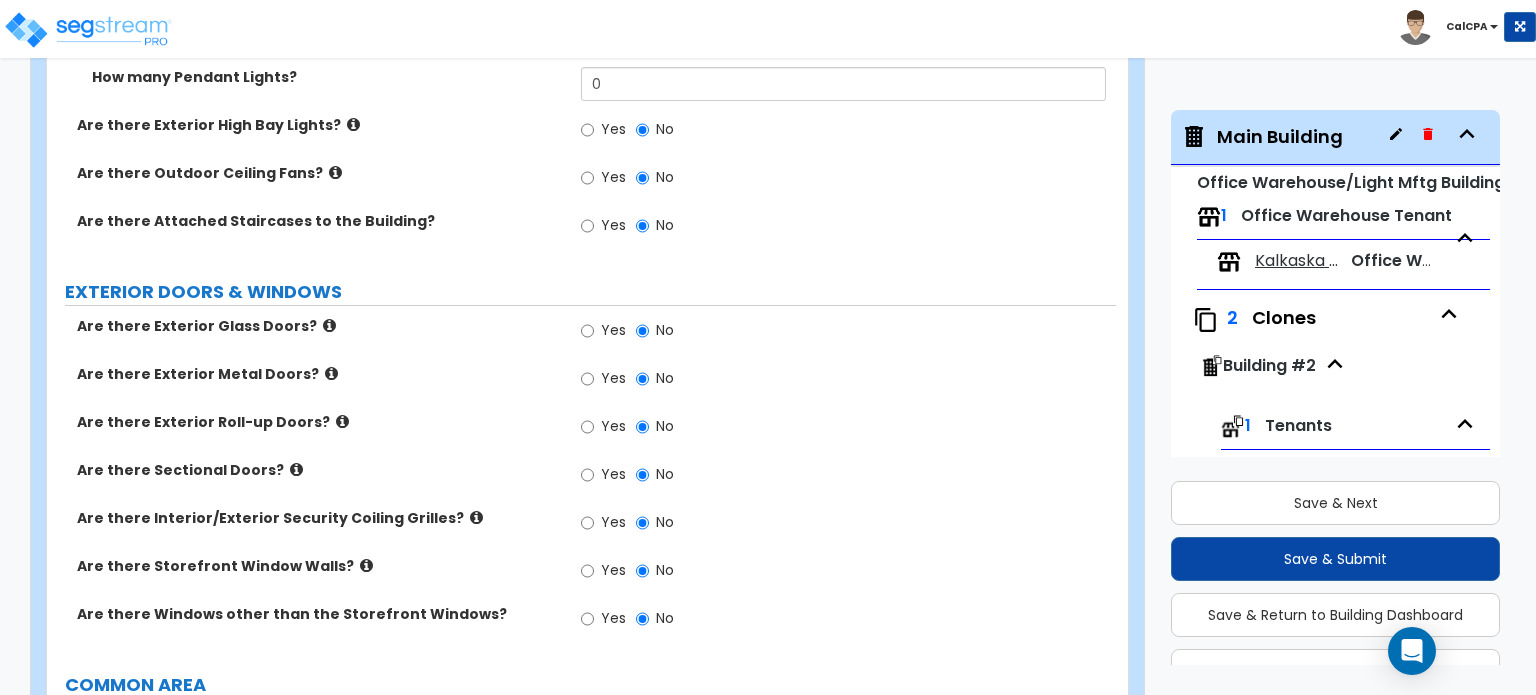 type on "10" 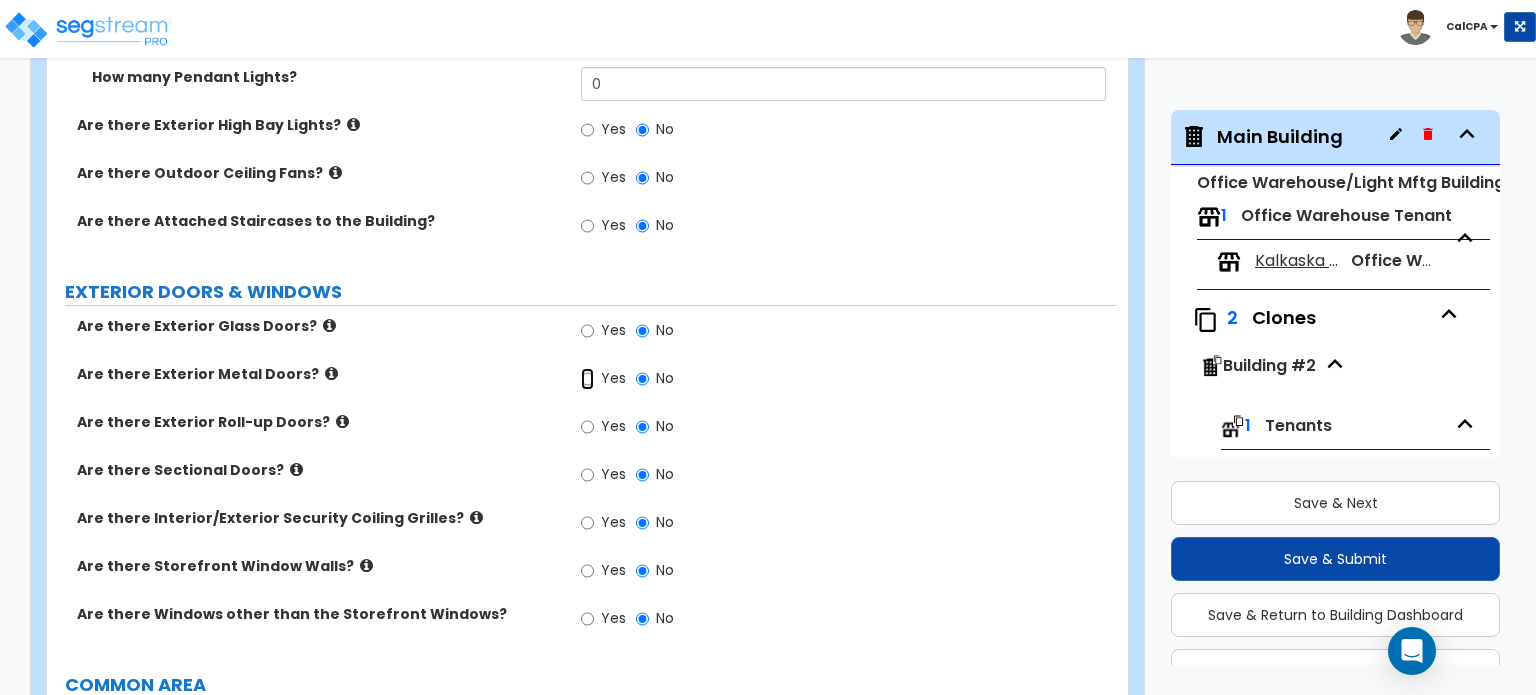 click on "Yes" at bounding box center [587, 379] 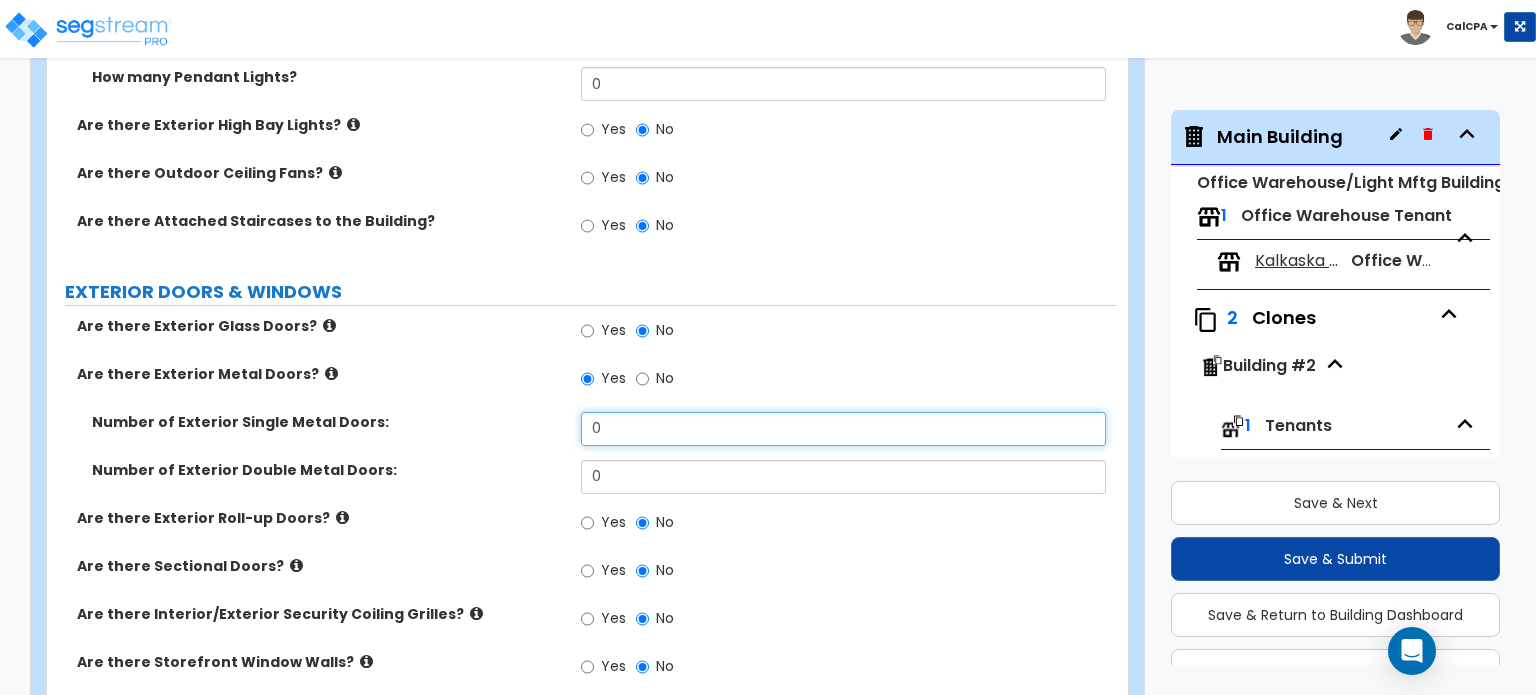drag, startPoint x: 620, startPoint y: 385, endPoint x: 543, endPoint y: 389, distance: 77.10383 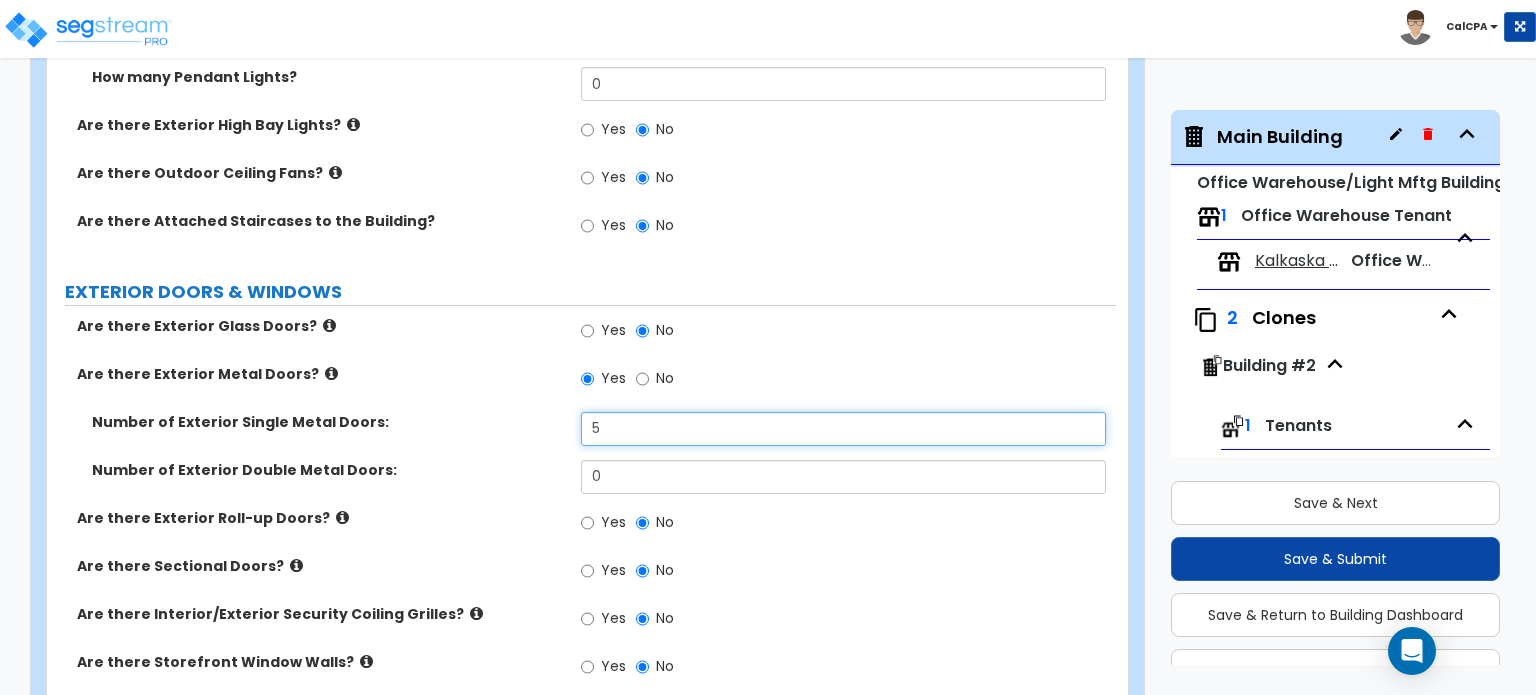 type on "5" 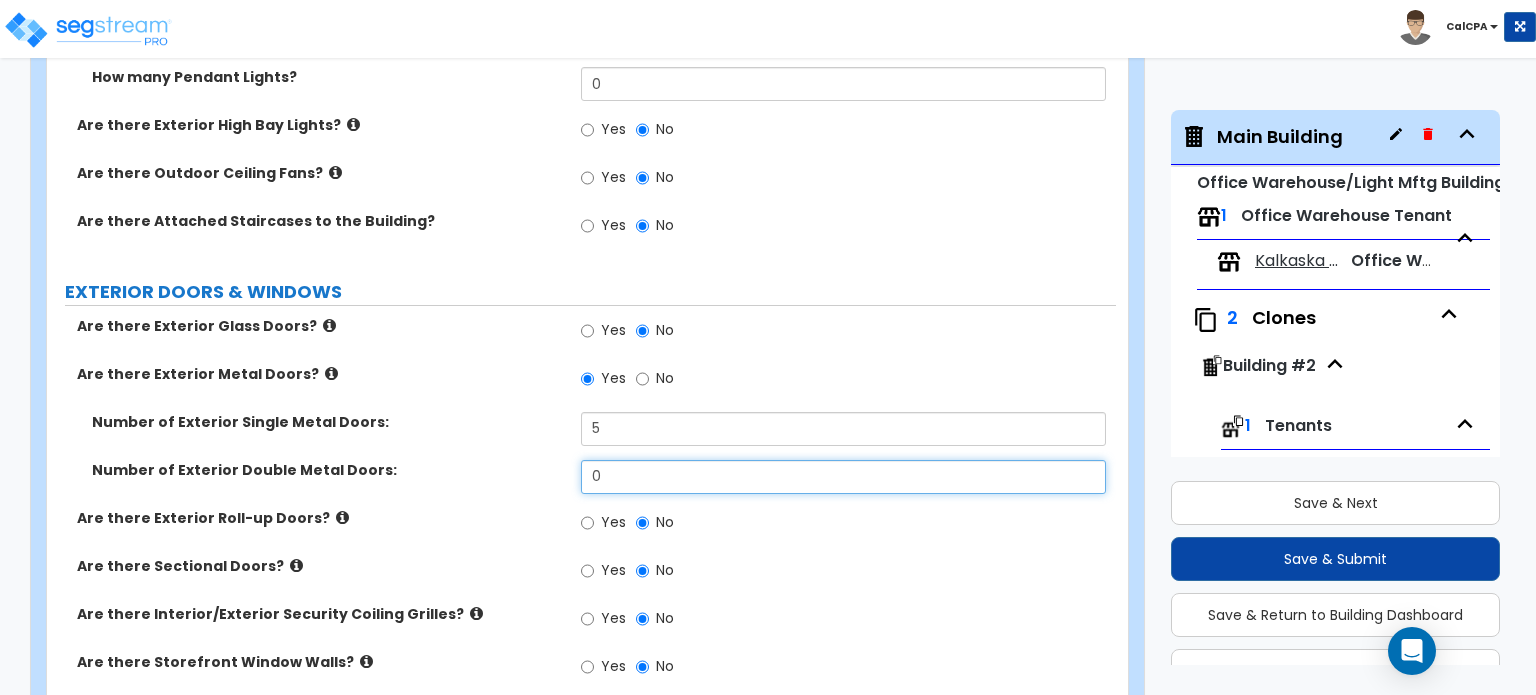 drag, startPoint x: 627, startPoint y: 429, endPoint x: 536, endPoint y: 426, distance: 91.04944 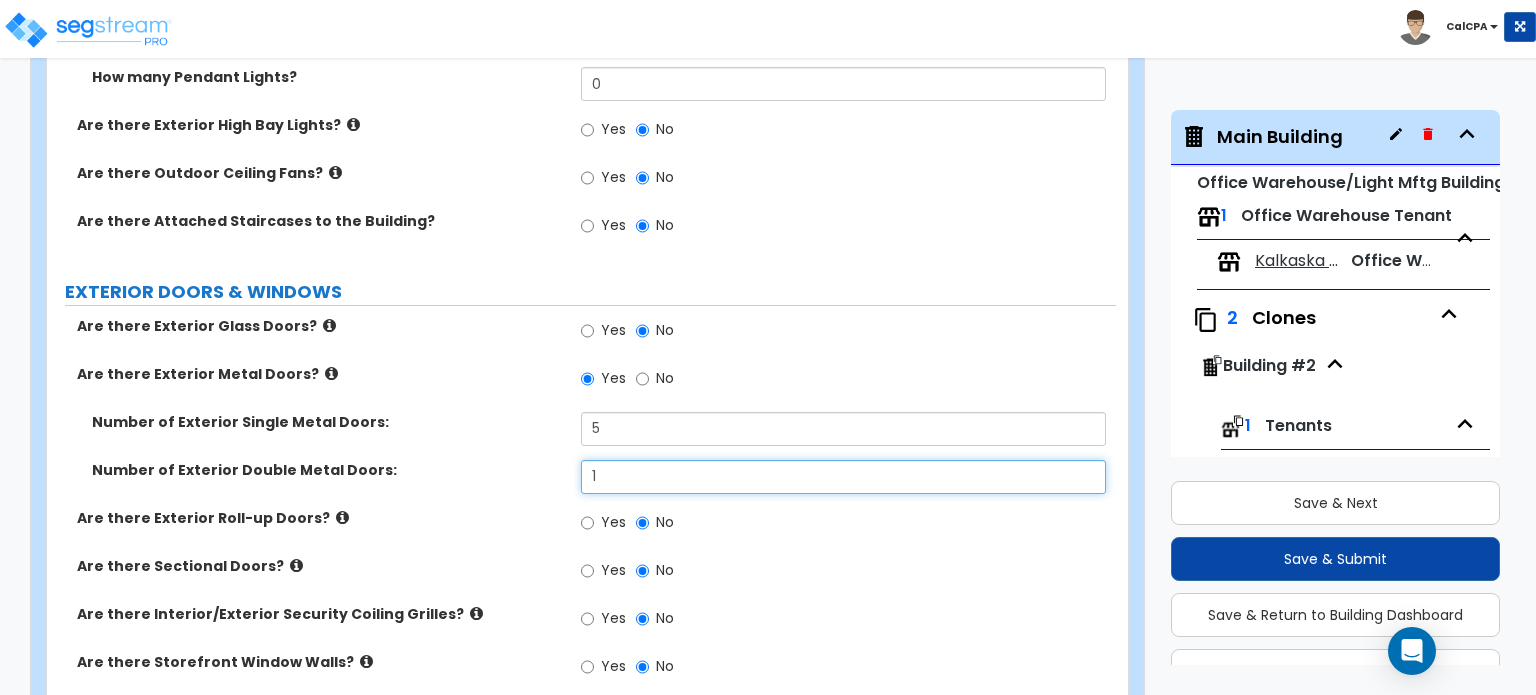 type on "1" 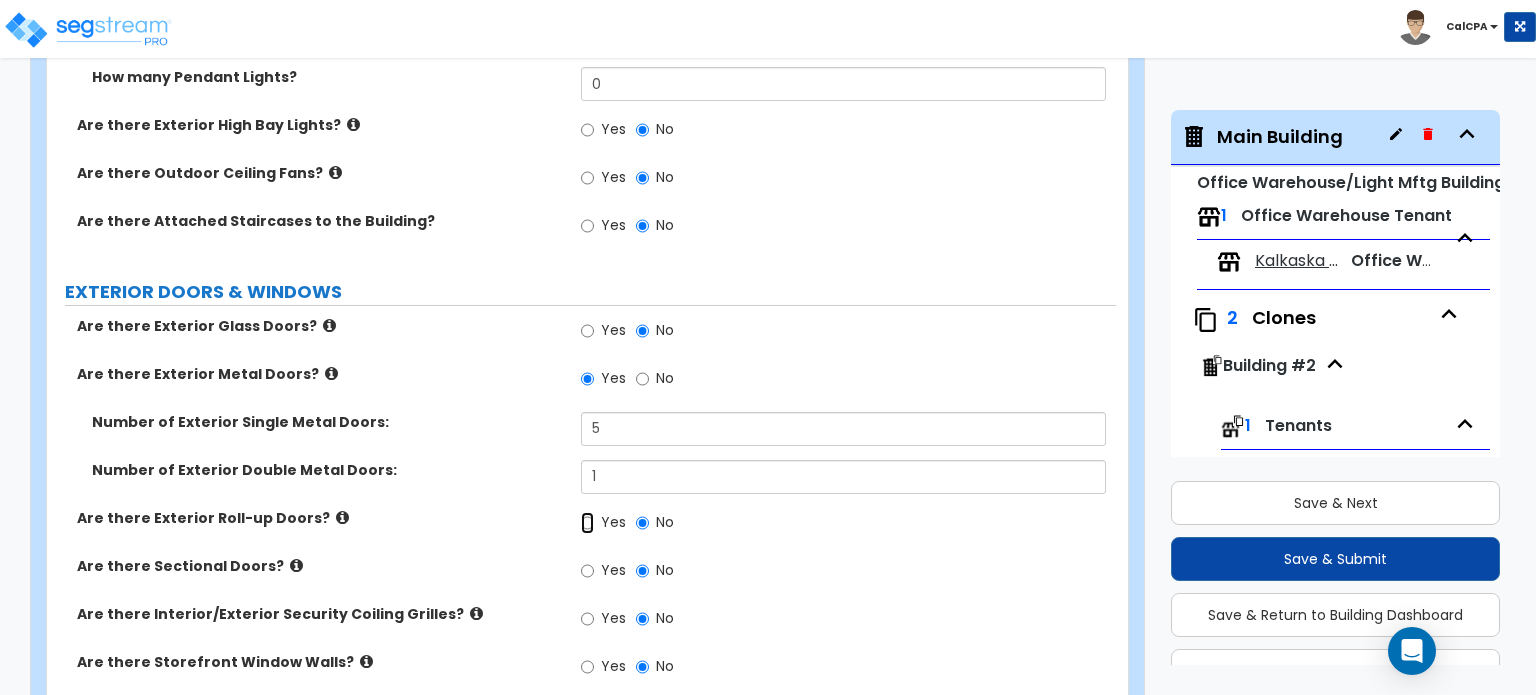 click on "Yes" at bounding box center [587, 523] 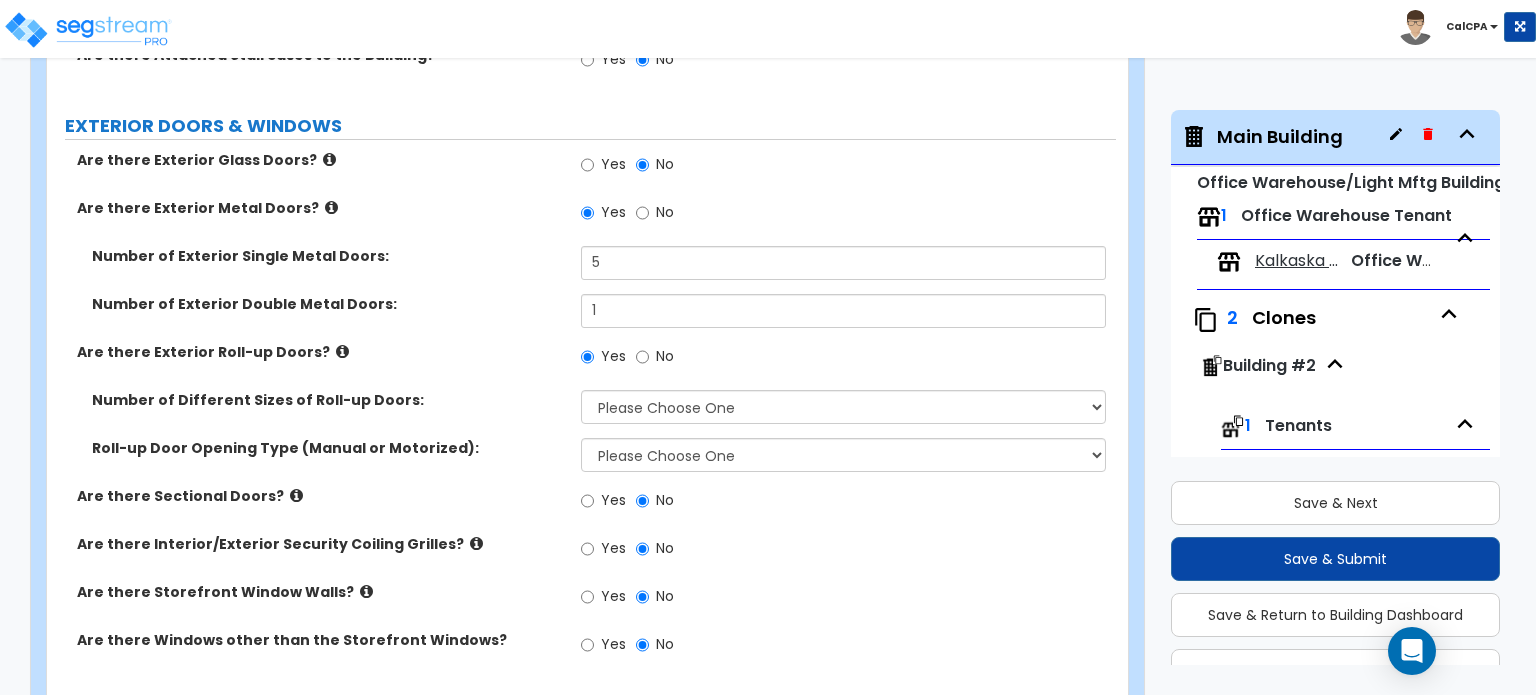scroll, scrollTop: 1964, scrollLeft: 0, axis: vertical 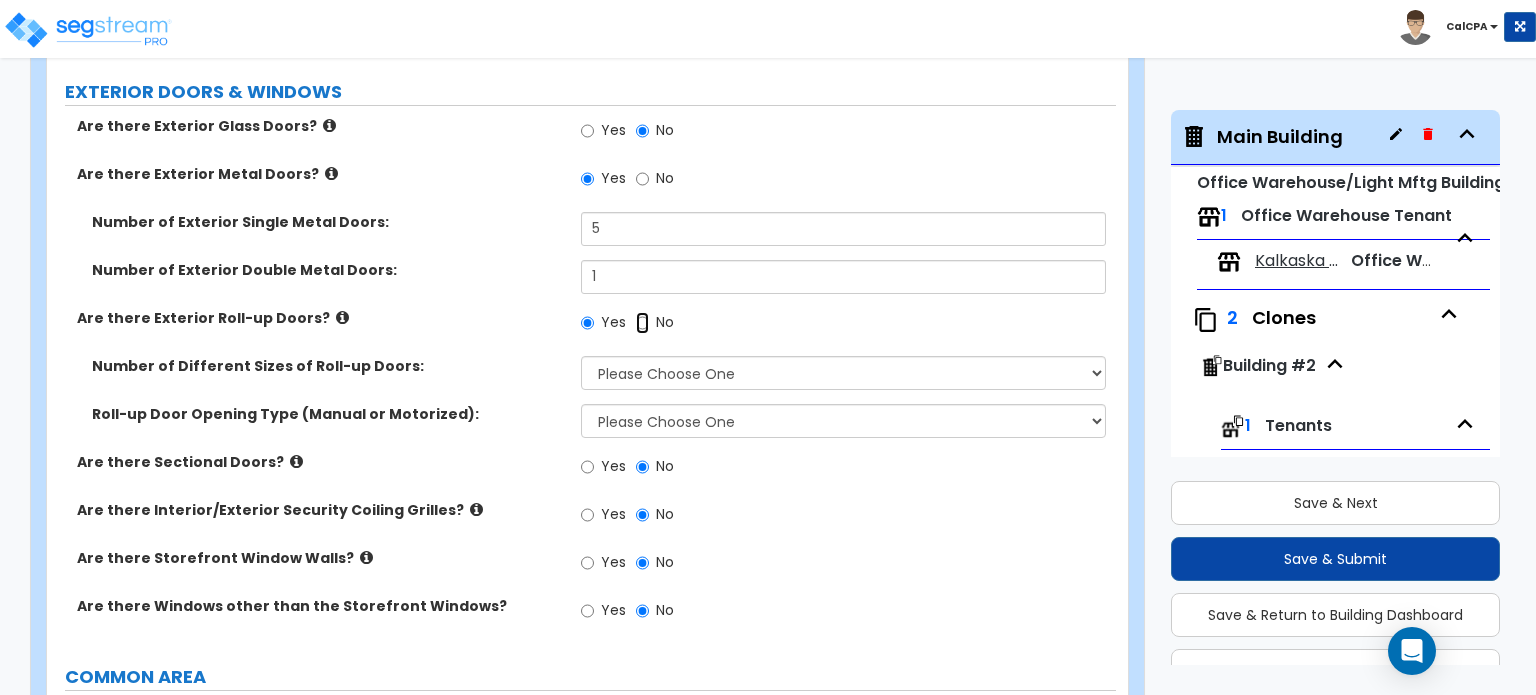 click on "No" at bounding box center [642, 323] 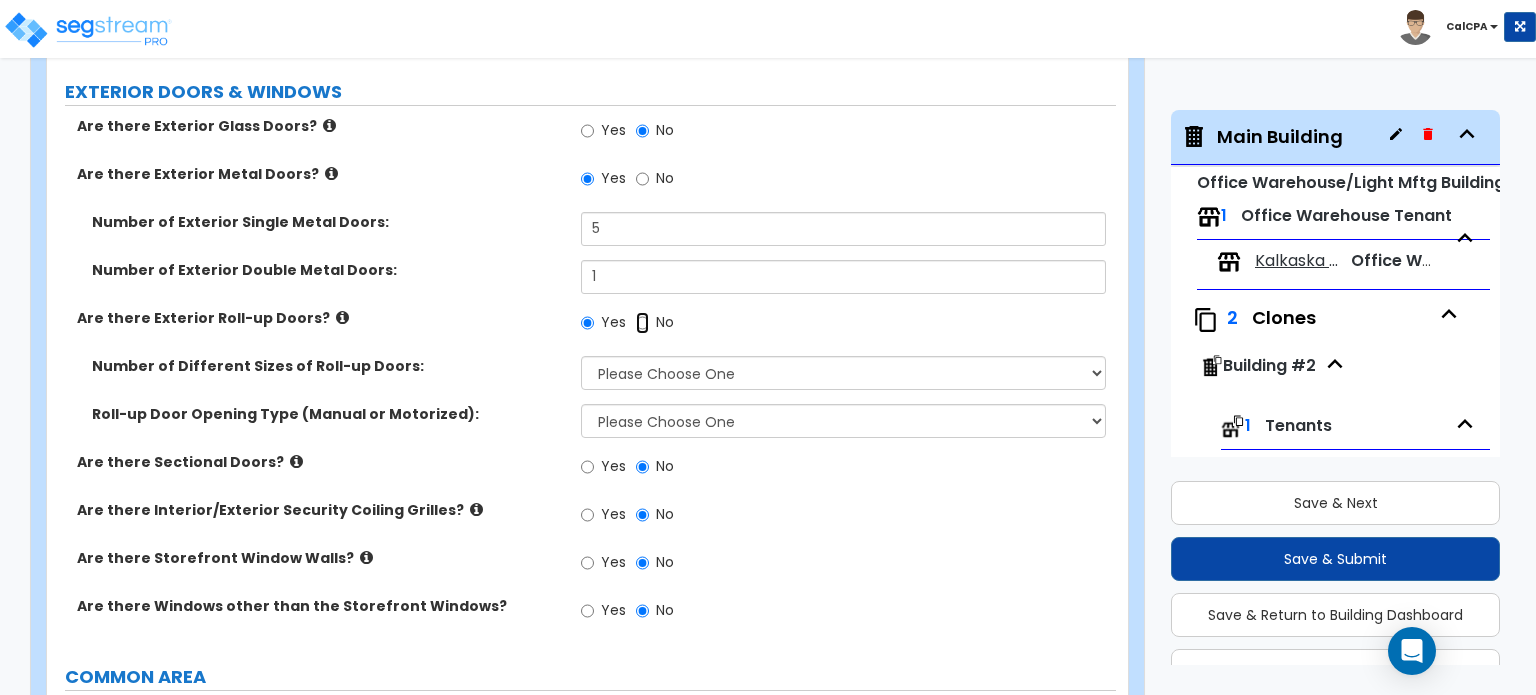radio on "false" 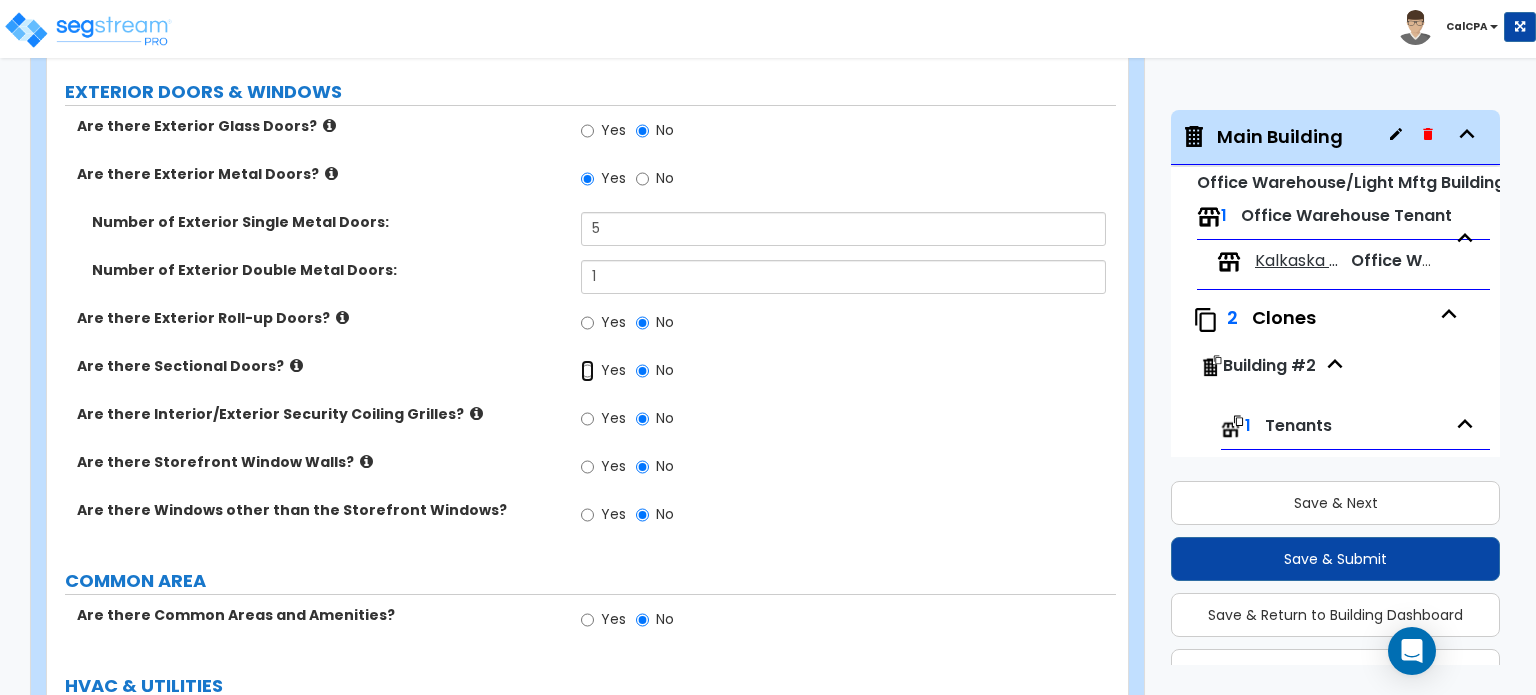click on "Yes" at bounding box center [587, 371] 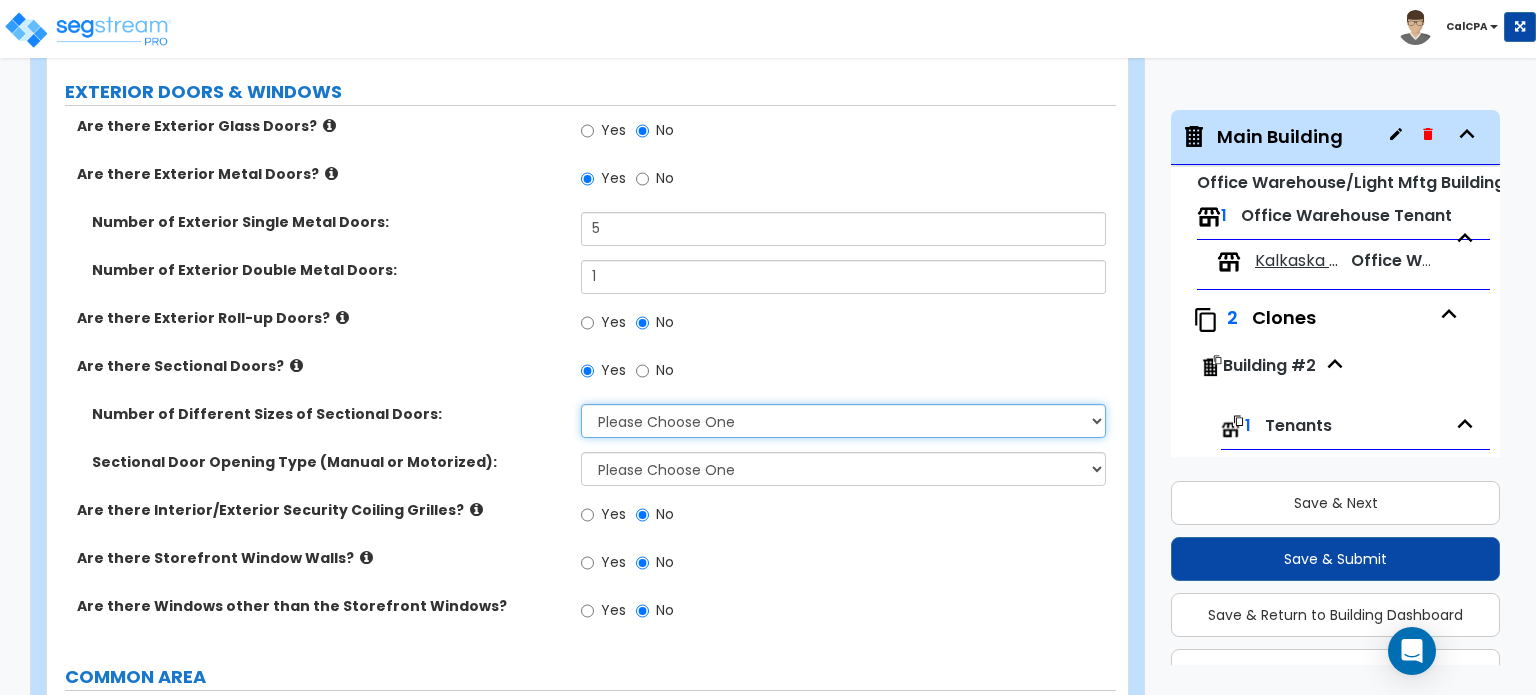 click on "Please Choose One 1 2 3" at bounding box center (843, 421) 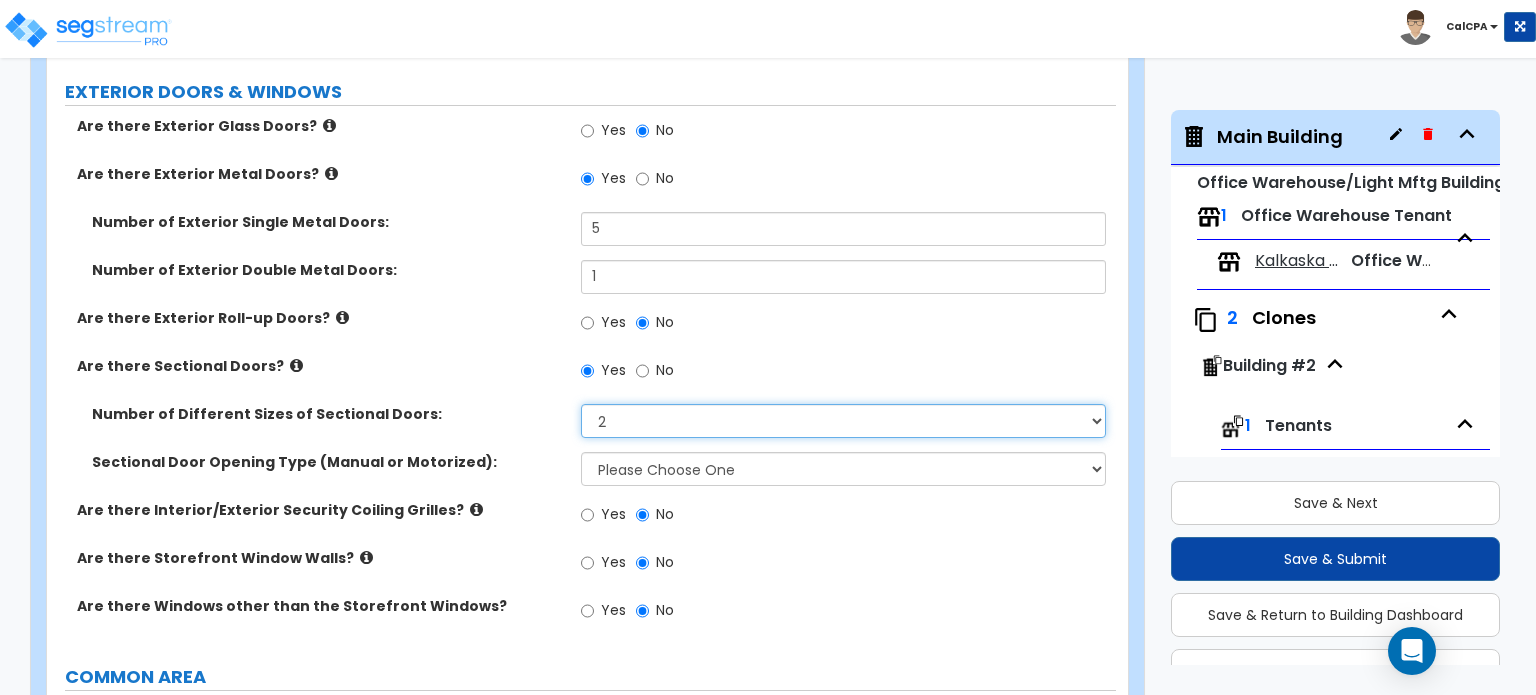 click on "Please Choose One 1 2 3" at bounding box center [843, 421] 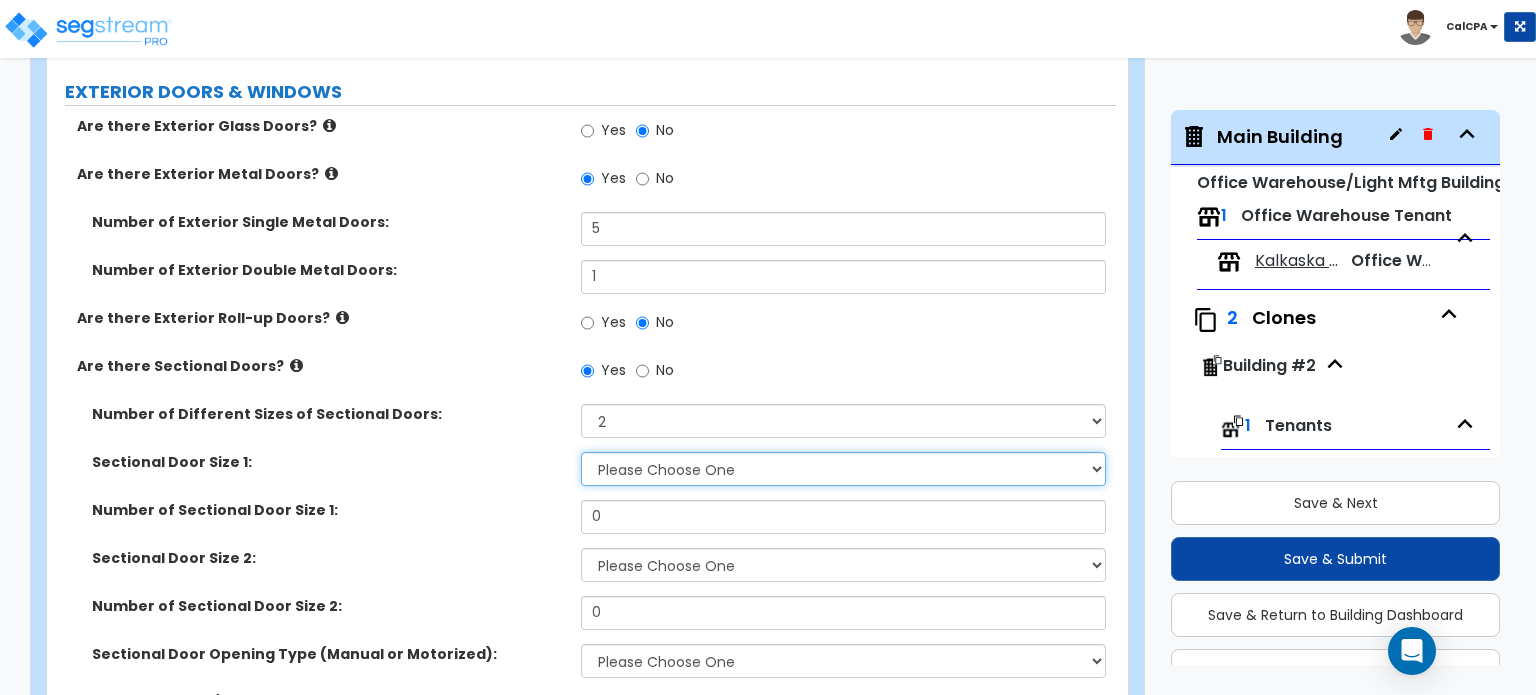 click on "Please Choose One 8' x 8' 10' x 10' 12' x 12' 20' x 14'" at bounding box center (843, 469) 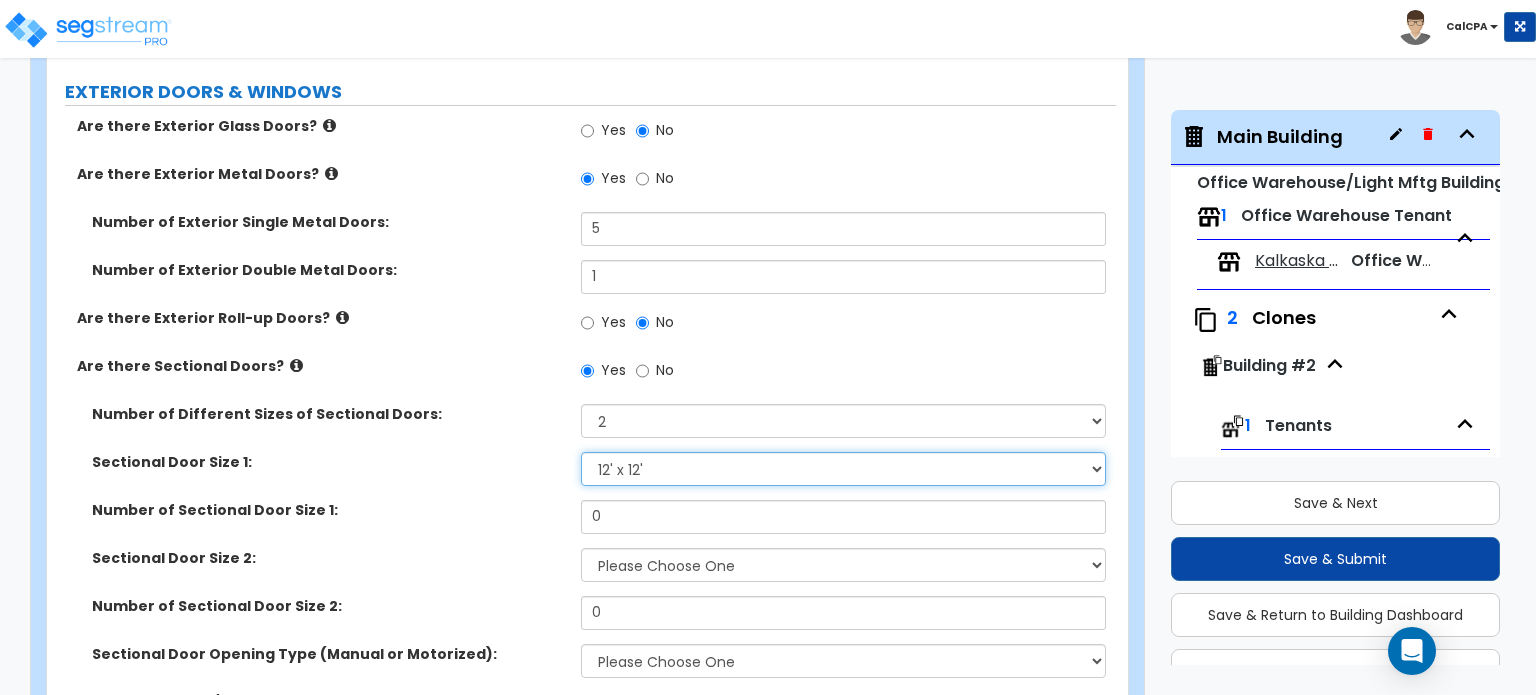 click on "Please Choose One 8' x 8' 10' x 10' 12' x 12' 20' x 14'" at bounding box center (843, 469) 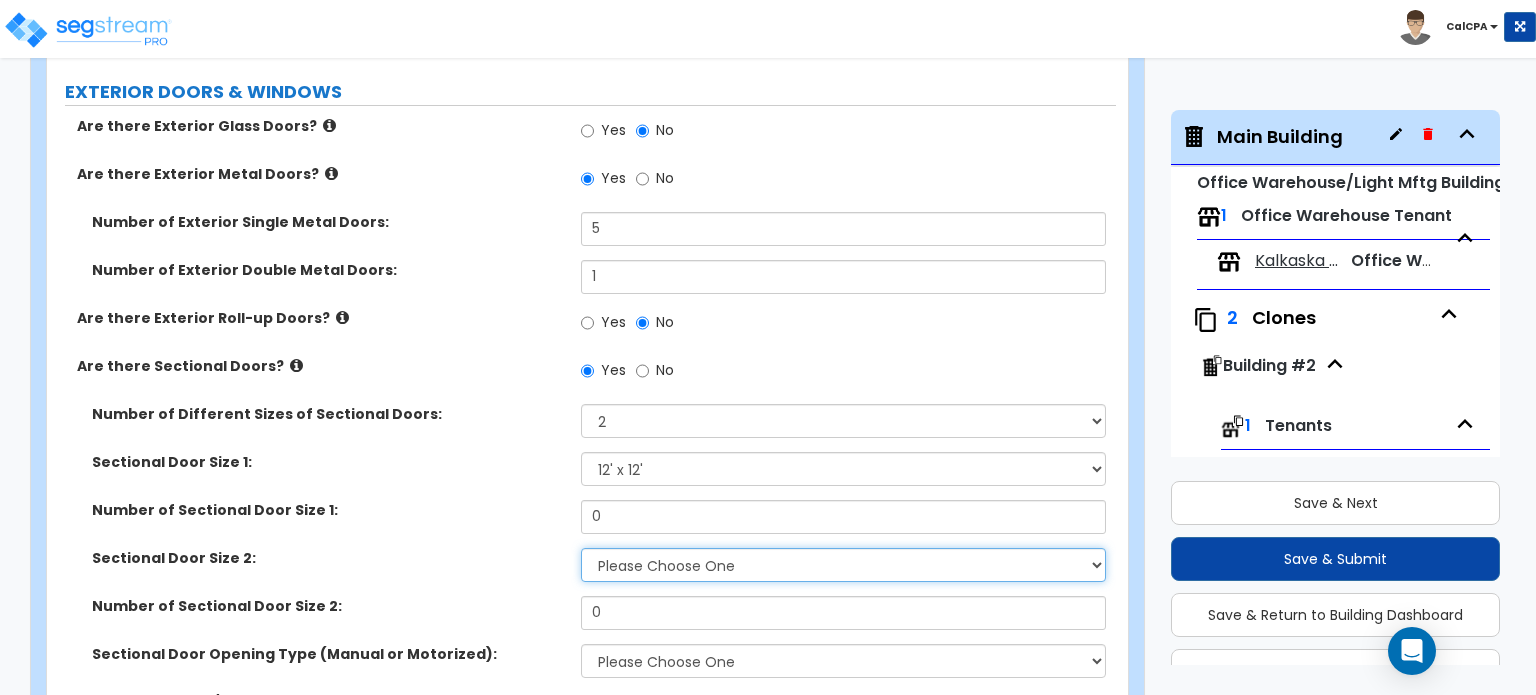 click on "Please Choose One 8' x 8' 10' x 10' 12' x 12' 20' x 14'" at bounding box center [843, 565] 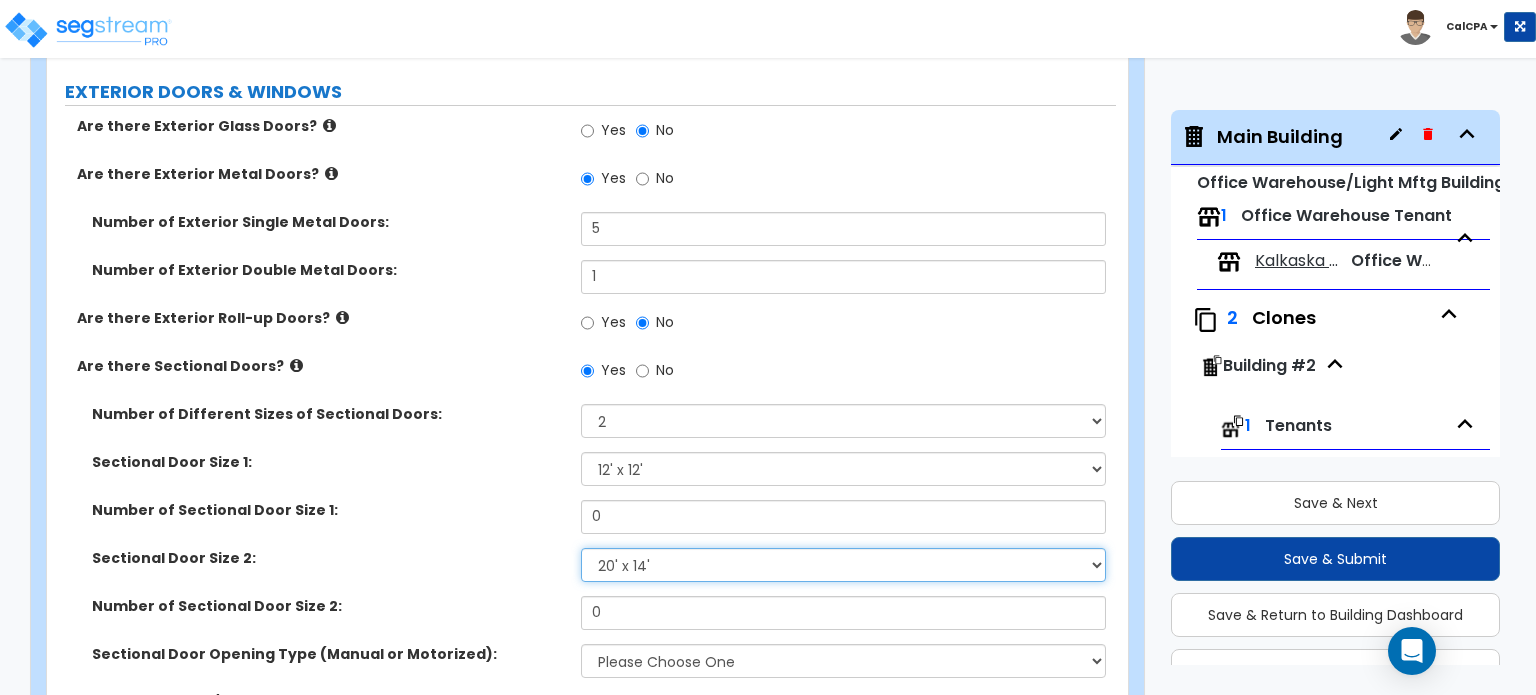 click on "Please Choose One 8' x 8' 10' x 10' 12' x 12' 20' x 14'" at bounding box center [843, 565] 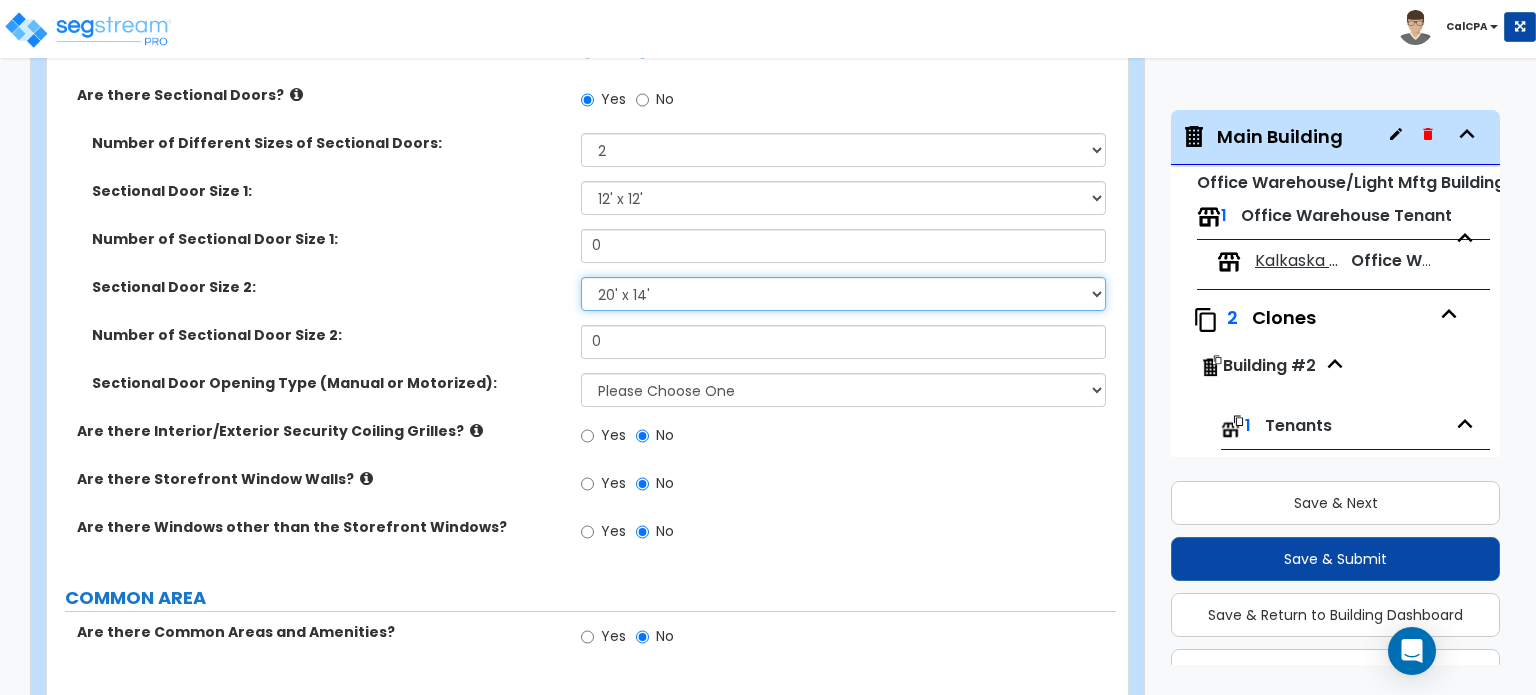 scroll, scrollTop: 2264, scrollLeft: 0, axis: vertical 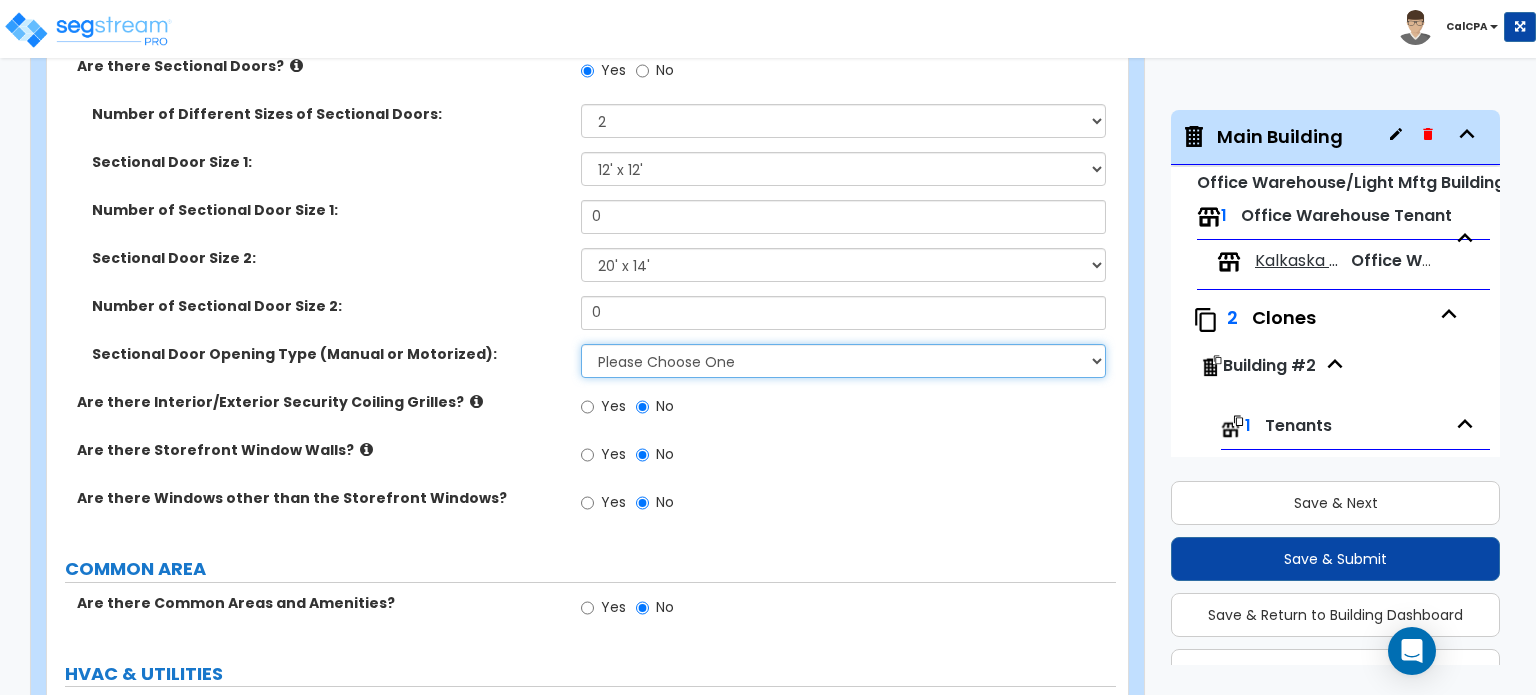 click on "Please Choose One All Manual All Motorized Some are Motorized" at bounding box center [843, 361] 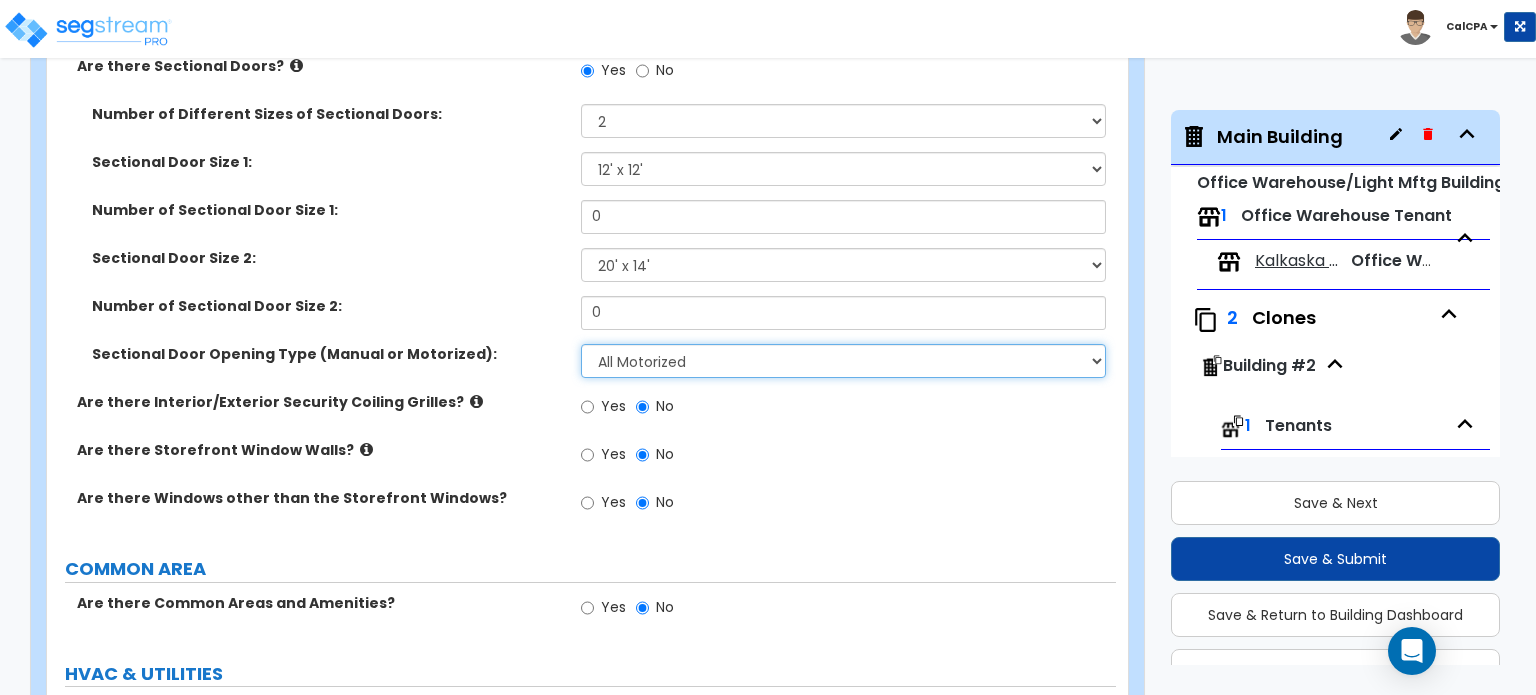 click on "Please Choose One All Manual All Motorized Some are Motorized" at bounding box center (843, 361) 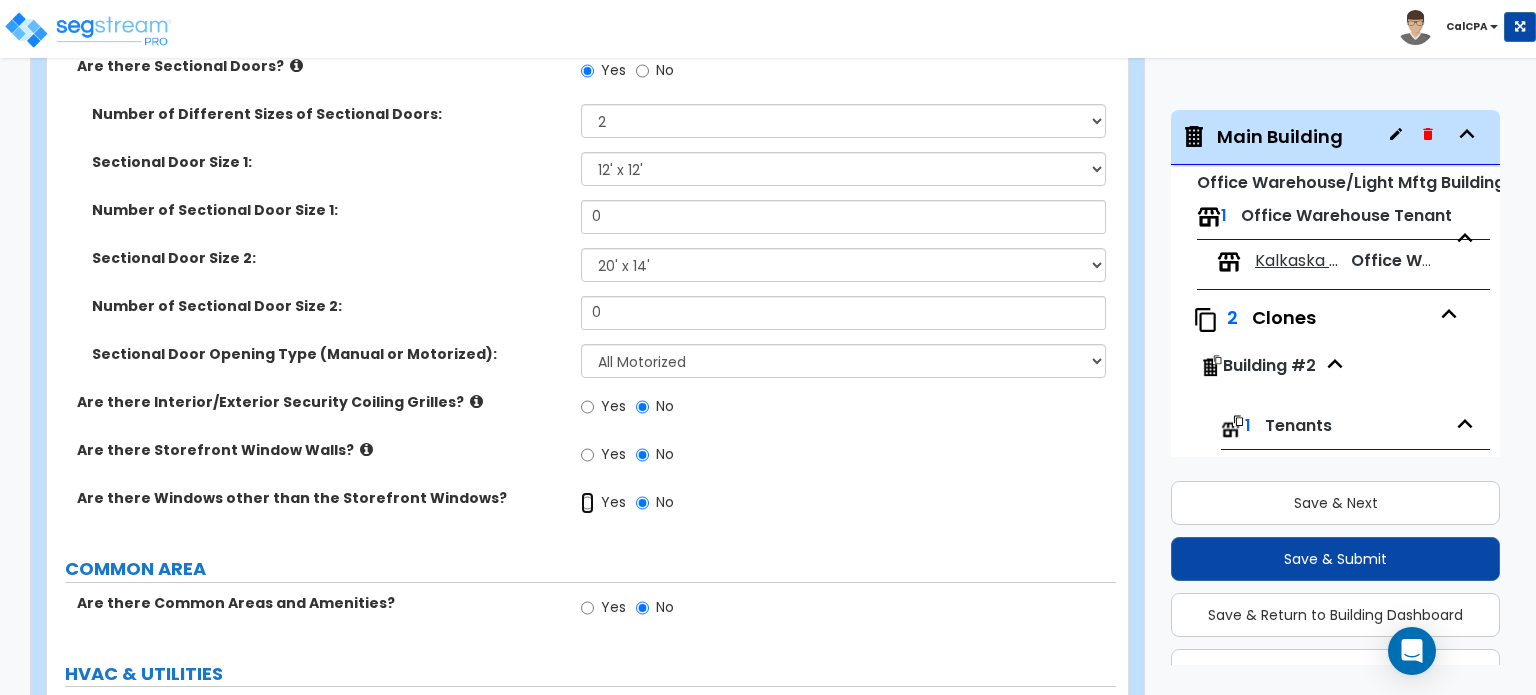 click on "Yes" at bounding box center (587, 503) 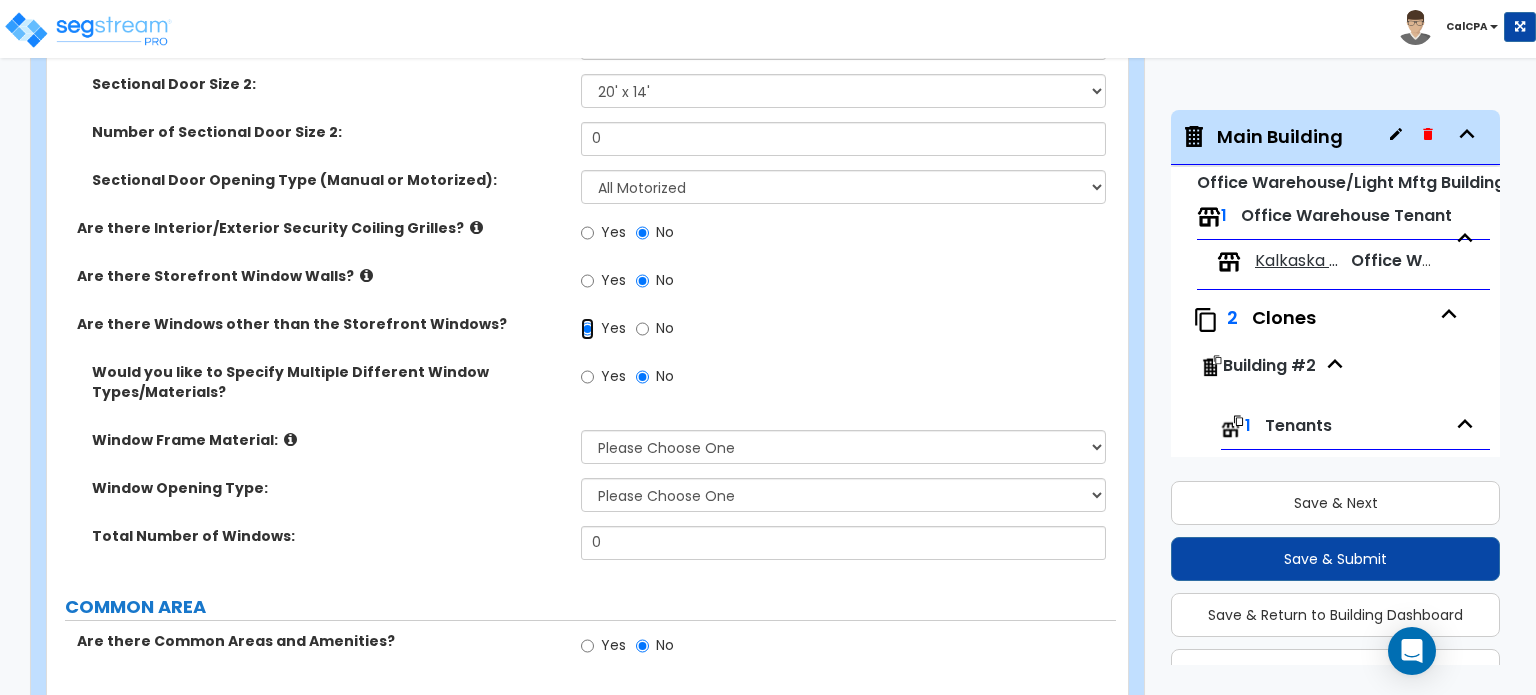 scroll, scrollTop: 2464, scrollLeft: 0, axis: vertical 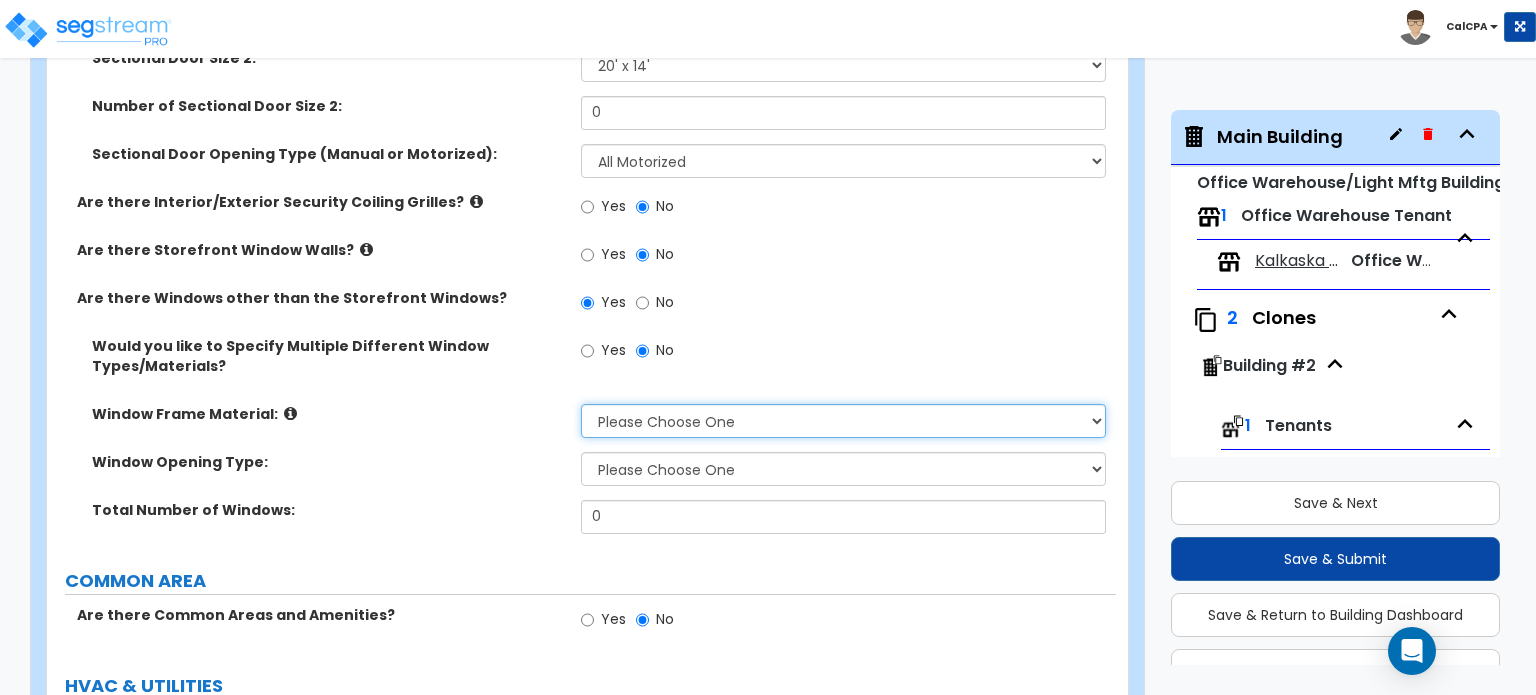 click on "Please Choose One Vinyl Aluminum Wood" at bounding box center [843, 421] 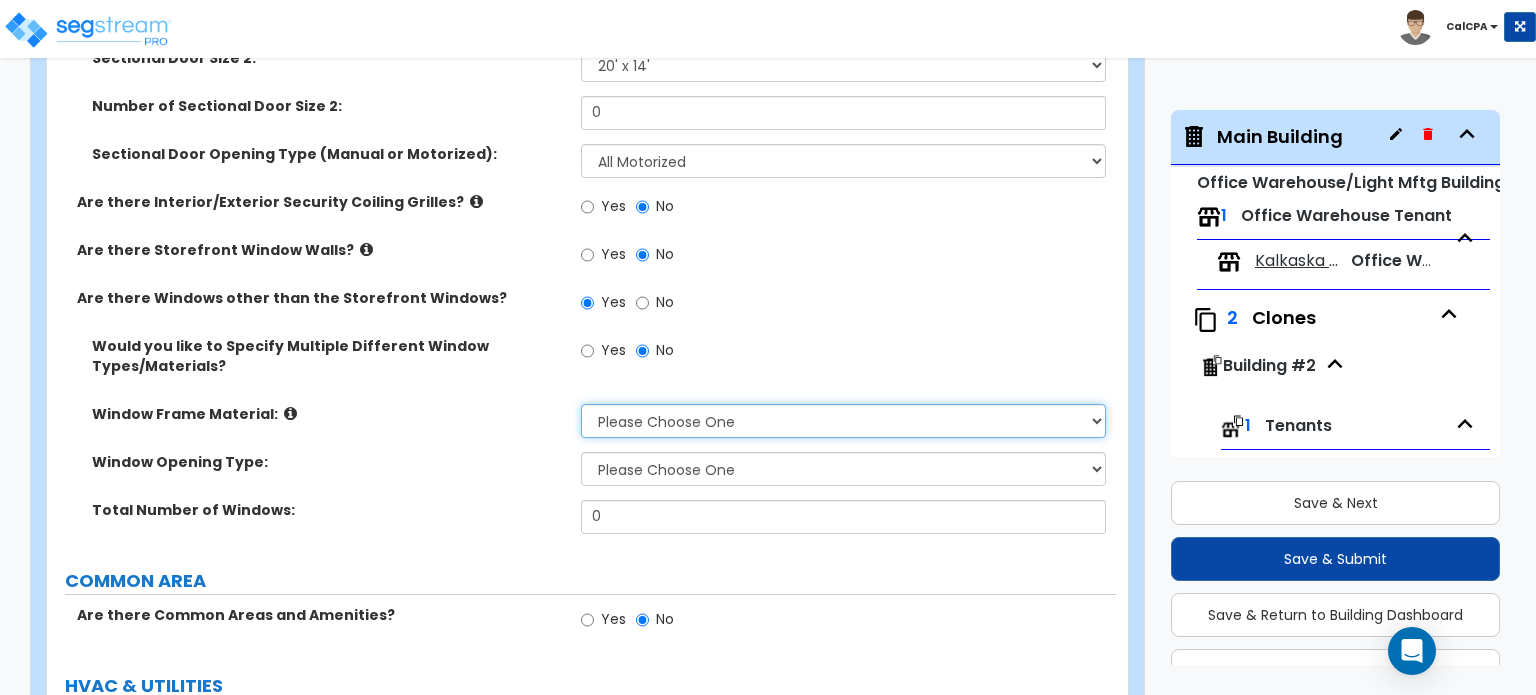 select on "2" 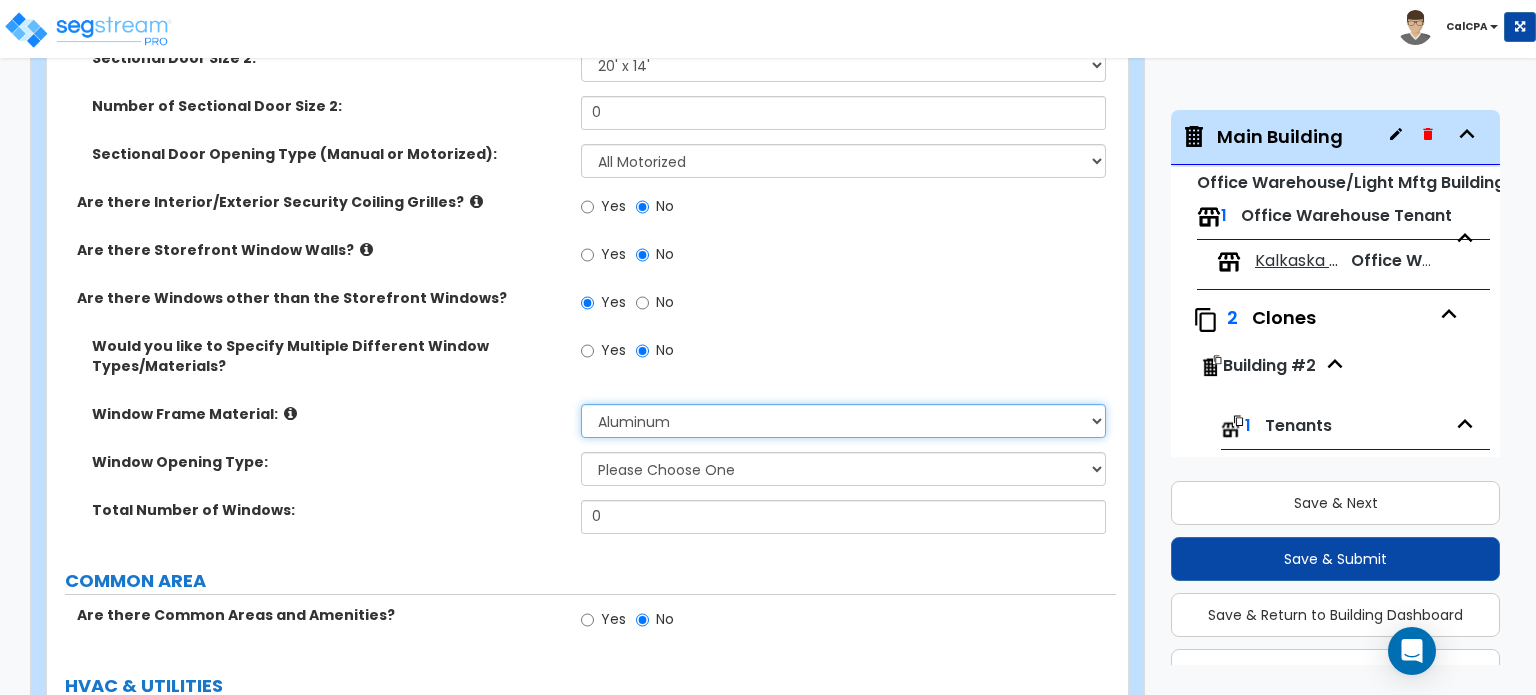 click on "Please Choose One Vinyl Aluminum Wood" at bounding box center (843, 421) 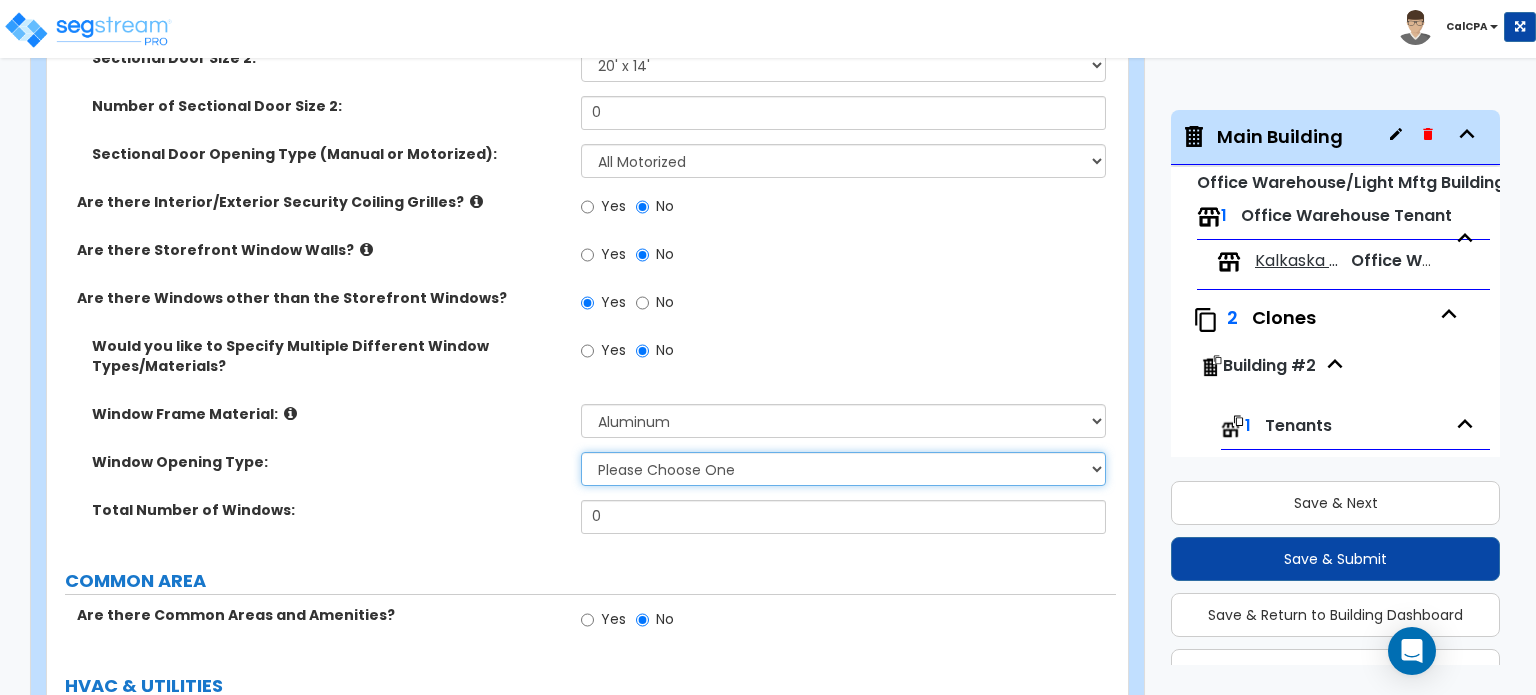 click on "Please Choose One Sliding Window Fixed/Picture Window Awning Window Swing/Casement Window" at bounding box center (843, 469) 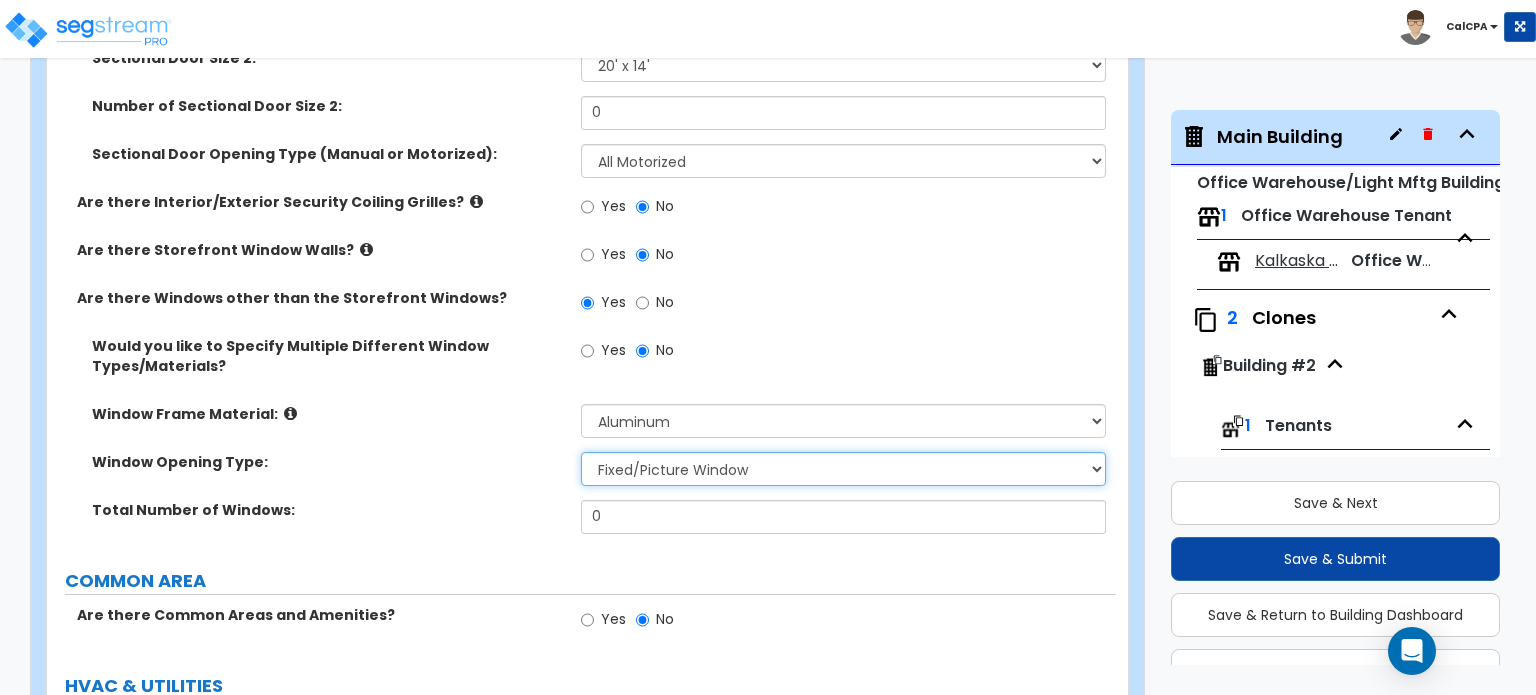 click on "Please Choose One Sliding Window Fixed/Picture Window Awning Window Swing/Casement Window" at bounding box center (843, 469) 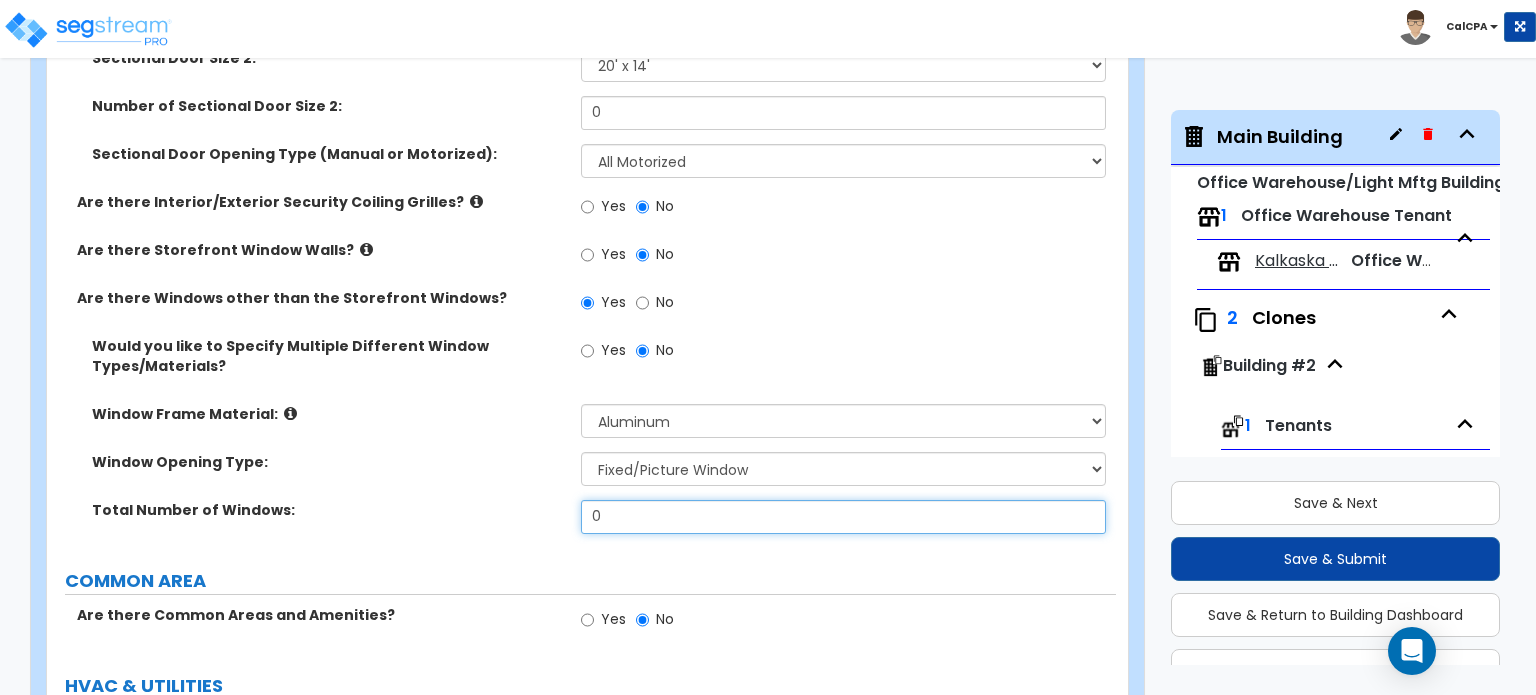 drag, startPoint x: 640, startPoint y: 470, endPoint x: 545, endPoint y: 472, distance: 95.02105 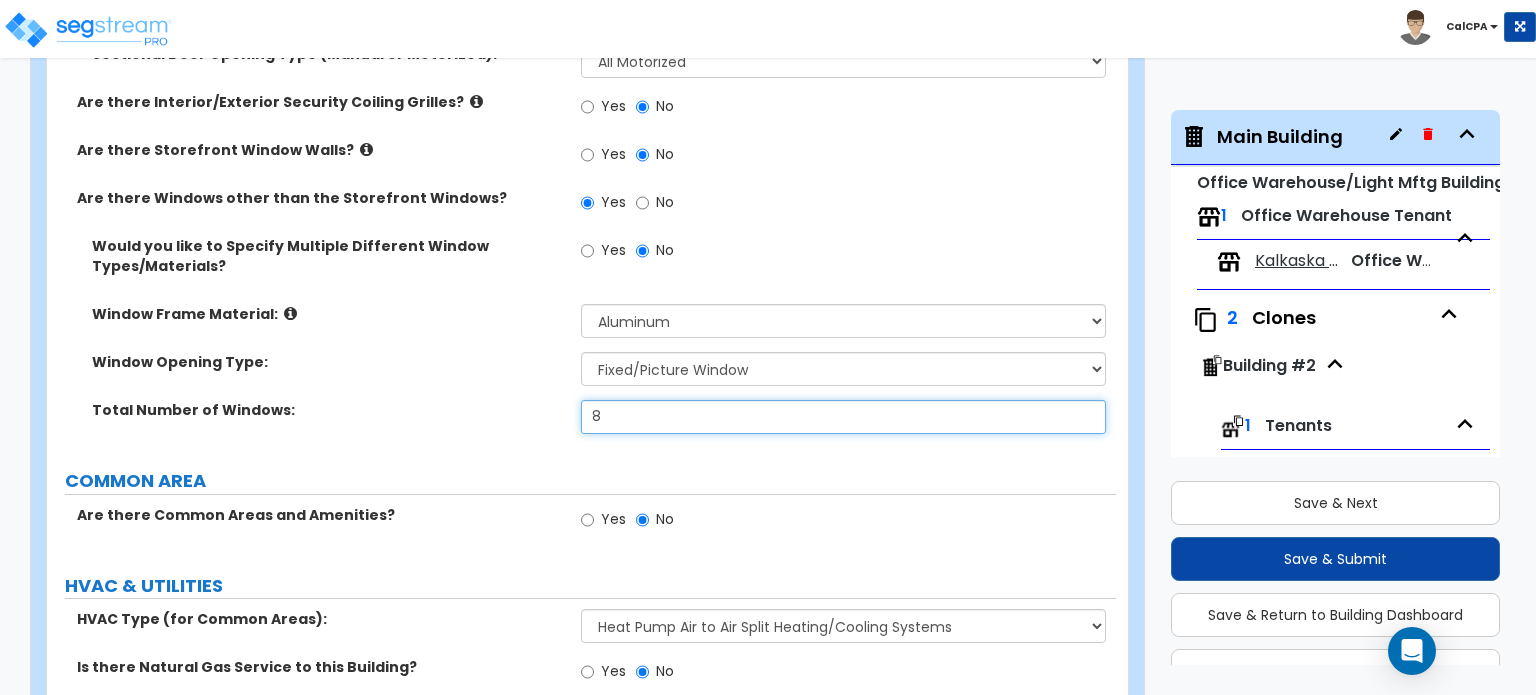 scroll, scrollTop: 2664, scrollLeft: 0, axis: vertical 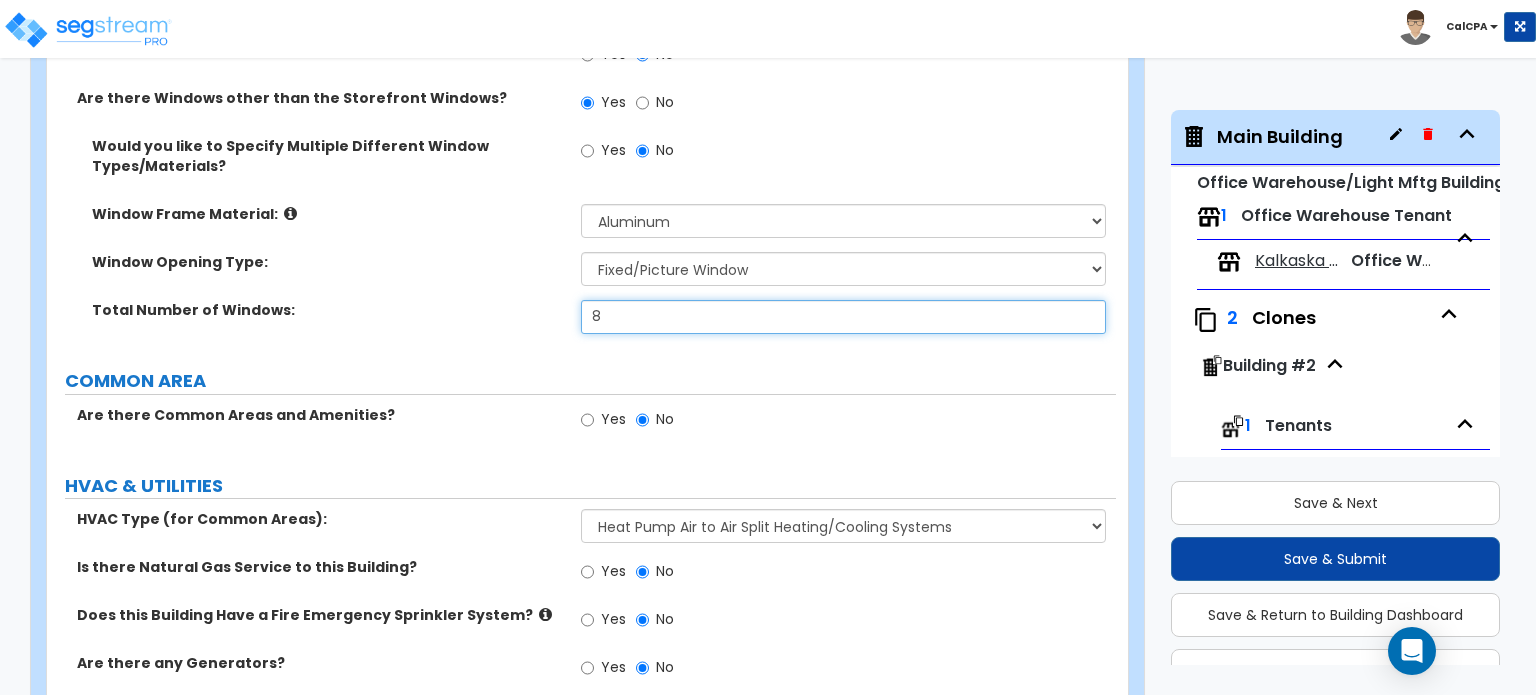 type on "8" 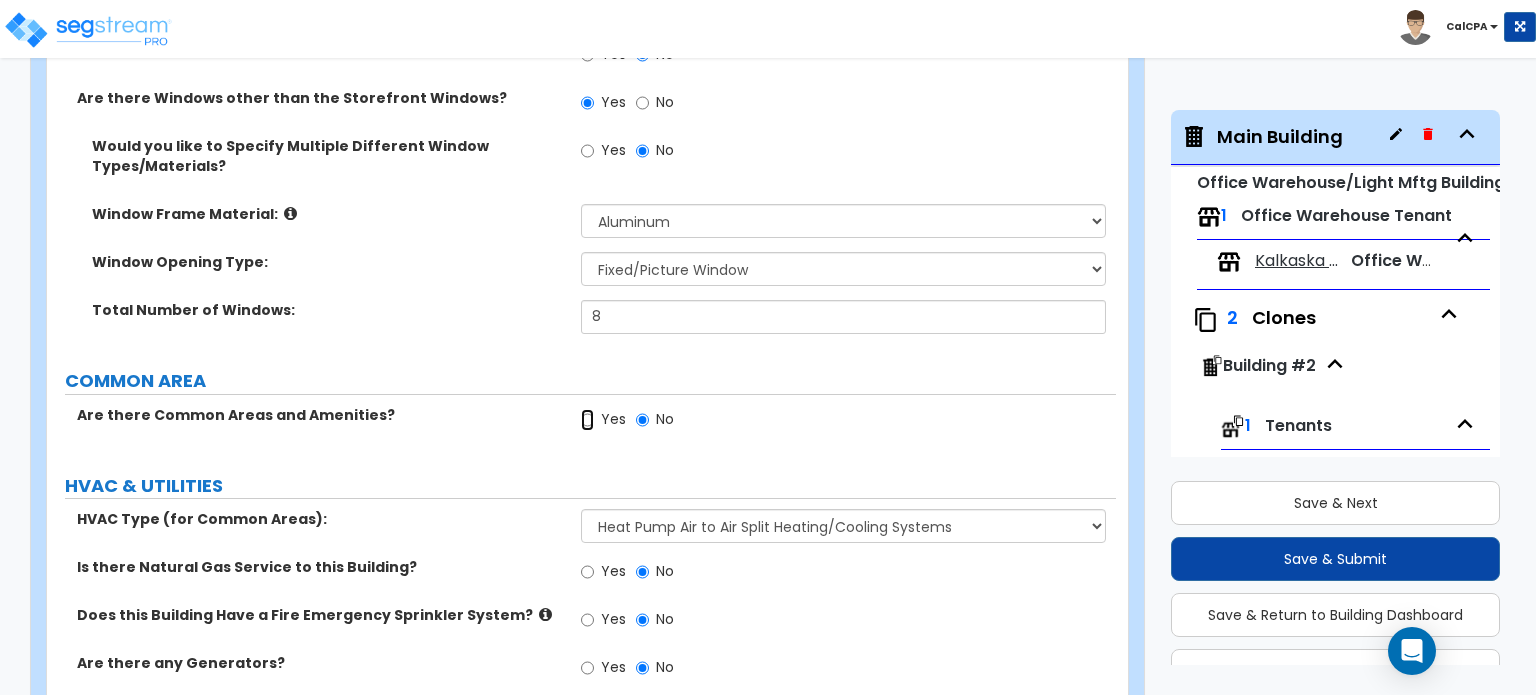 click on "Yes" at bounding box center [587, 420] 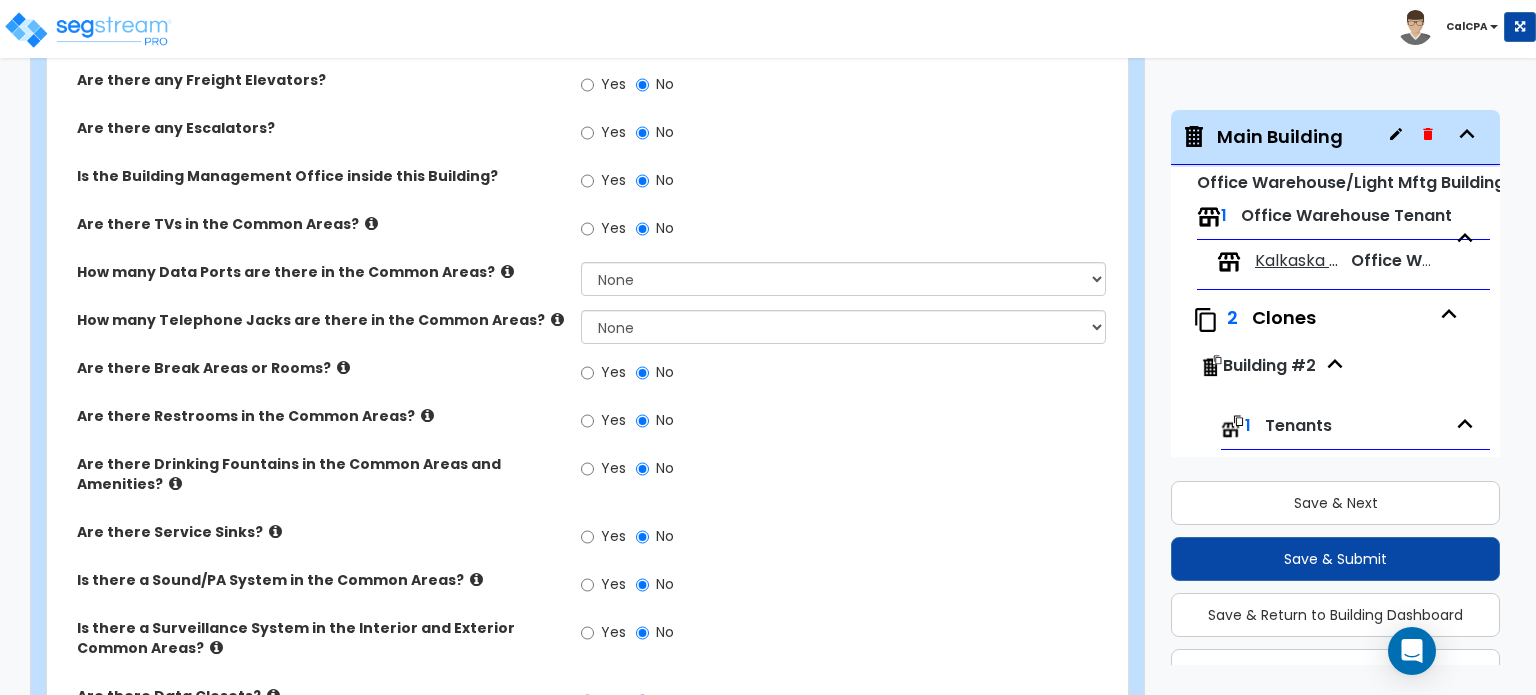 scroll, scrollTop: 3164, scrollLeft: 0, axis: vertical 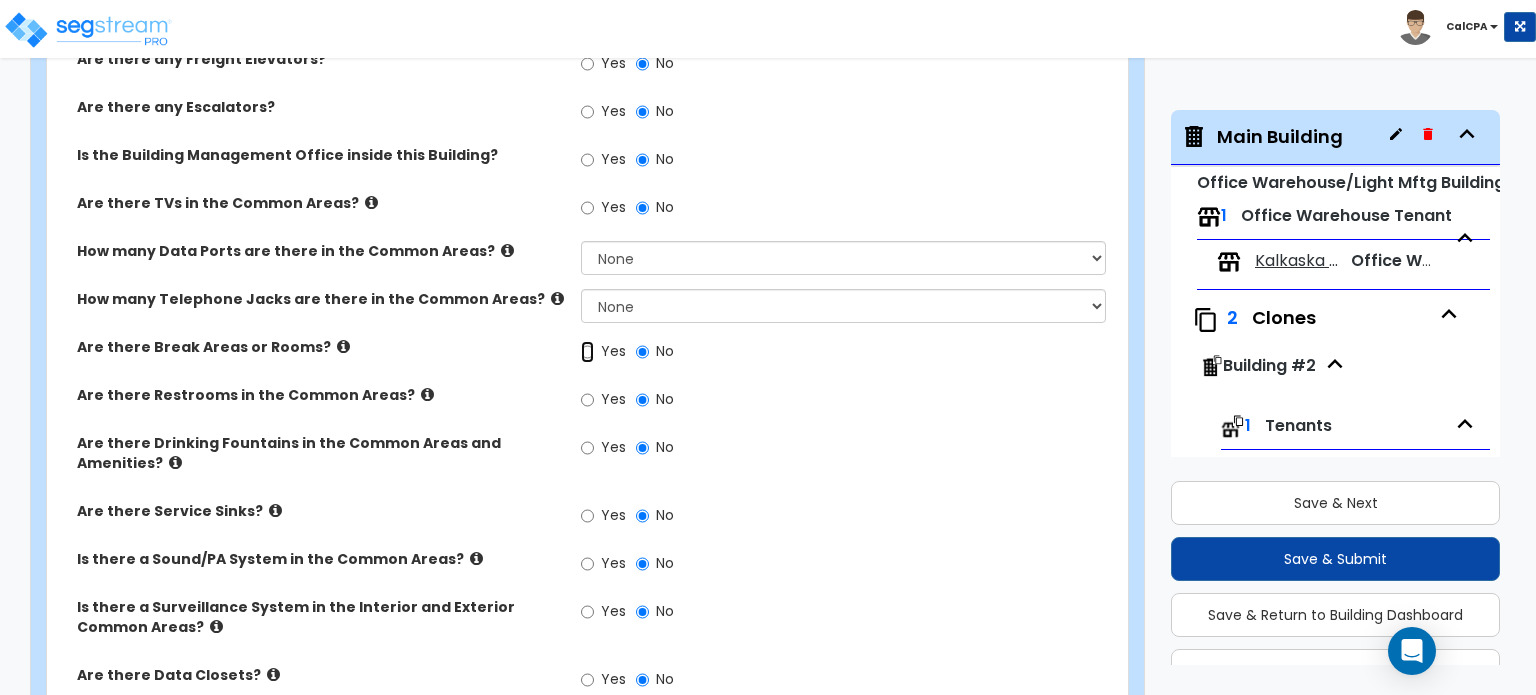 click on "Yes" at bounding box center [587, 352] 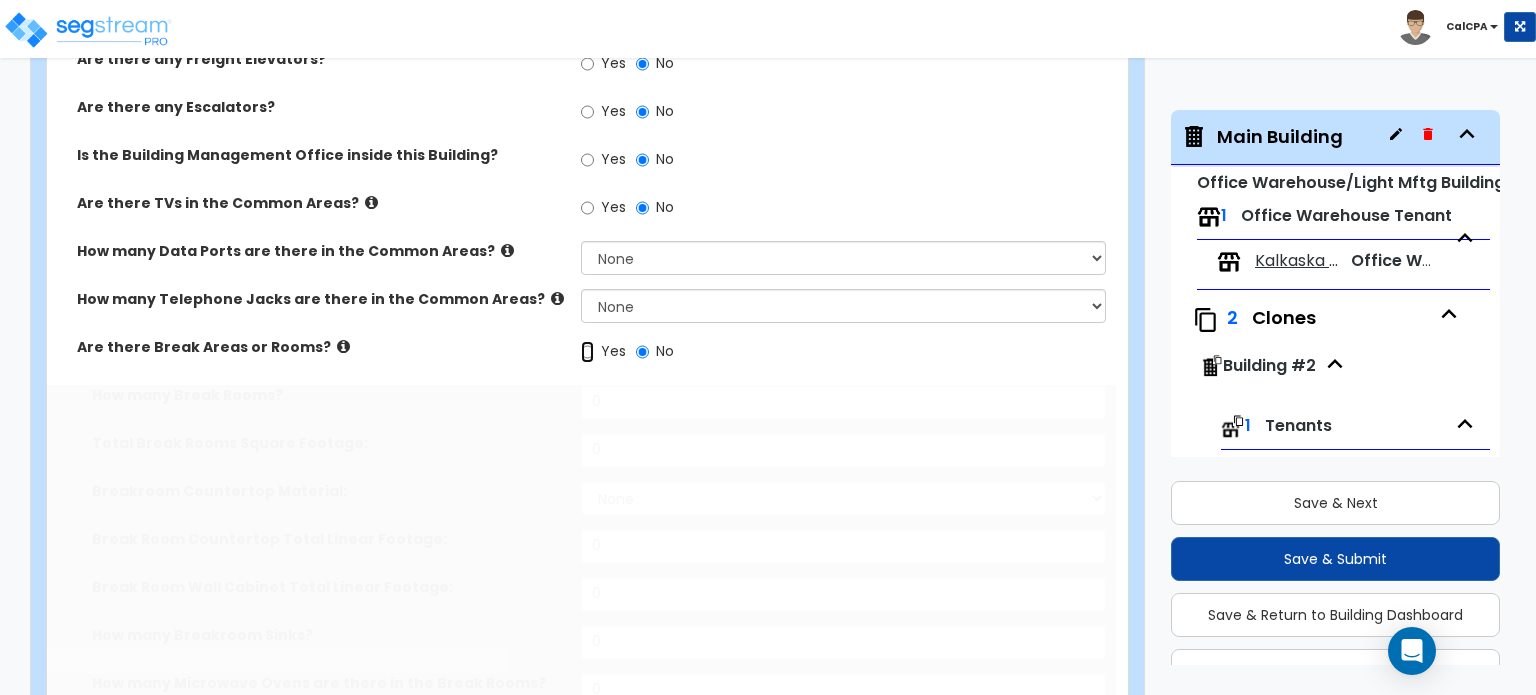 radio on "true" 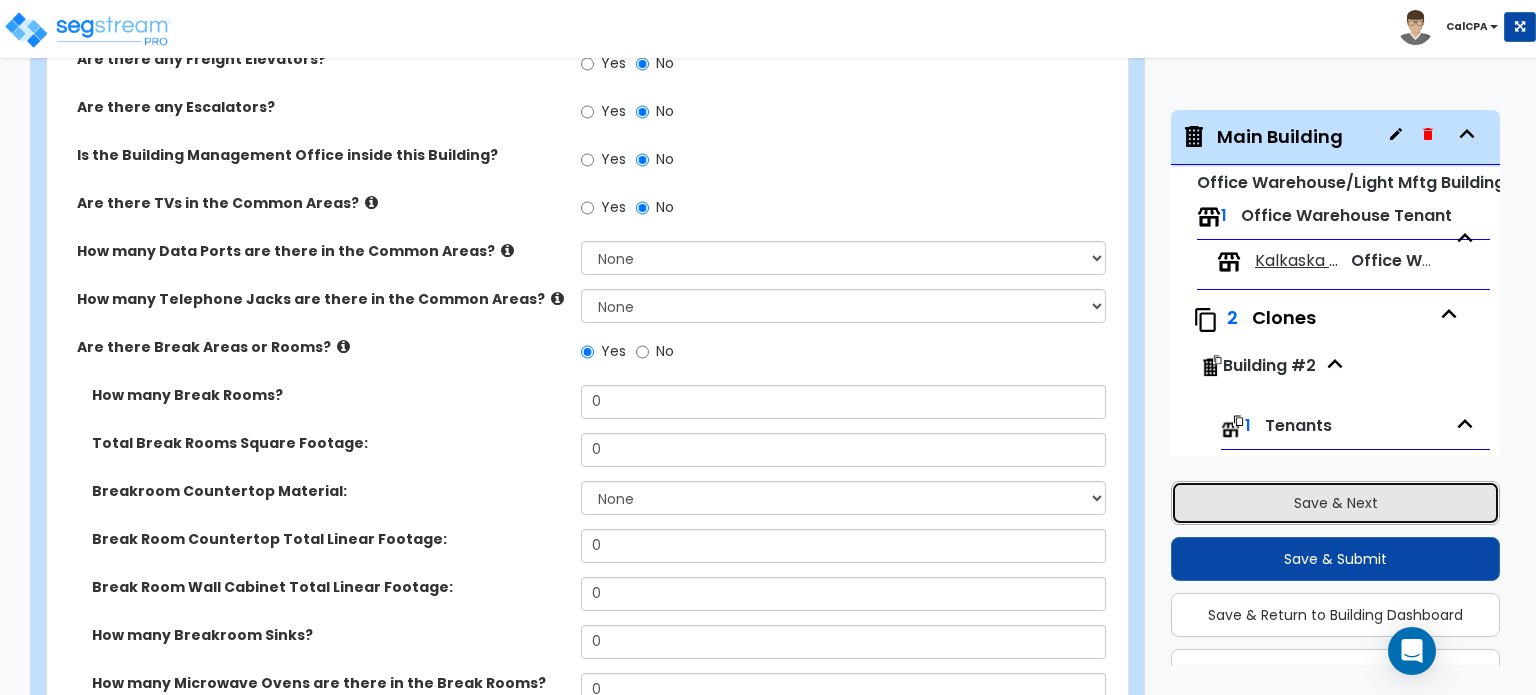 click on "Save & Next" at bounding box center (1335, 503) 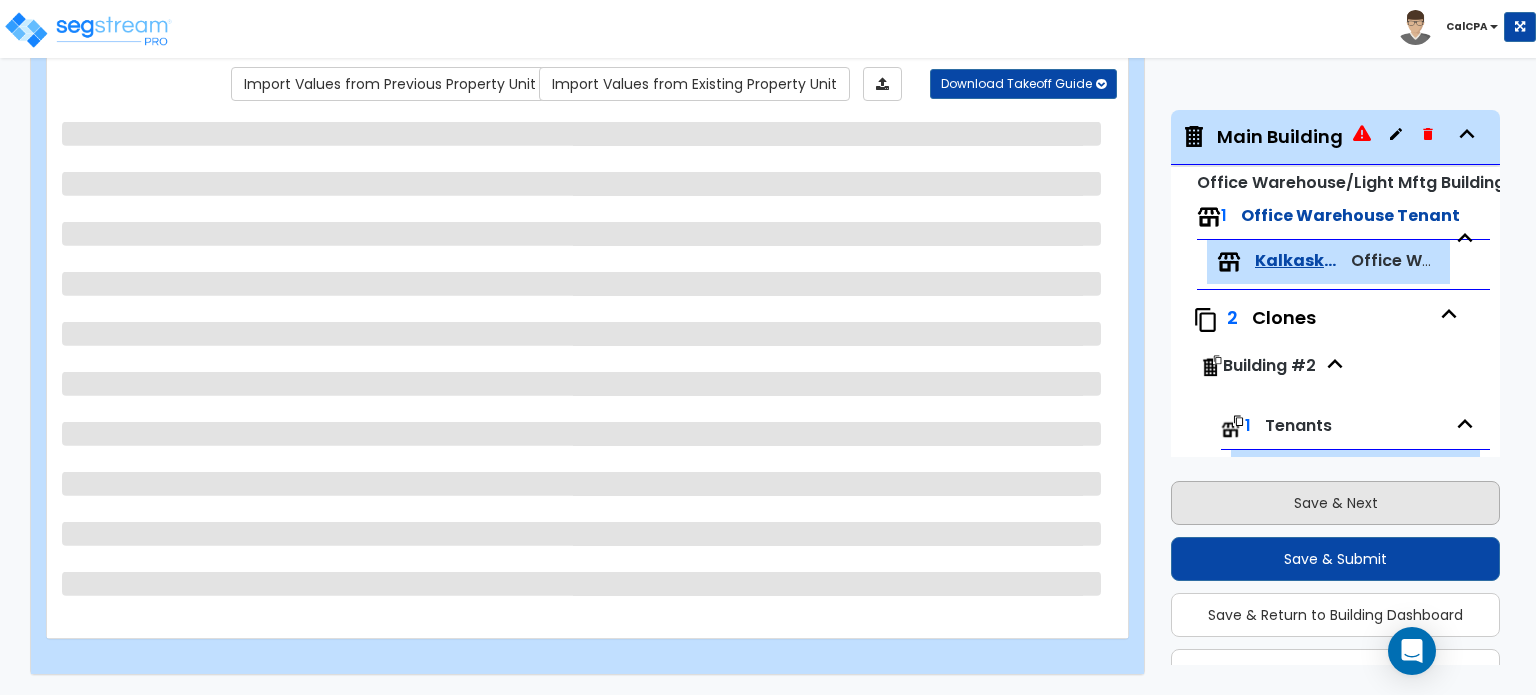 scroll, scrollTop: 164, scrollLeft: 0, axis: vertical 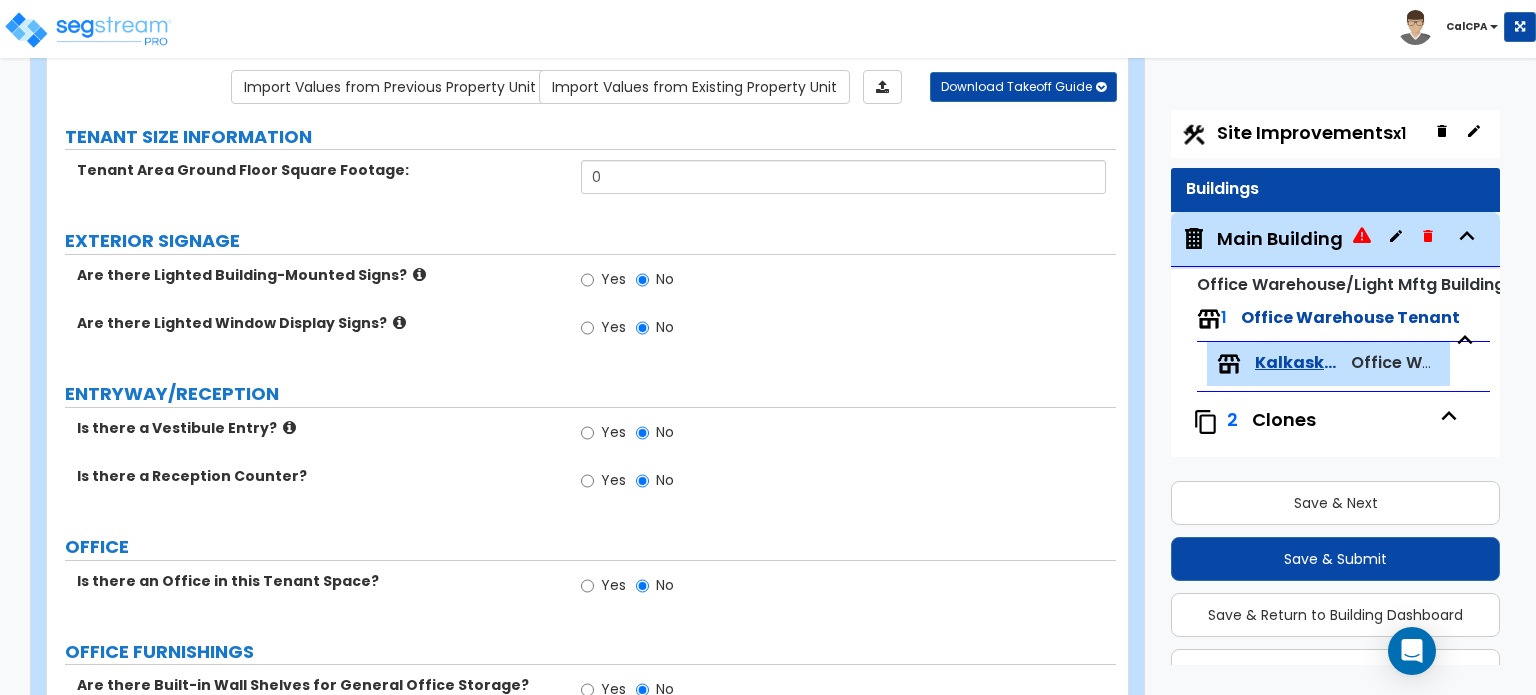 click on "Main Building" at bounding box center (1280, 239) 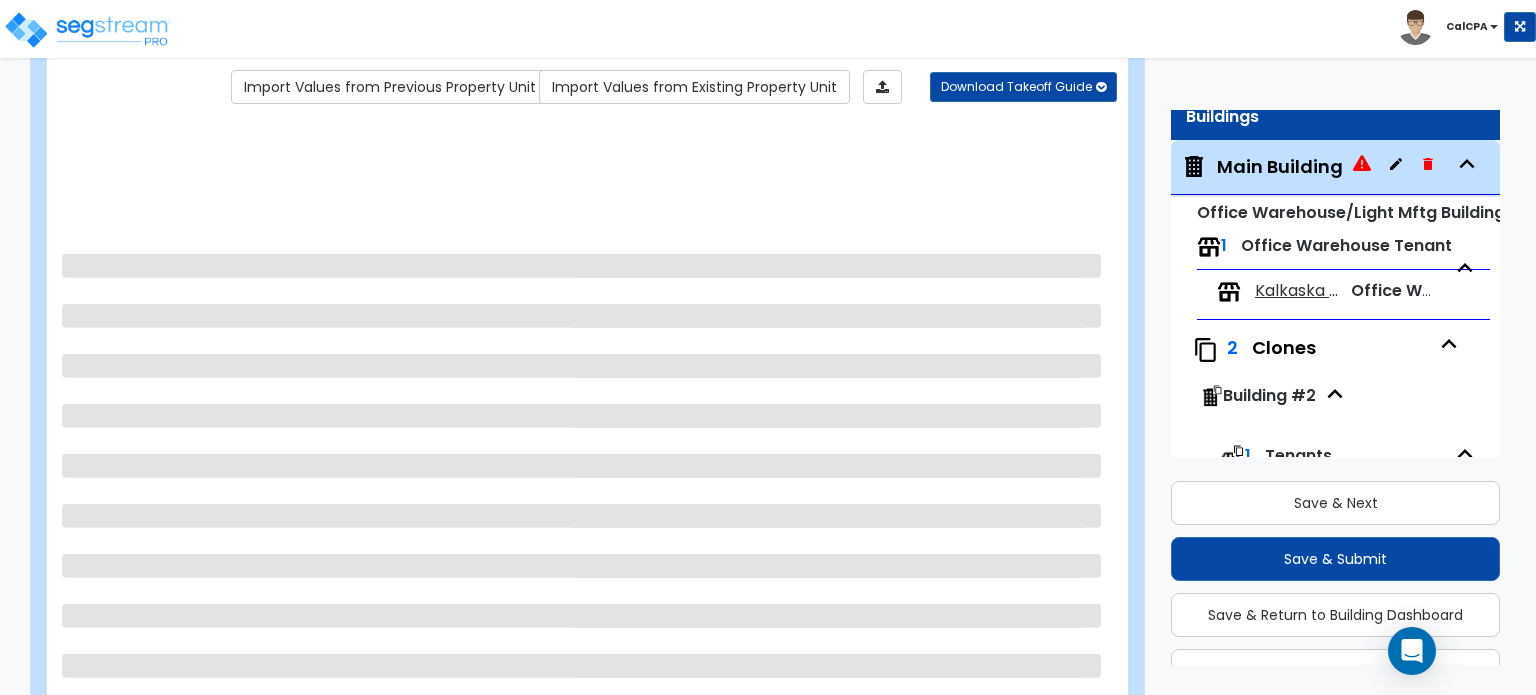 scroll, scrollTop: 102, scrollLeft: 0, axis: vertical 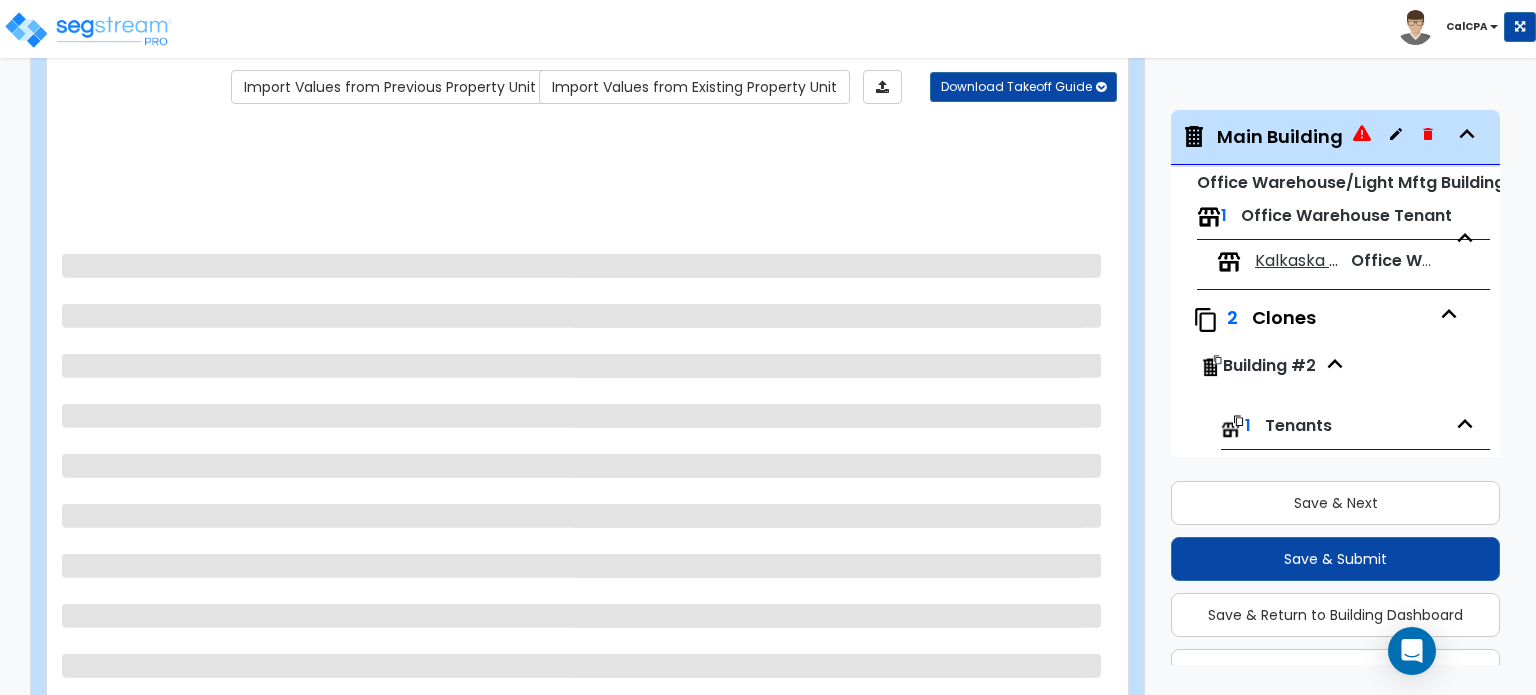 select on "1" 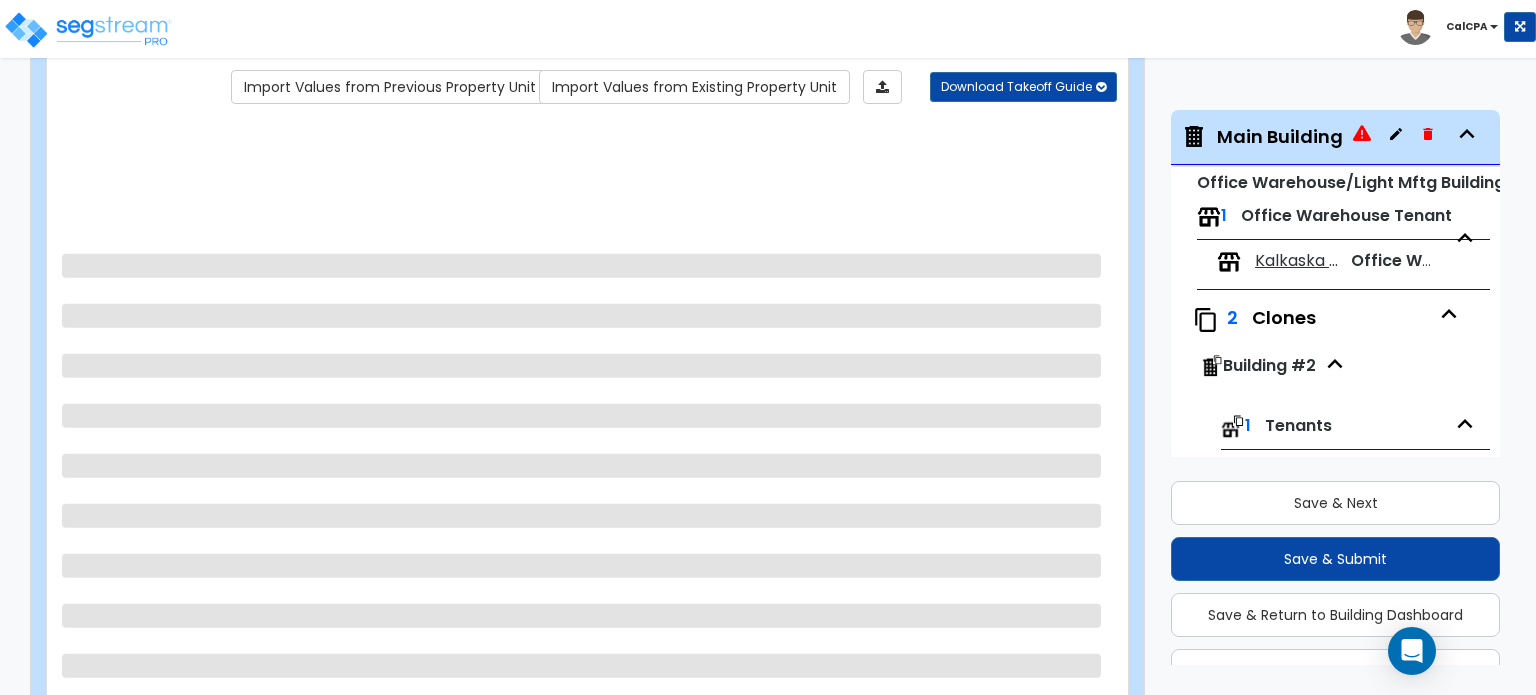 select on "3" 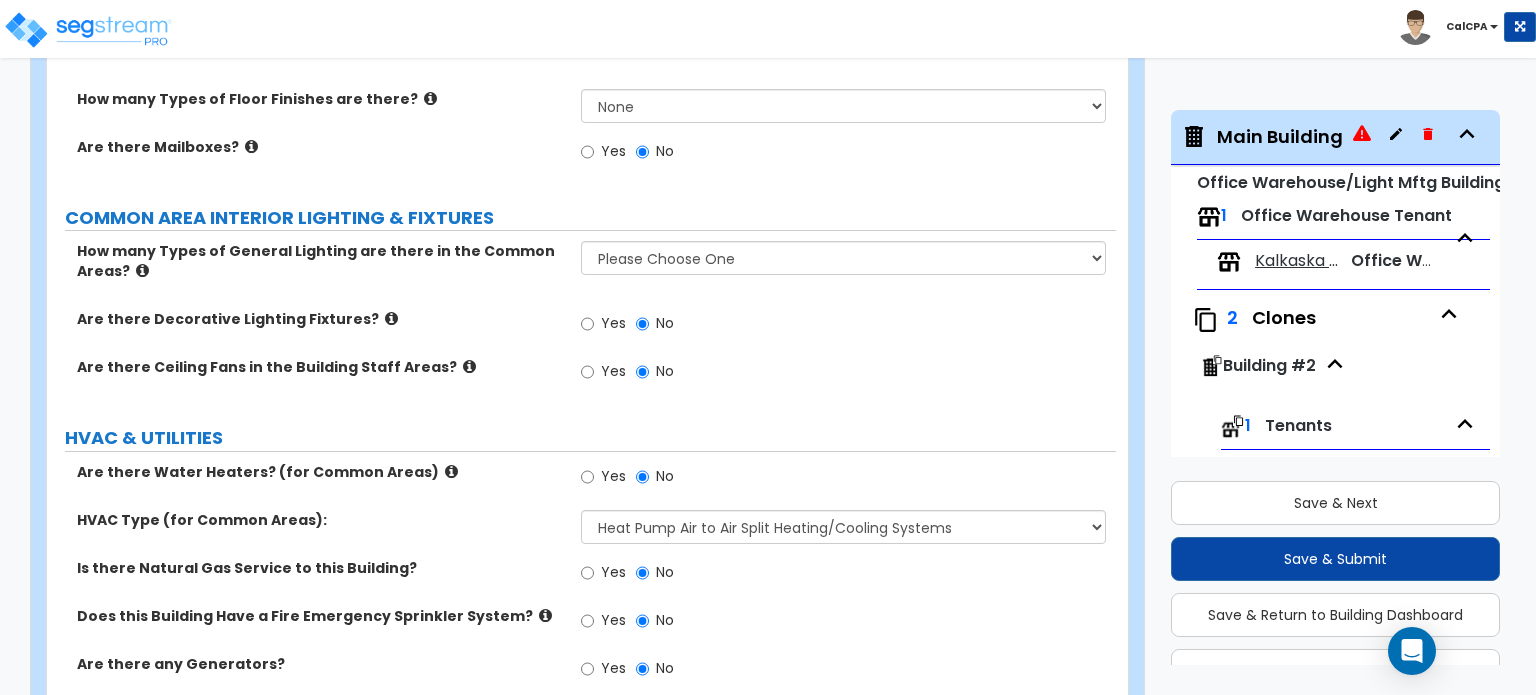 scroll, scrollTop: 4664, scrollLeft: 0, axis: vertical 